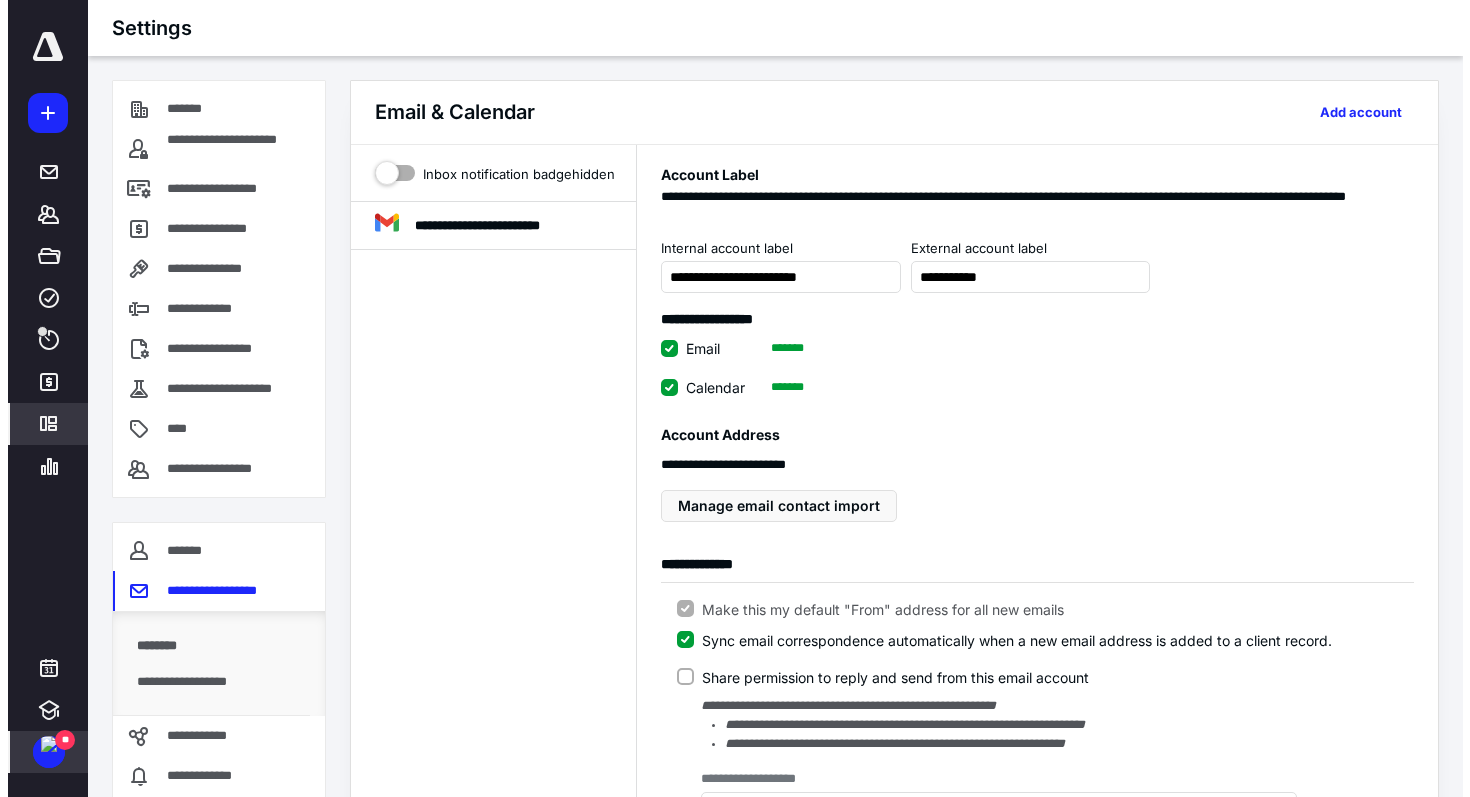 scroll, scrollTop: 0, scrollLeft: 0, axis: both 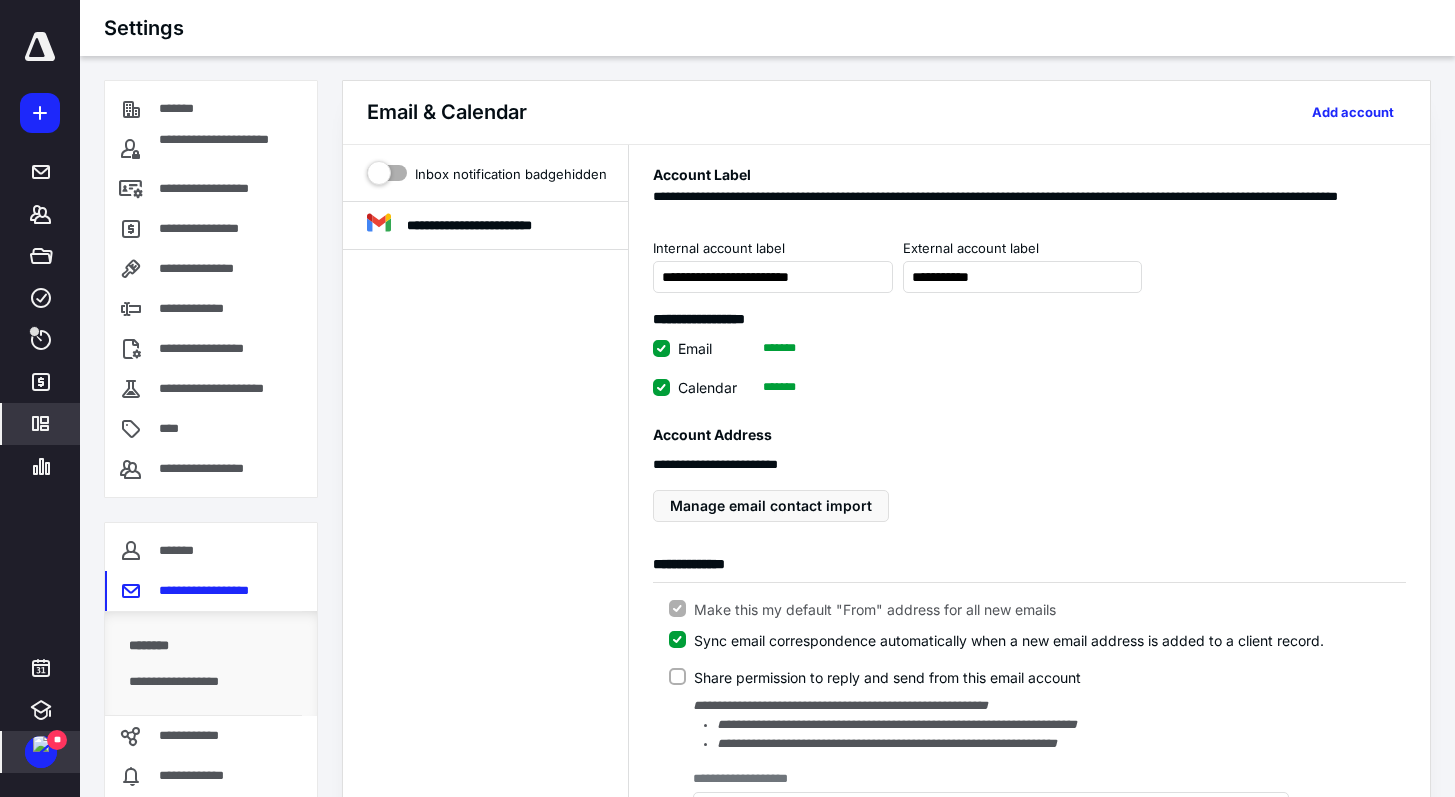click on "**" at bounding box center [41, 752] 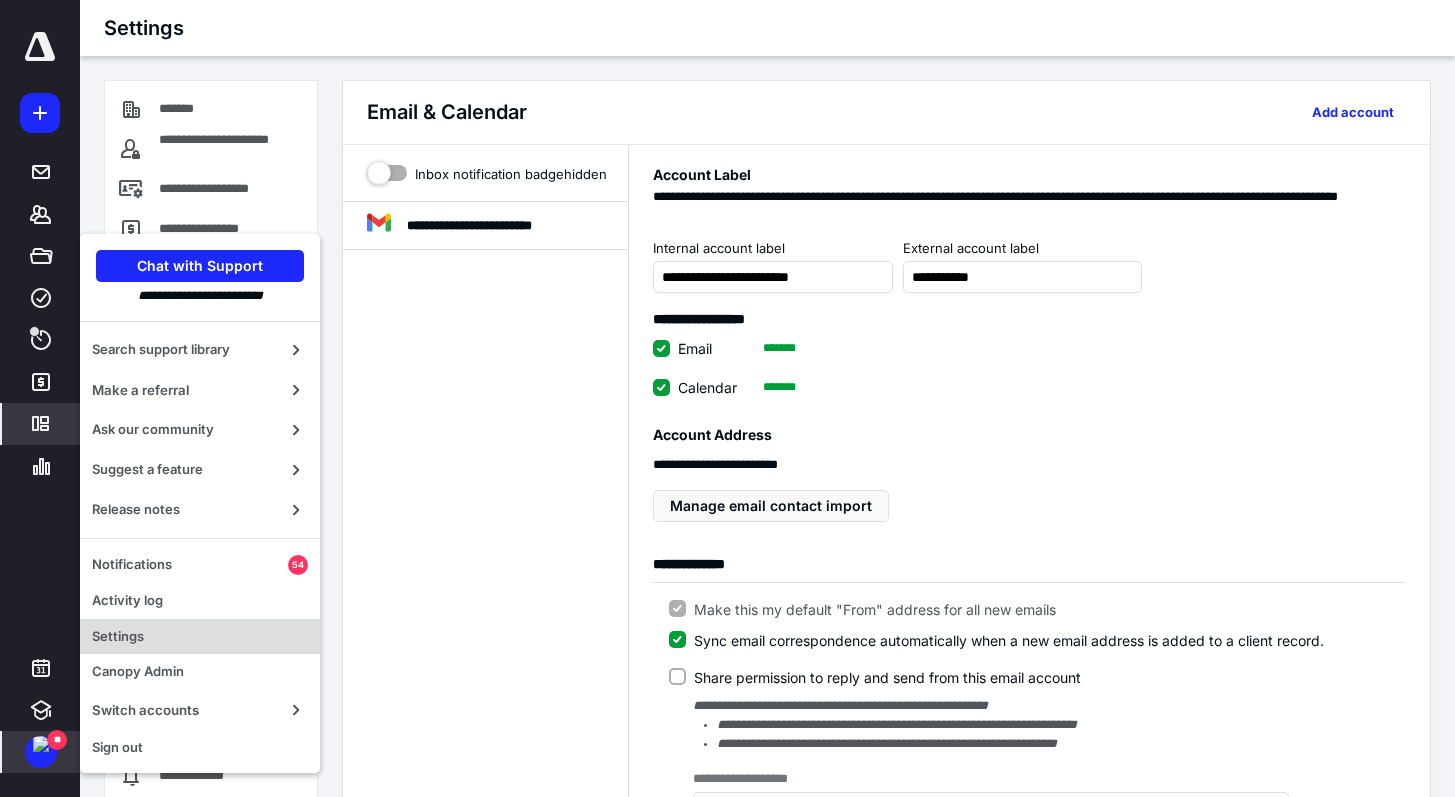 click on "Settings" at bounding box center (200, 637) 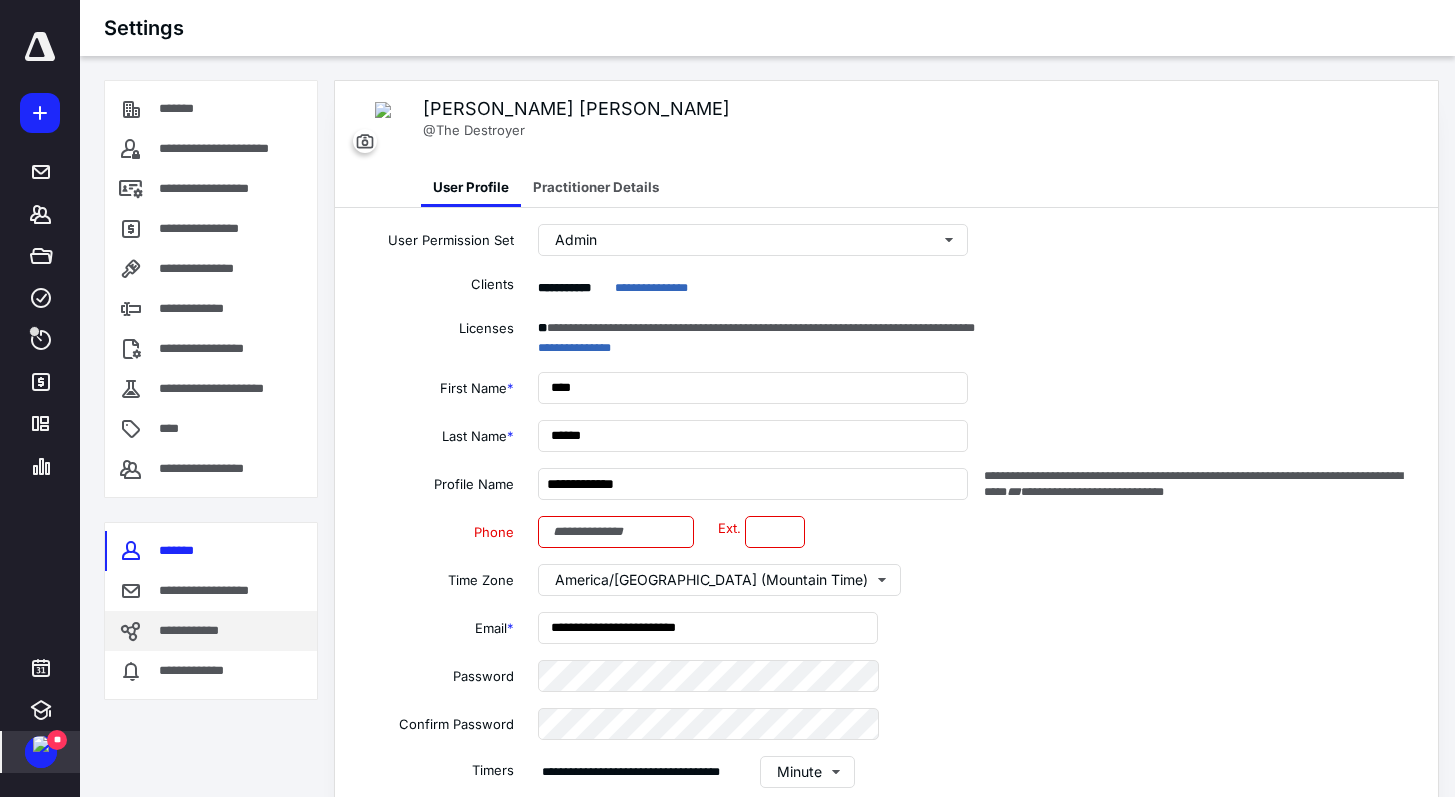 click on "**********" at bounding box center (195, 631) 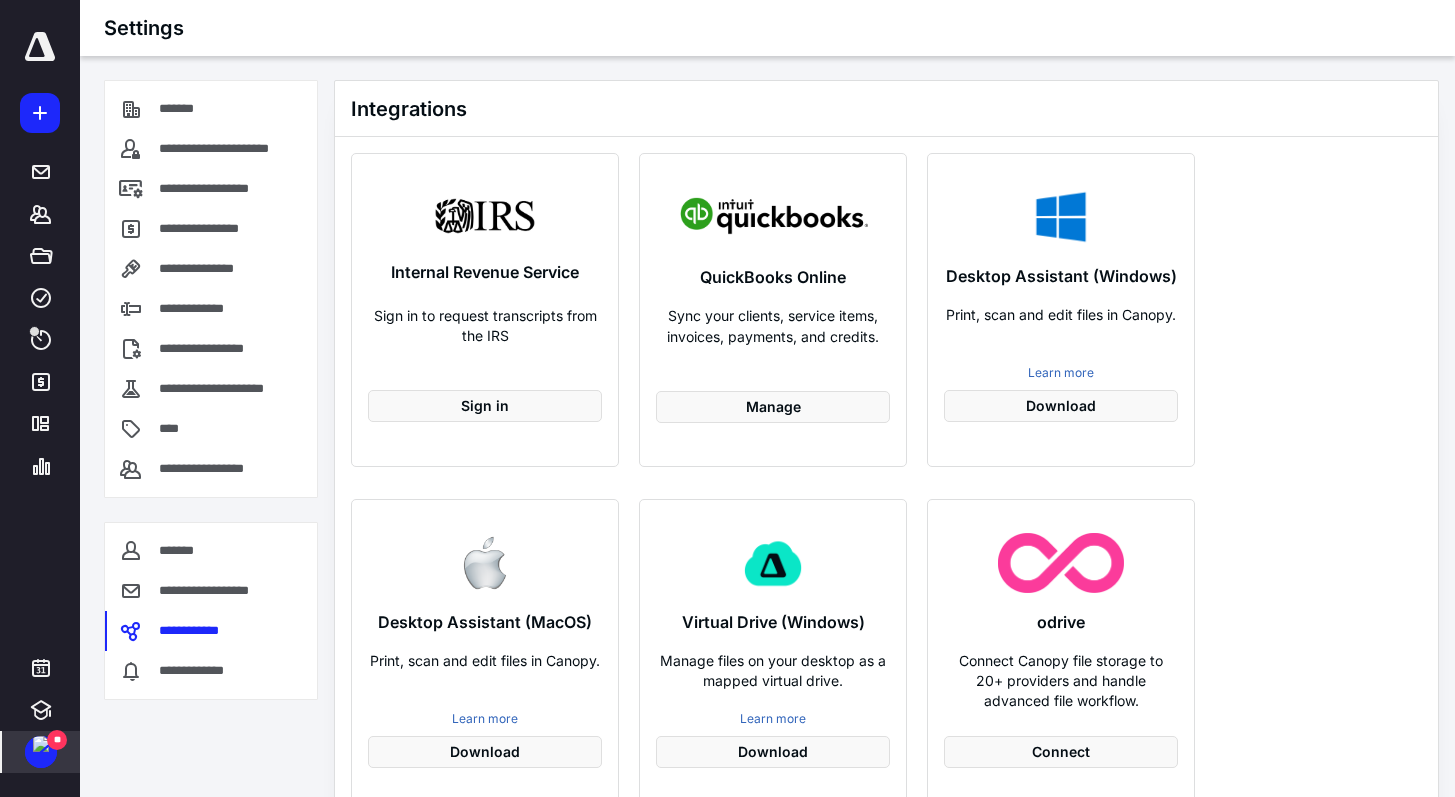 click at bounding box center [40, 47] 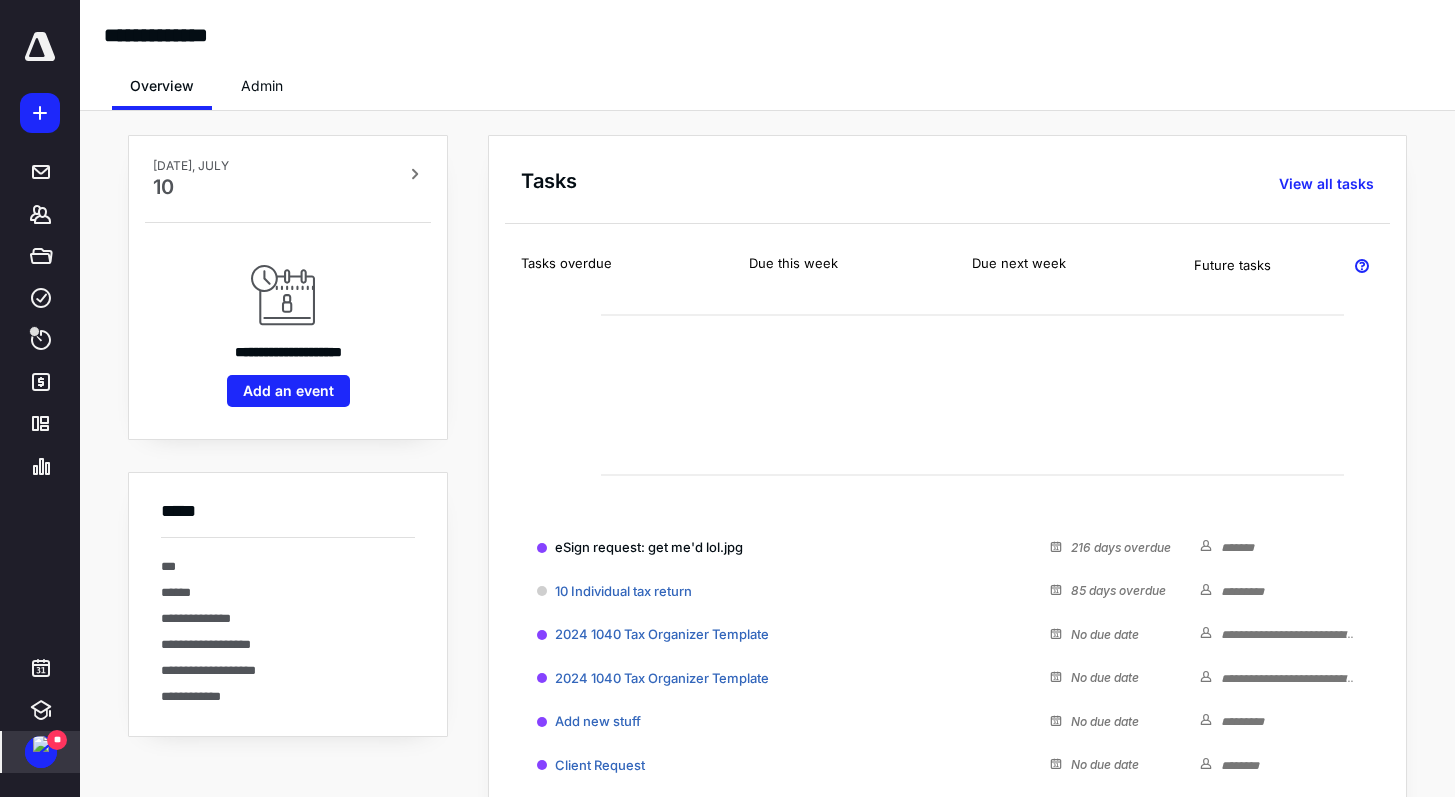 click on "**" at bounding box center [57, 740] 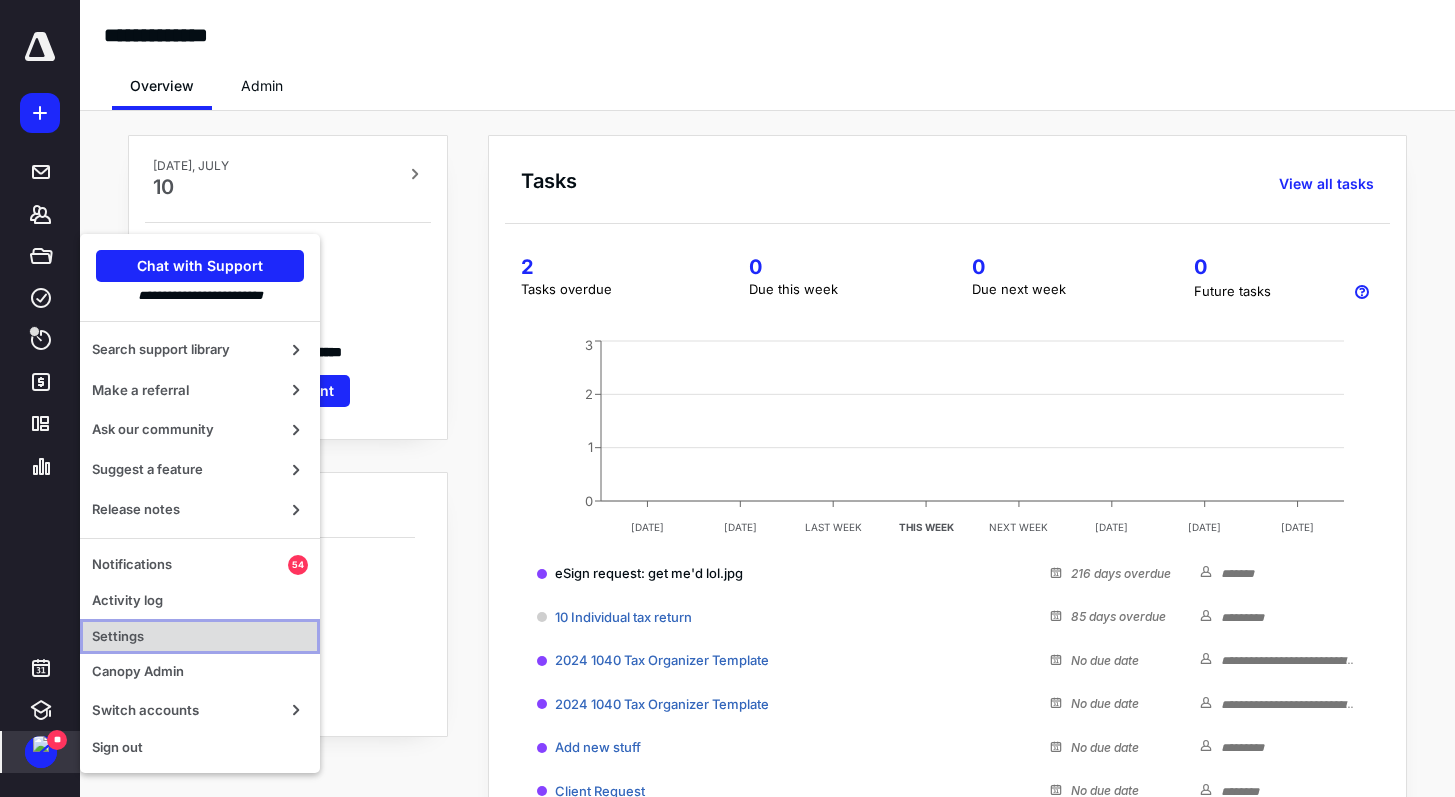 click on "Settings" at bounding box center (200, 637) 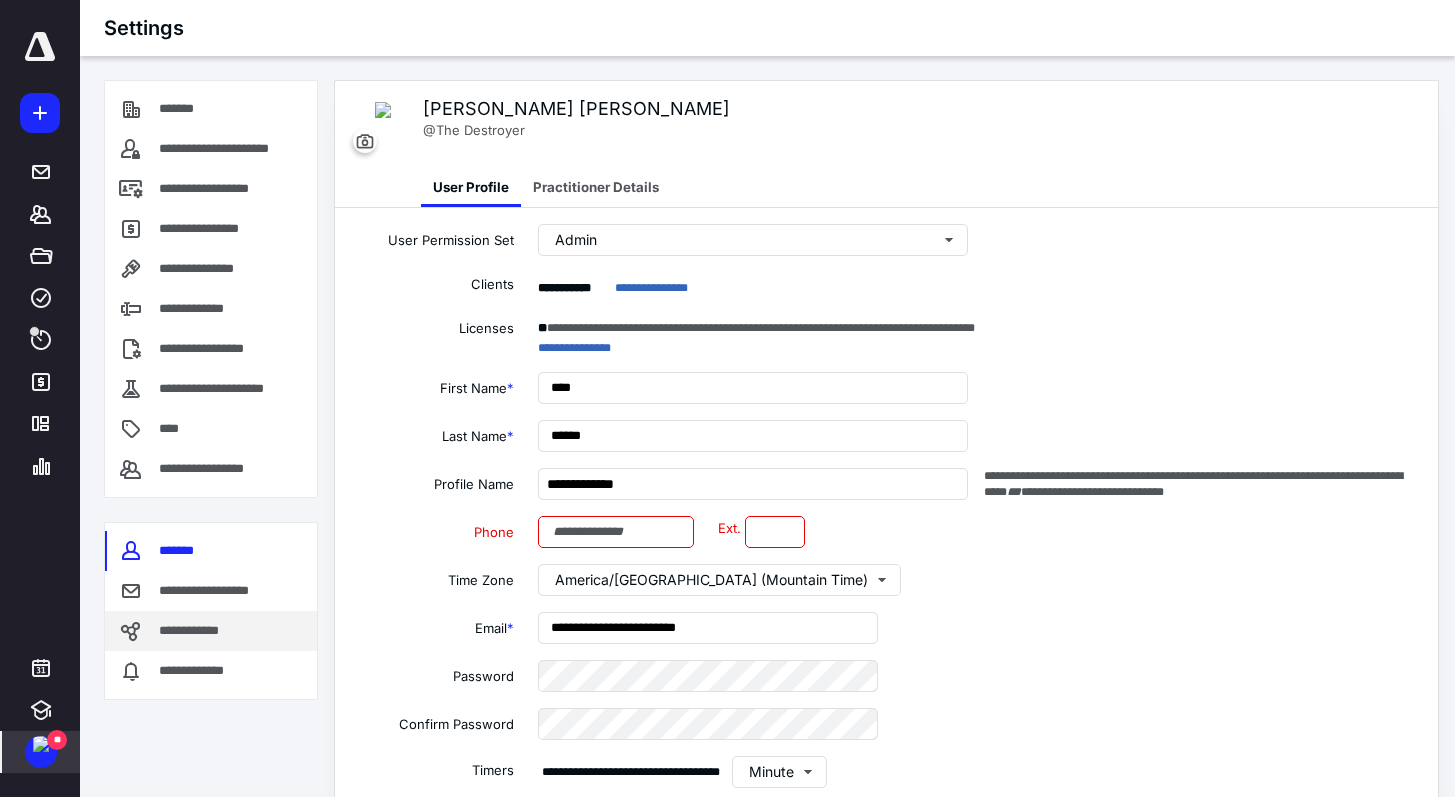 click on "**********" at bounding box center [195, 631] 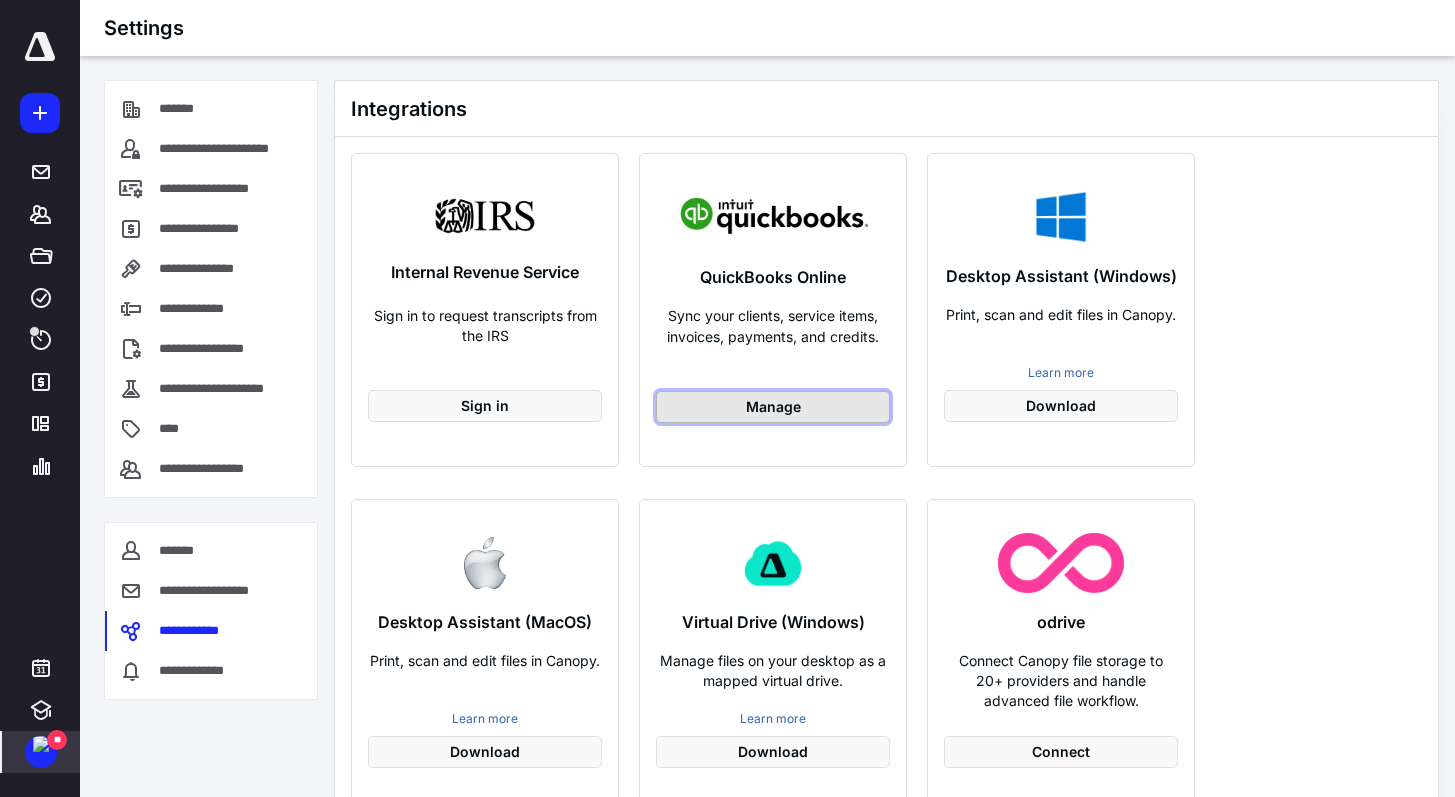 click on "Manage" at bounding box center [773, 407] 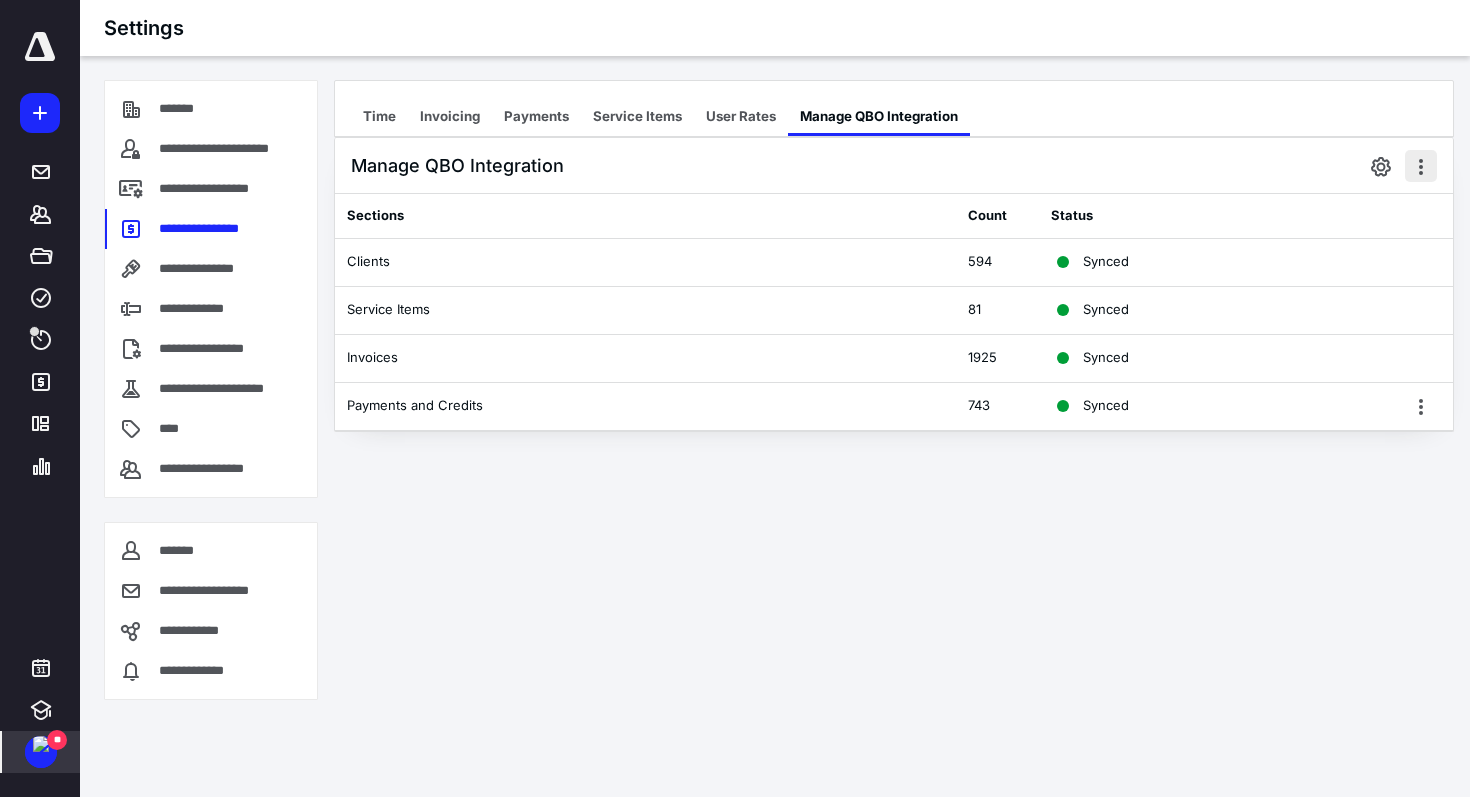click at bounding box center (1421, 166) 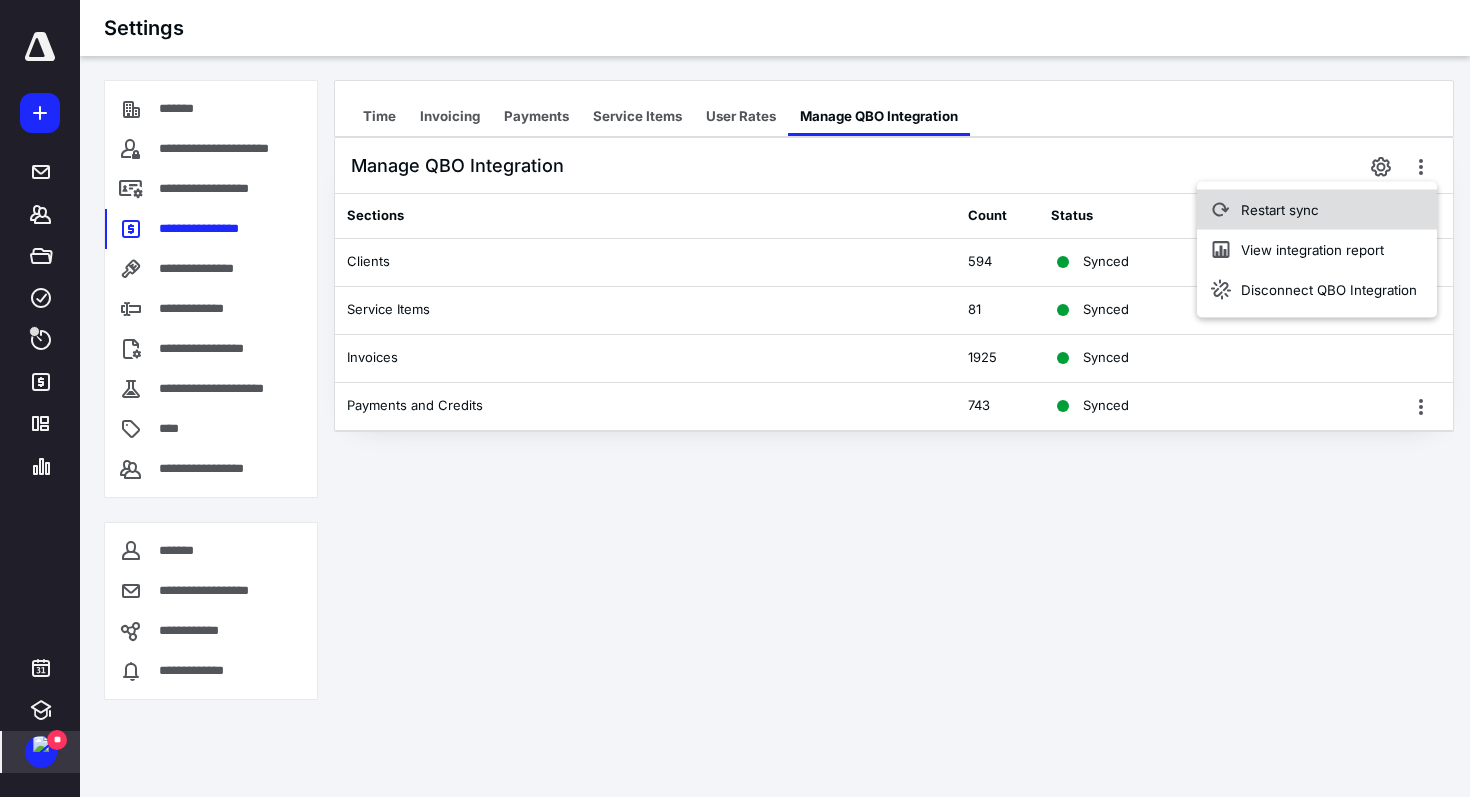 type 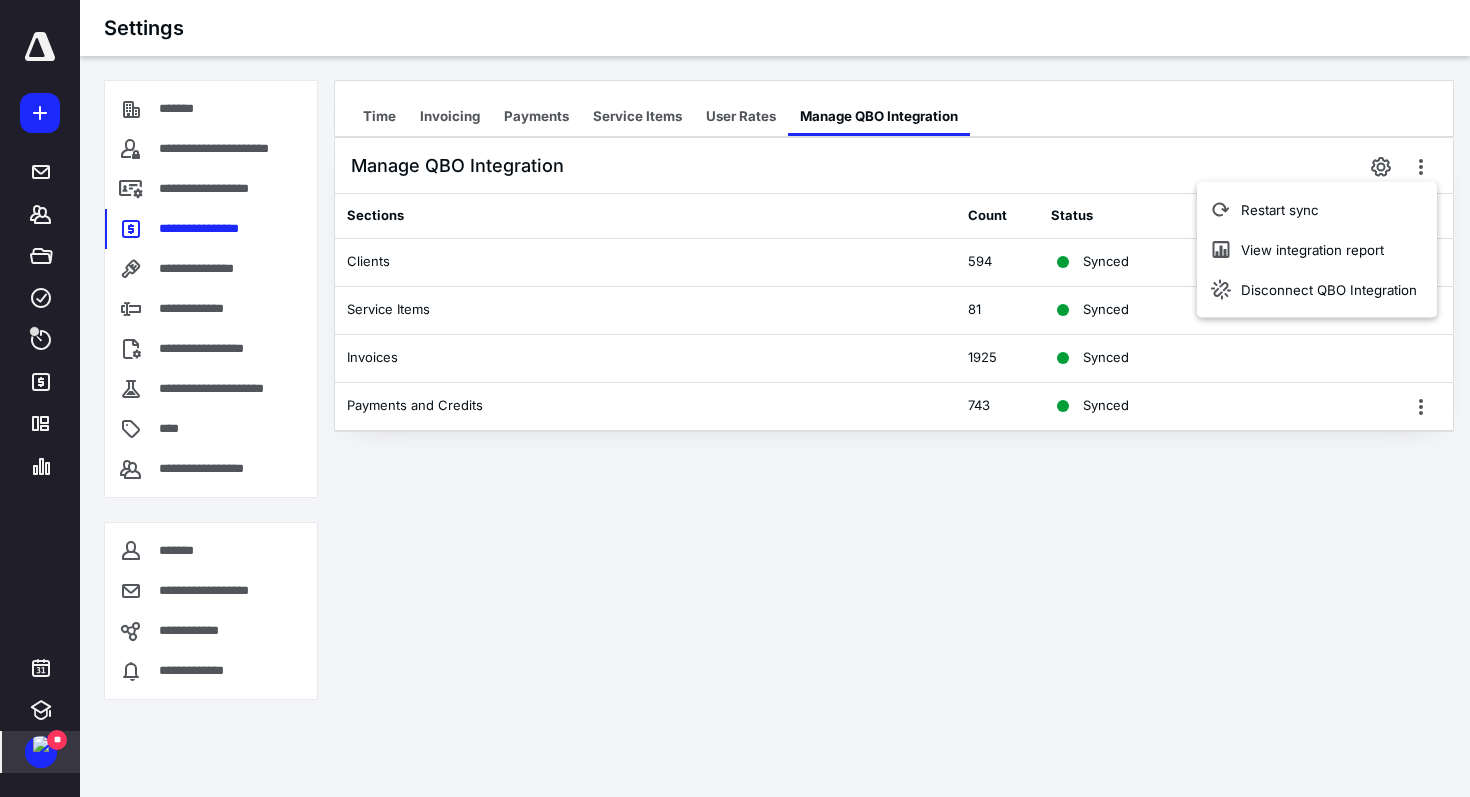 click at bounding box center [41, 744] 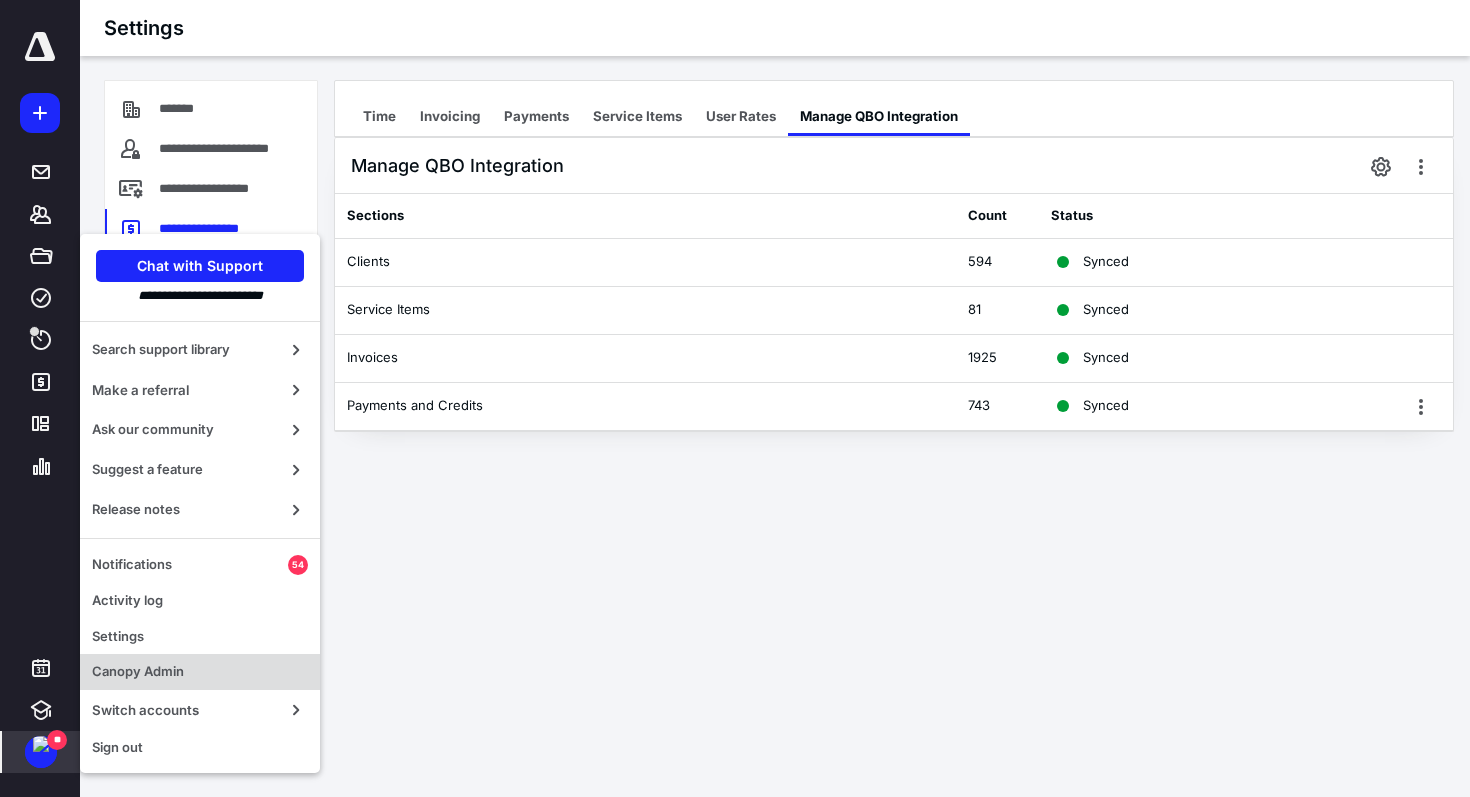 click on "Canopy Admin" at bounding box center [200, 672] 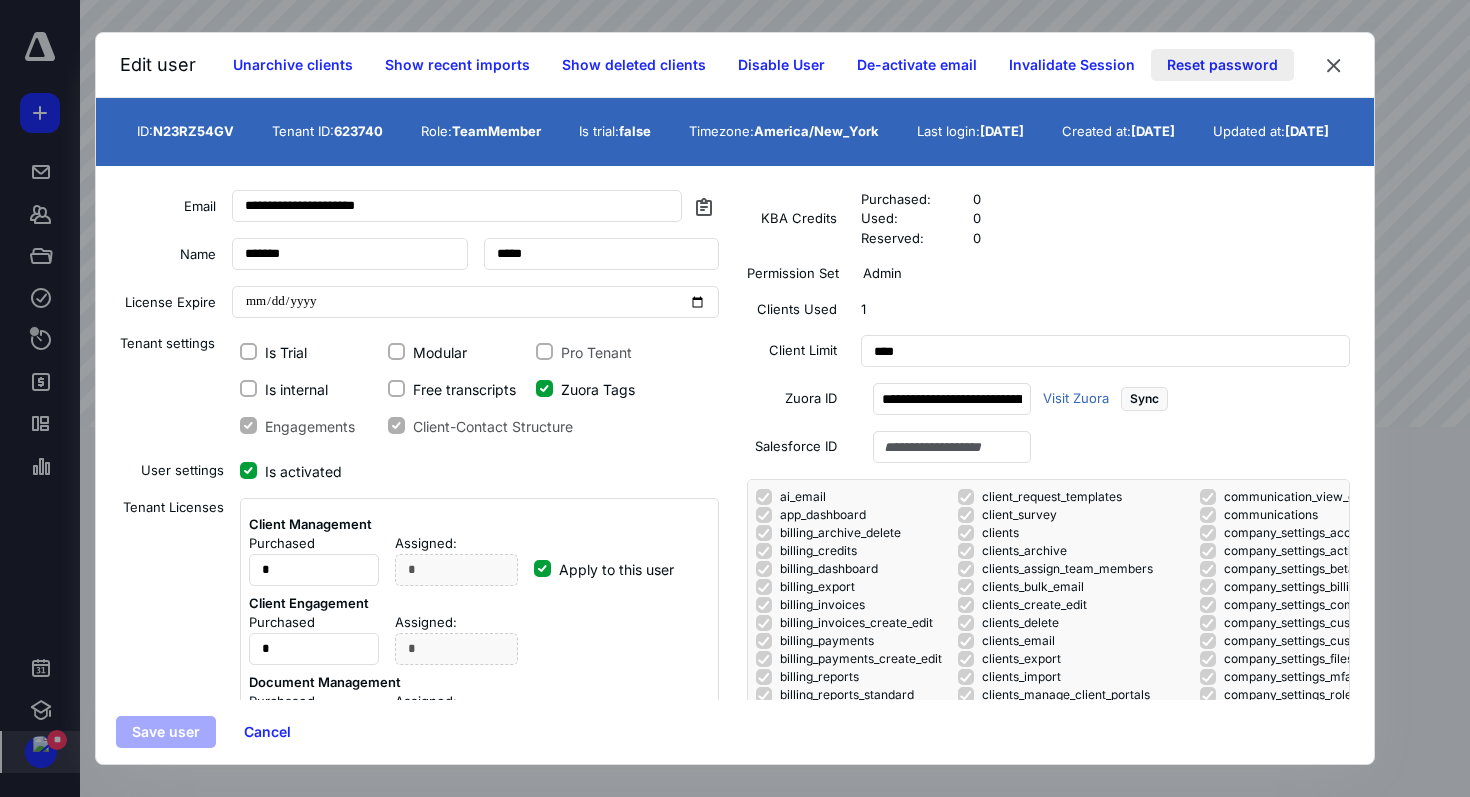 click on "Reset password" at bounding box center [1222, 65] 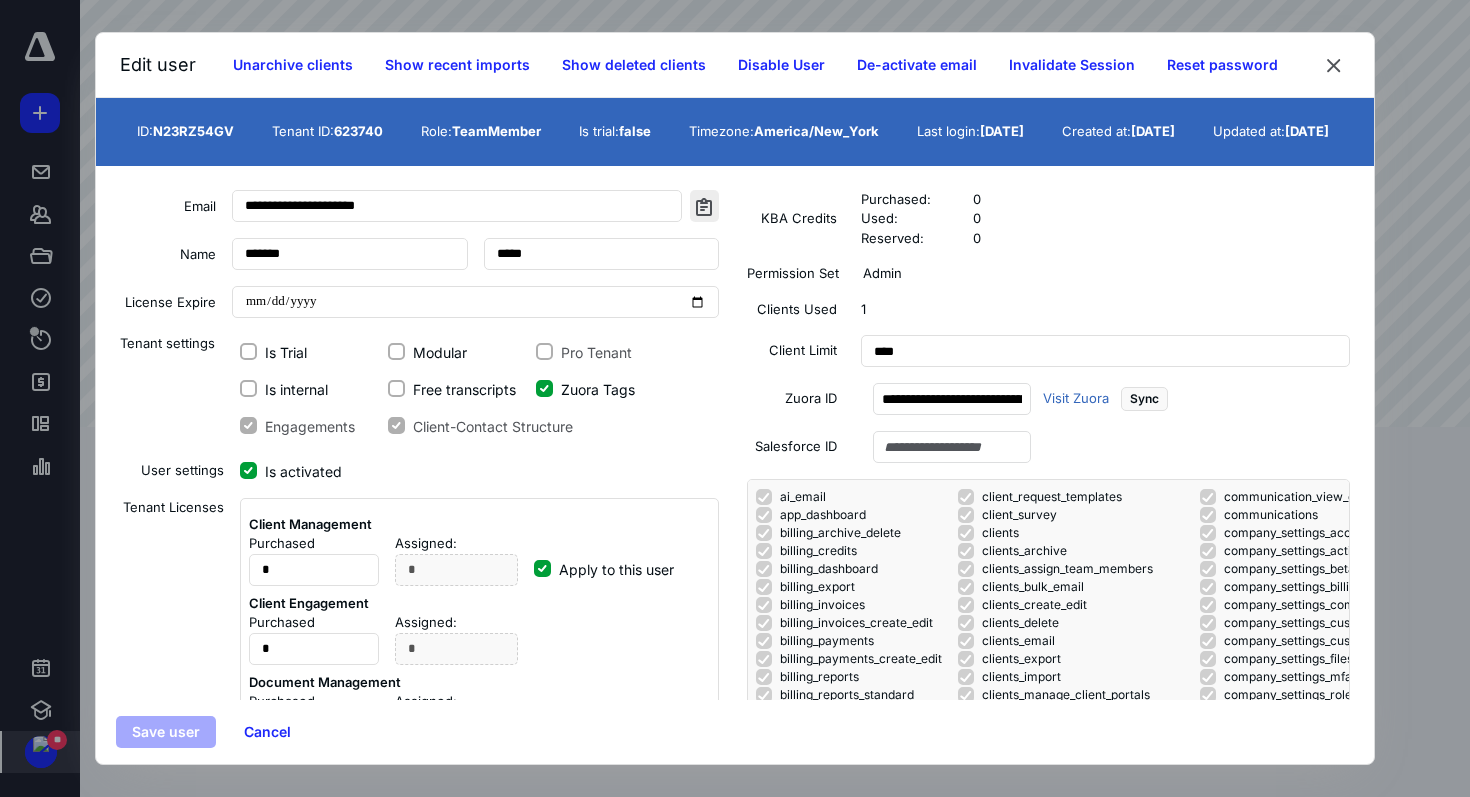 click at bounding box center [704, 206] 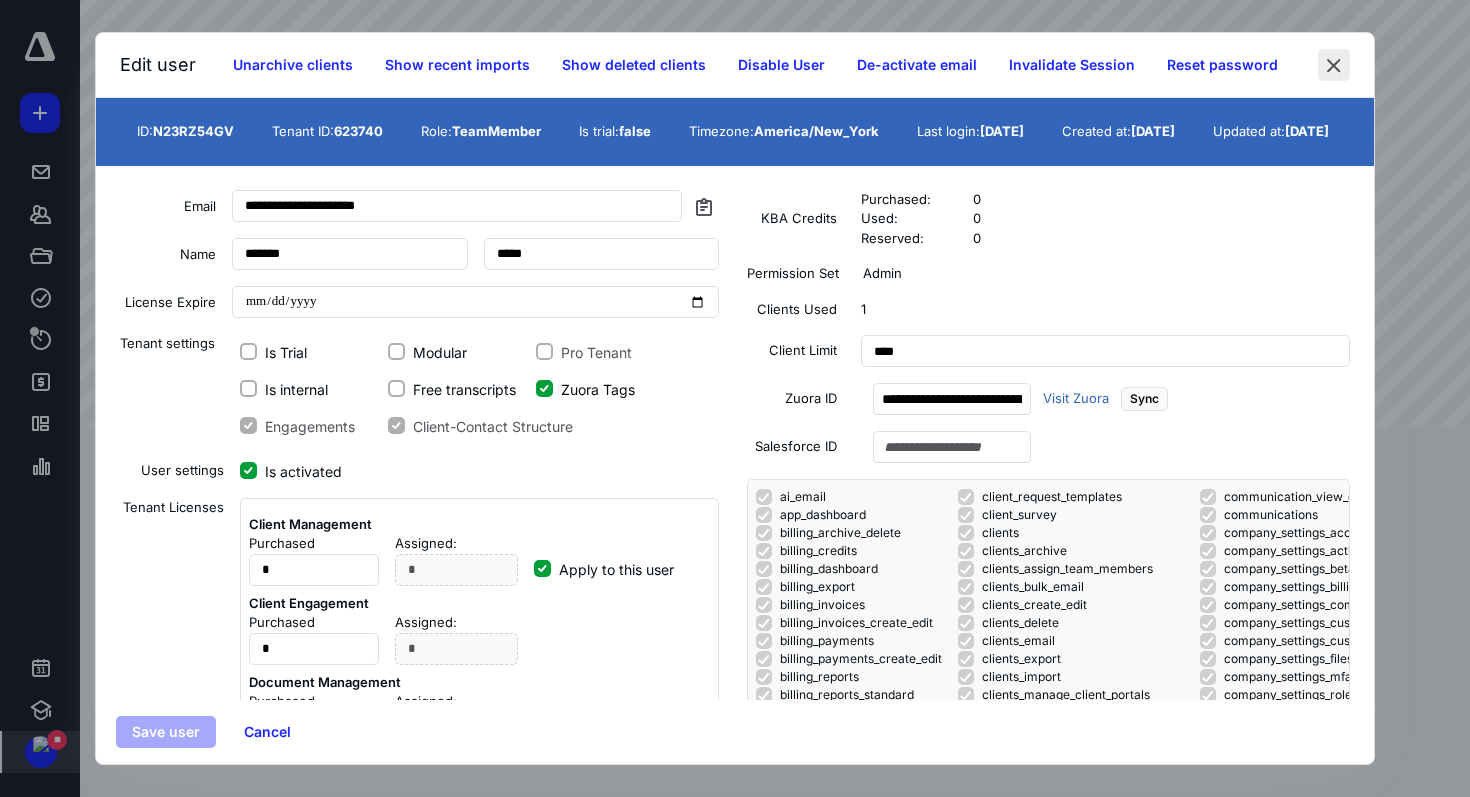 click at bounding box center [1334, 65] 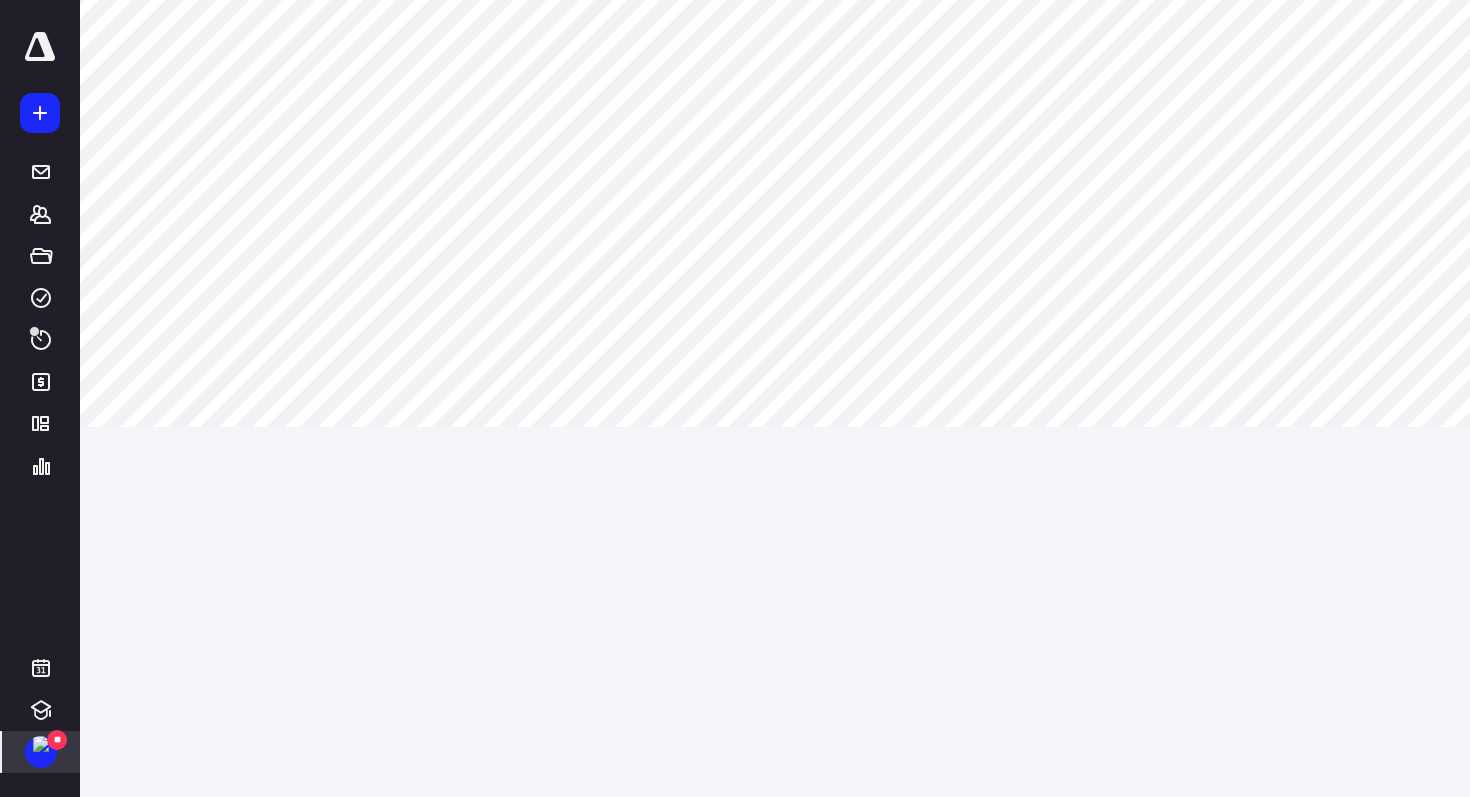 click at bounding box center [41, 744] 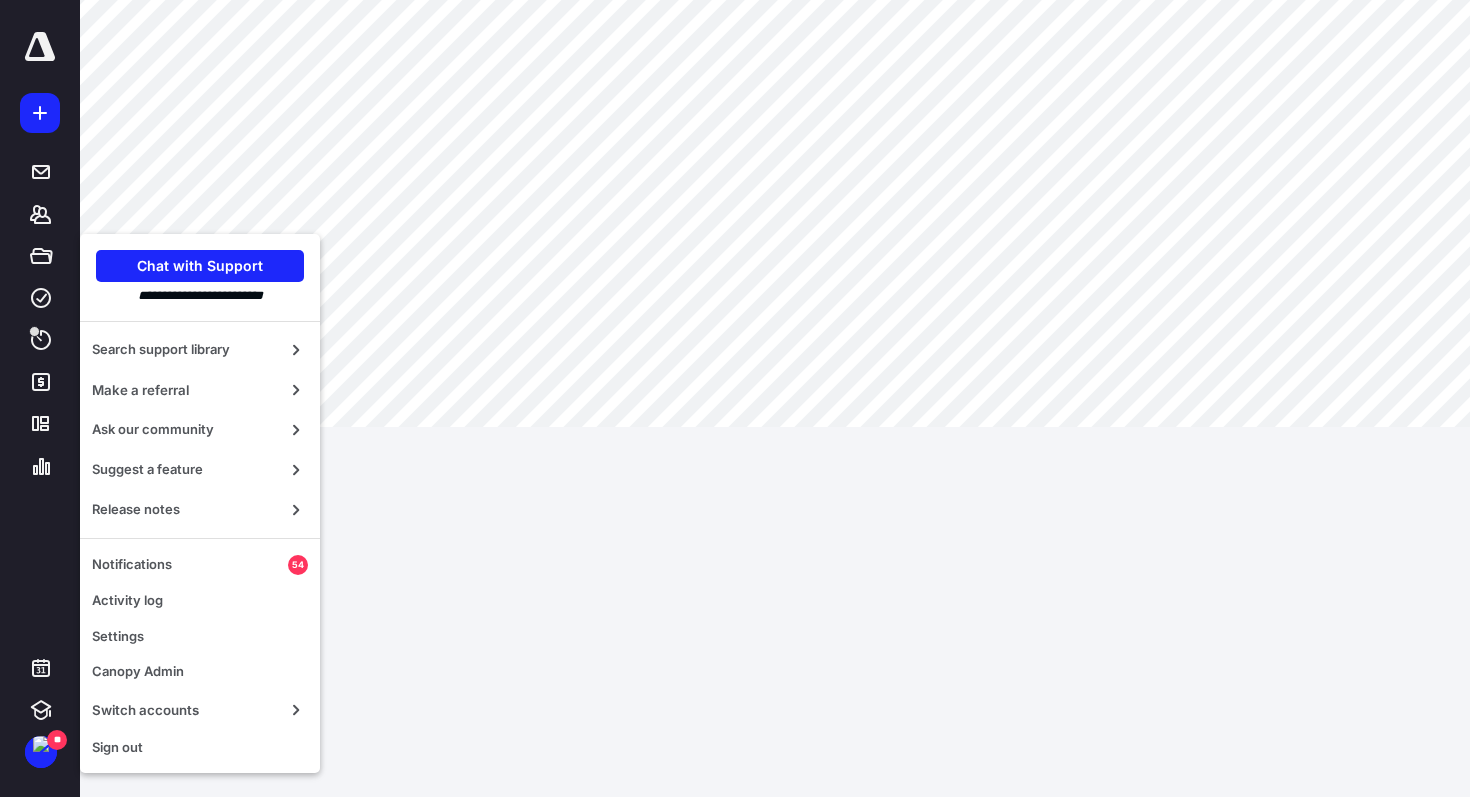 click on "**********" at bounding box center [735, 398] 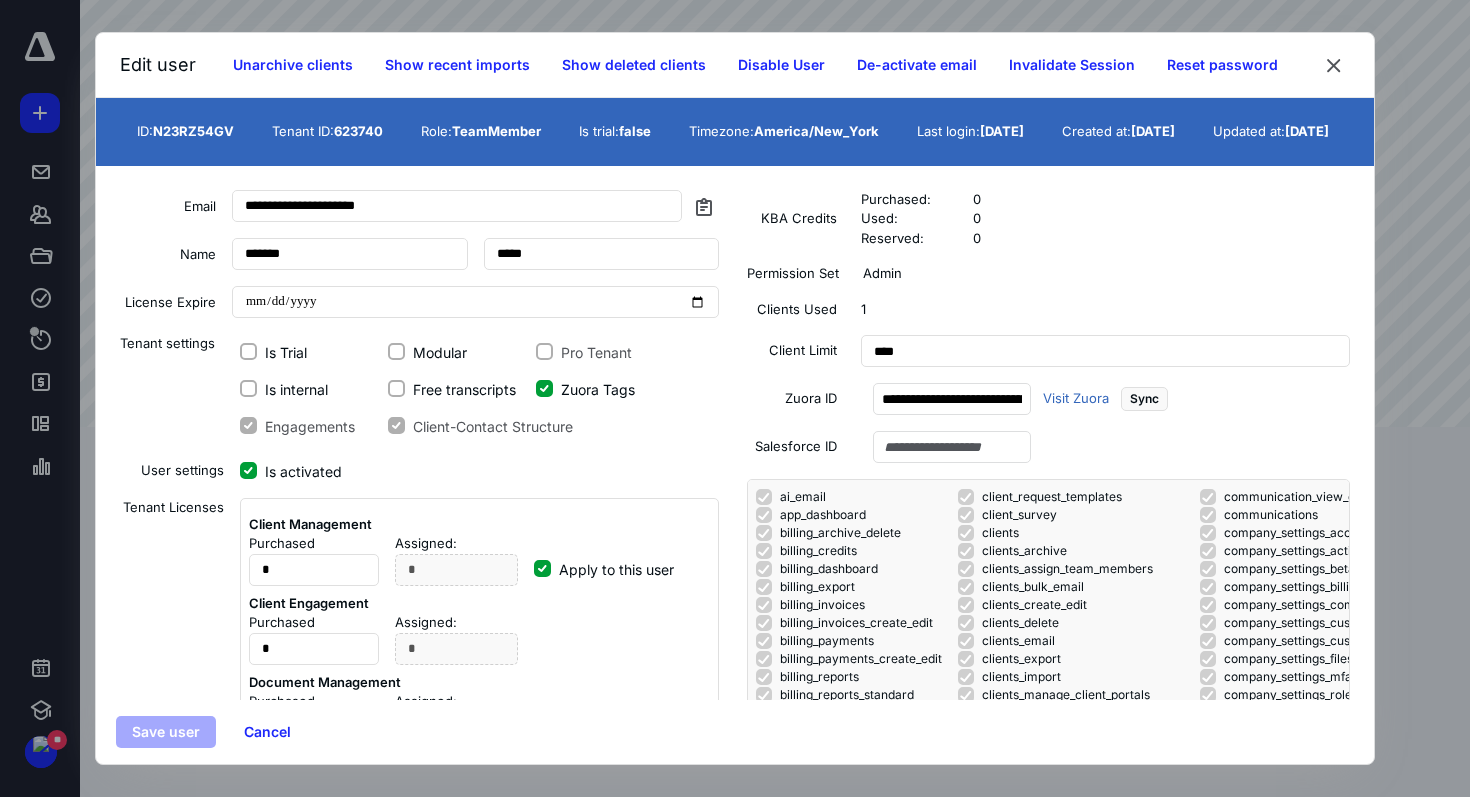 scroll, scrollTop: 207, scrollLeft: 0, axis: vertical 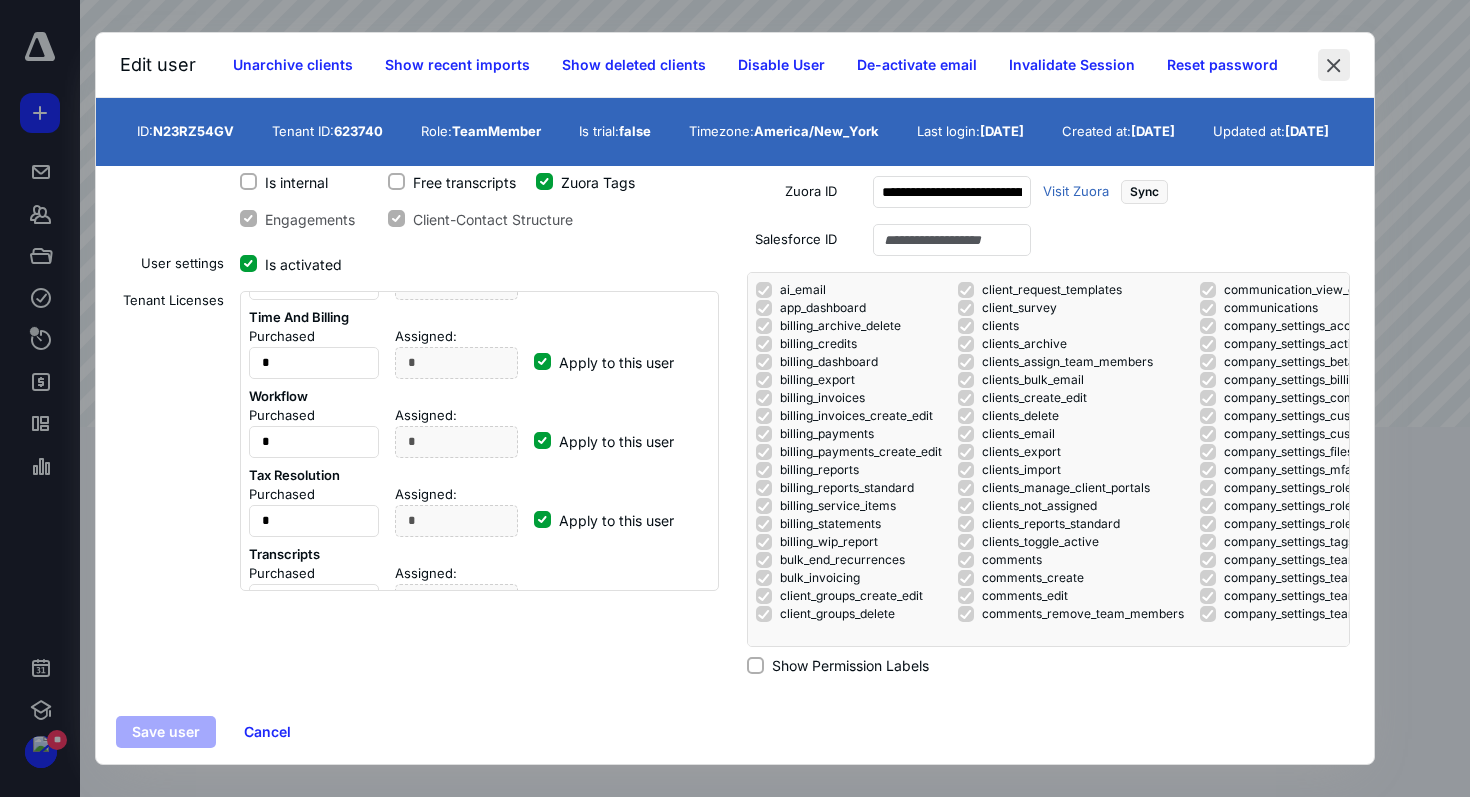 click at bounding box center (1334, 65) 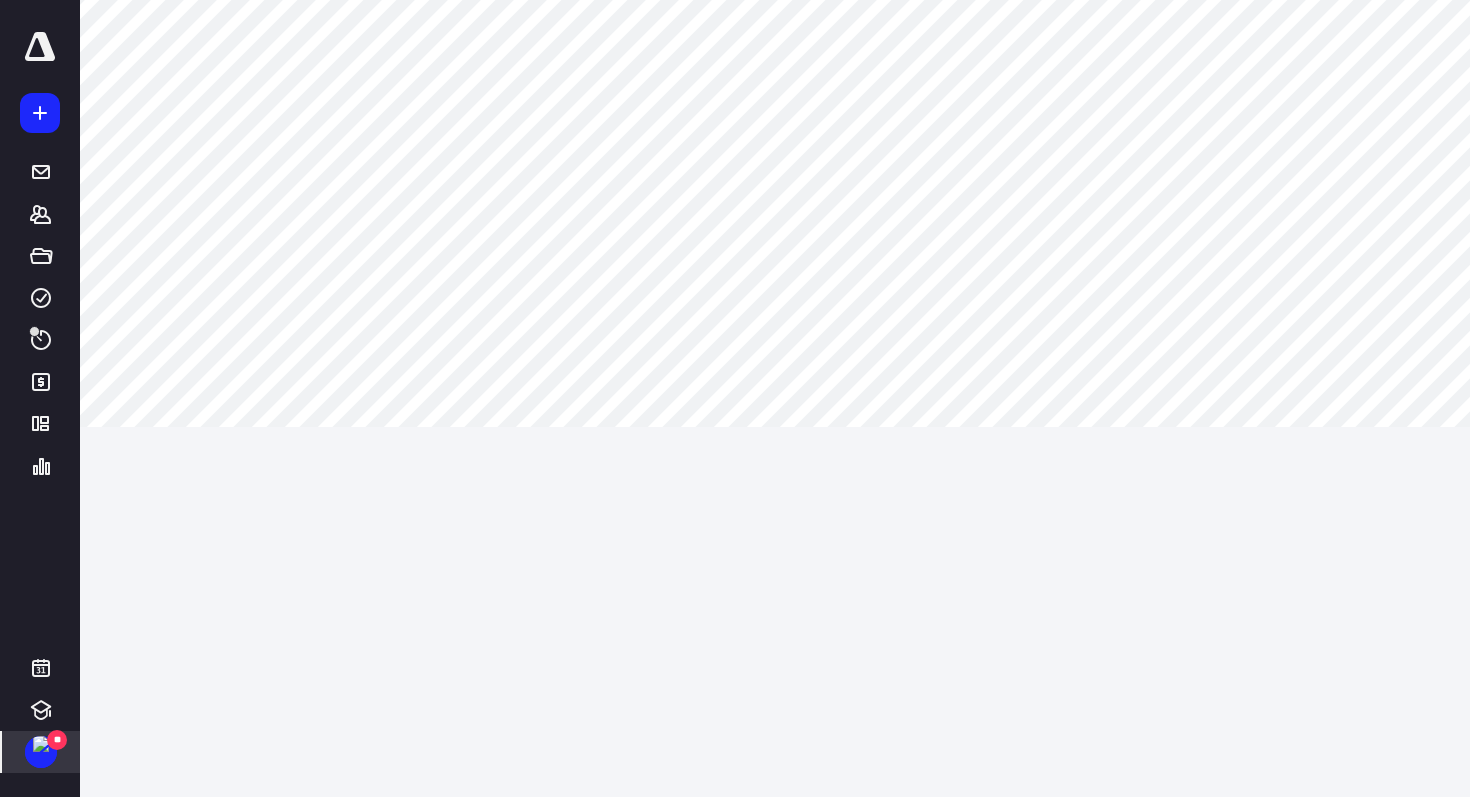 click at bounding box center [41, 744] 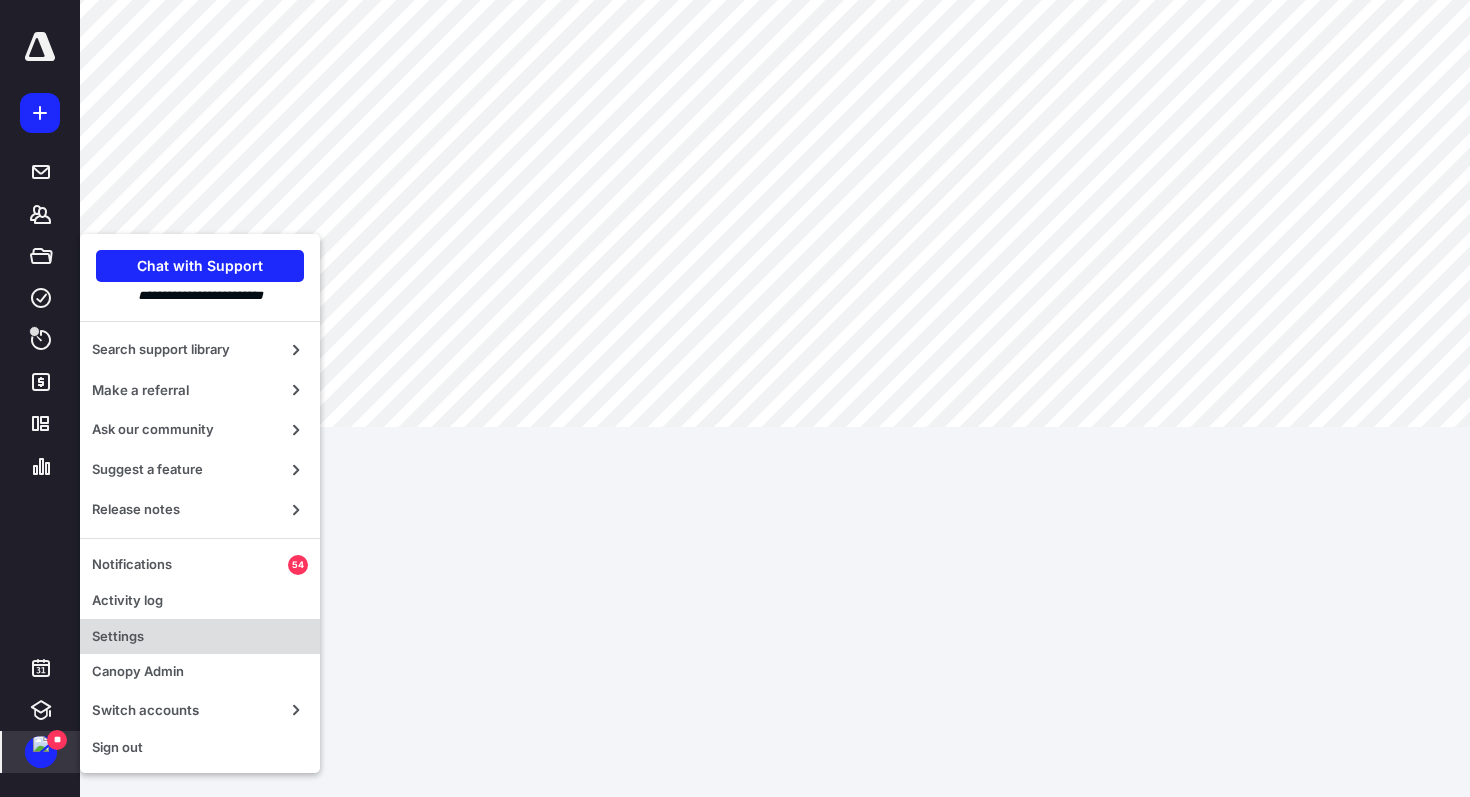 click on "Settings" at bounding box center [200, 637] 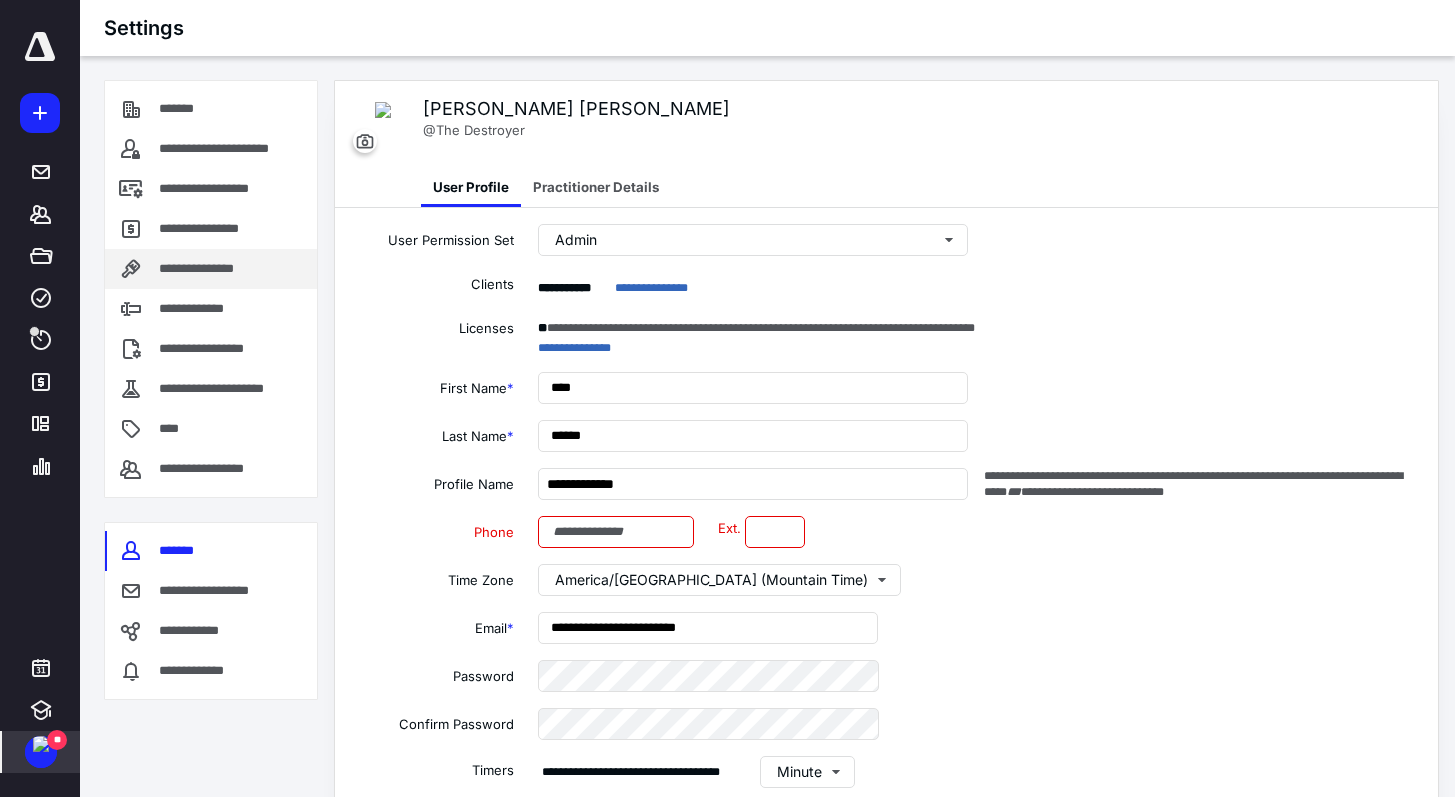 click on "**********" at bounding box center [212, 269] 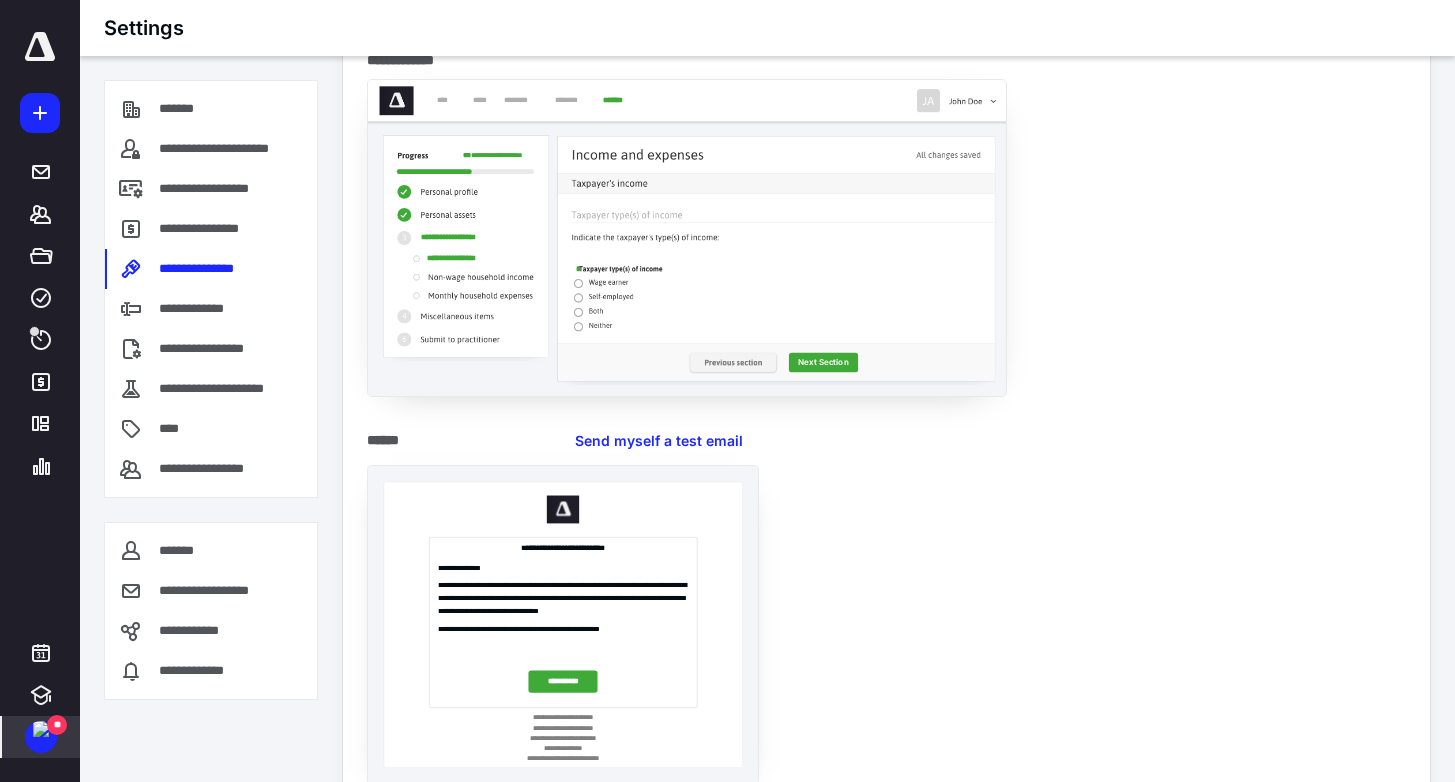 scroll, scrollTop: 3303, scrollLeft: 0, axis: vertical 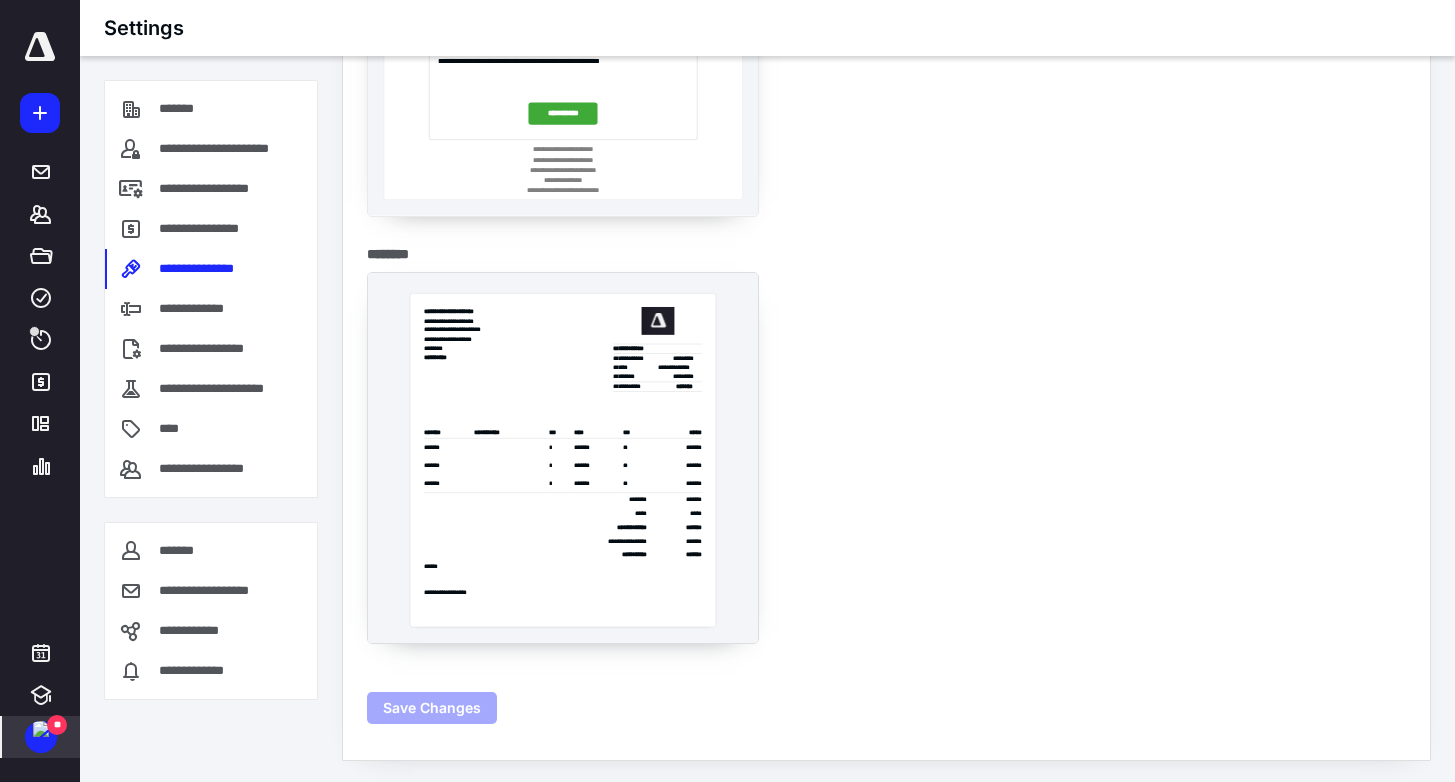 click on "Save Changes" at bounding box center [432, 708] 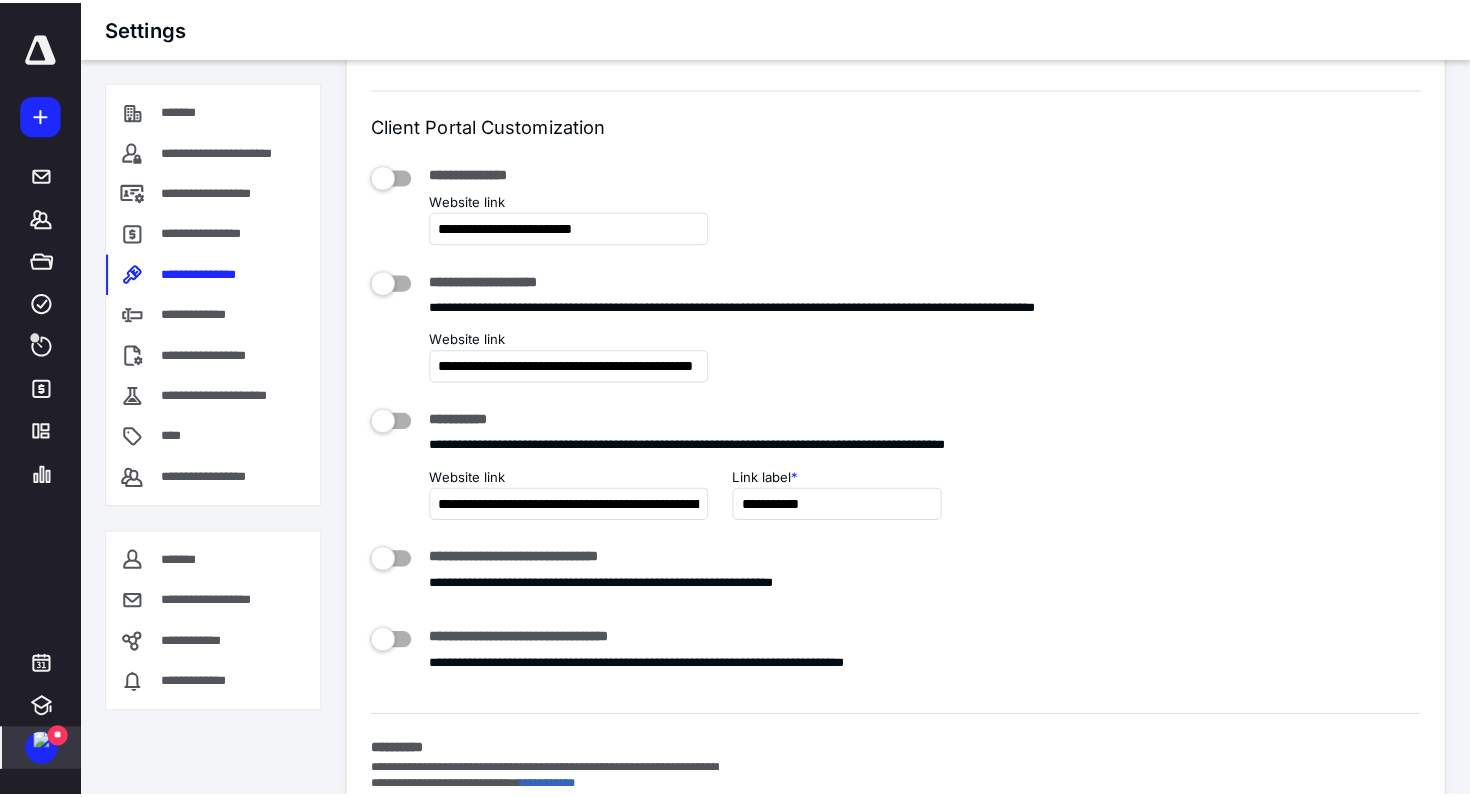 scroll, scrollTop: 0, scrollLeft: 0, axis: both 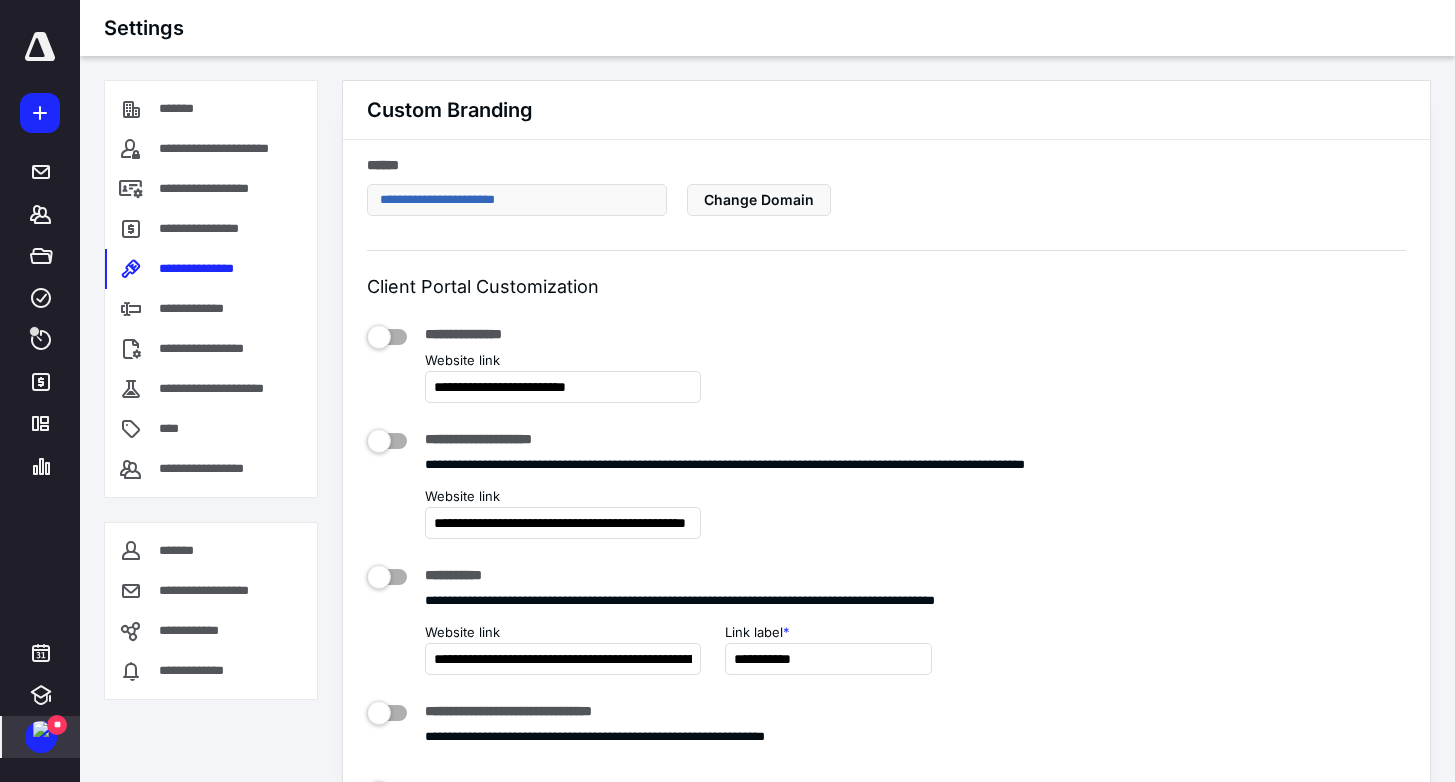 click on "**" at bounding box center [41, 737] 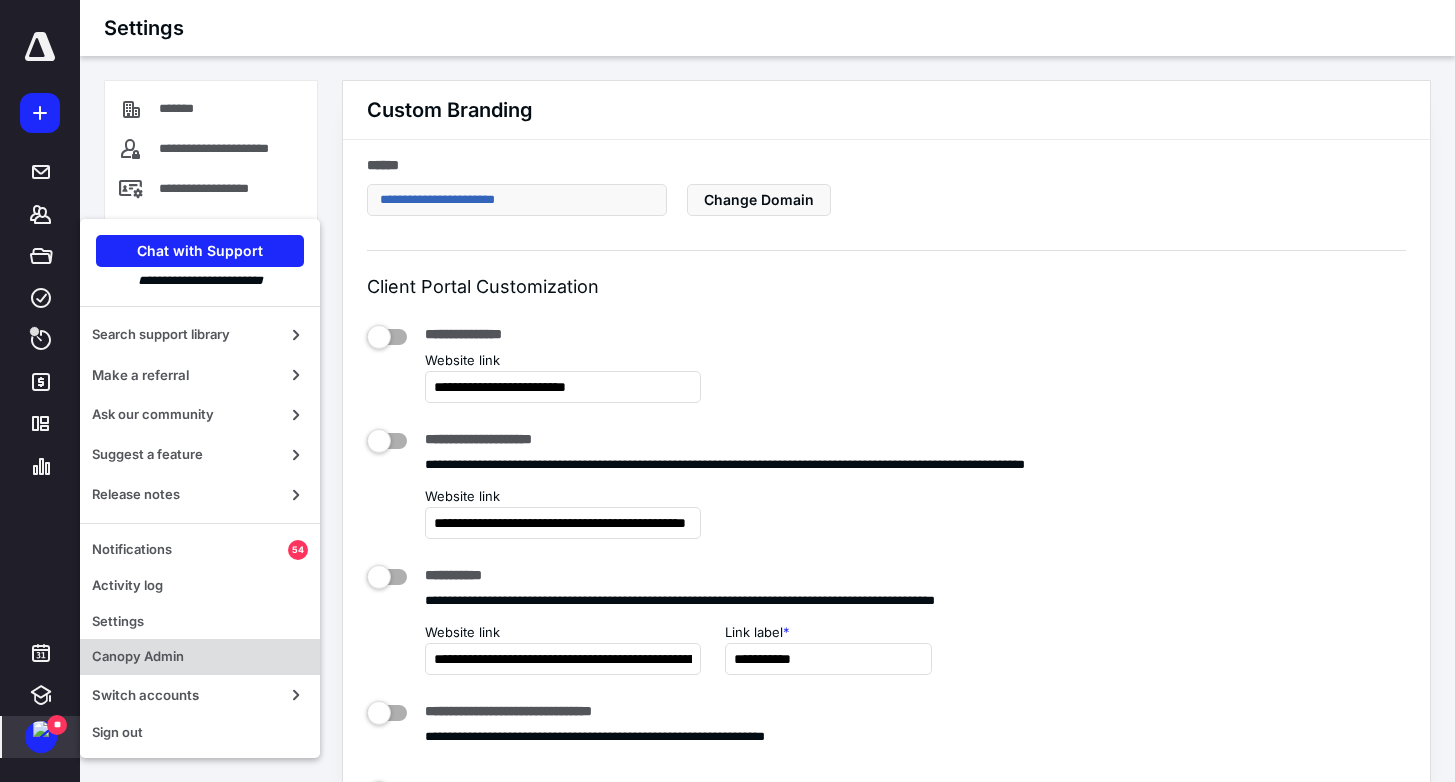 click on "Canopy Admin" at bounding box center [200, 657] 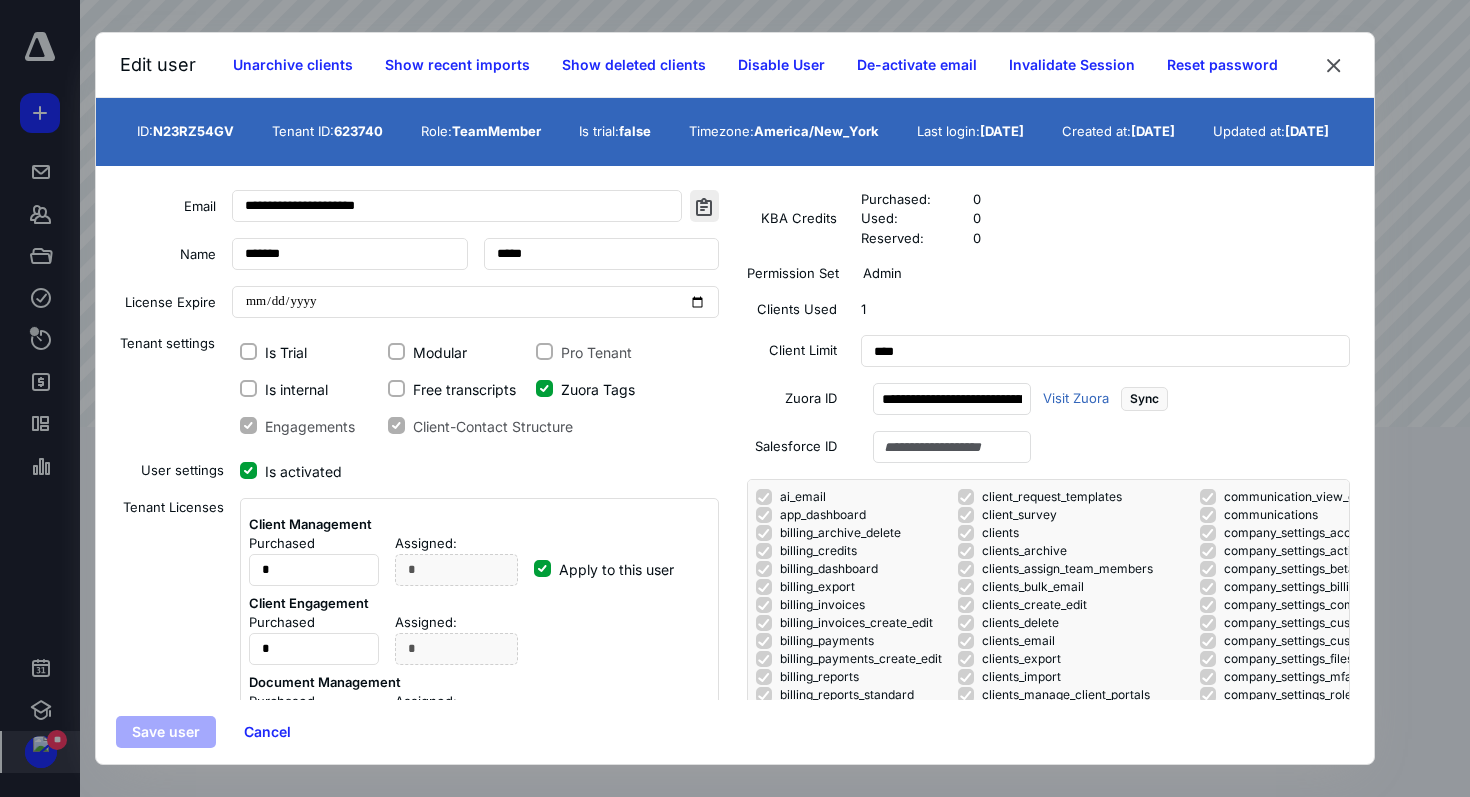 click at bounding box center (704, 206) 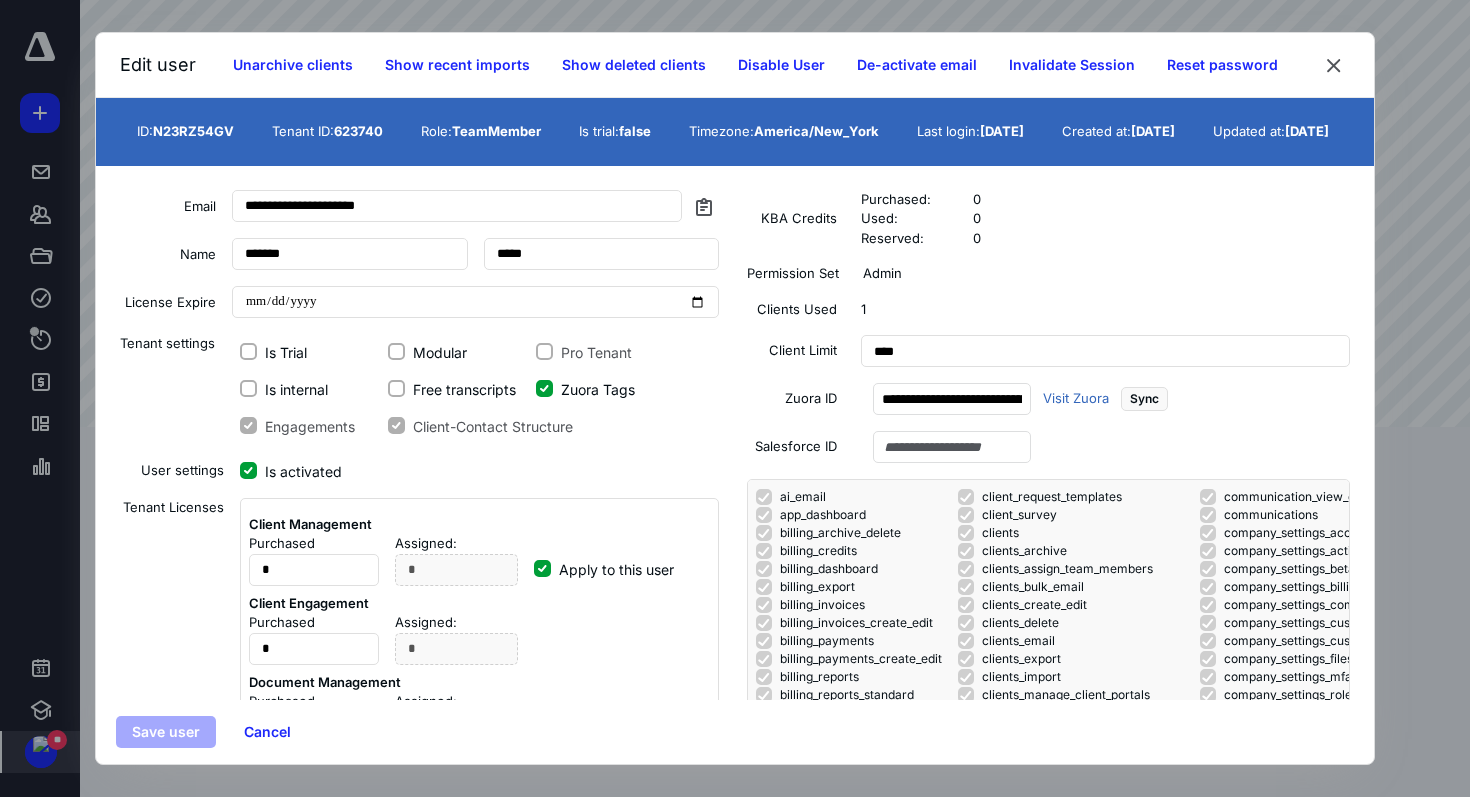 click 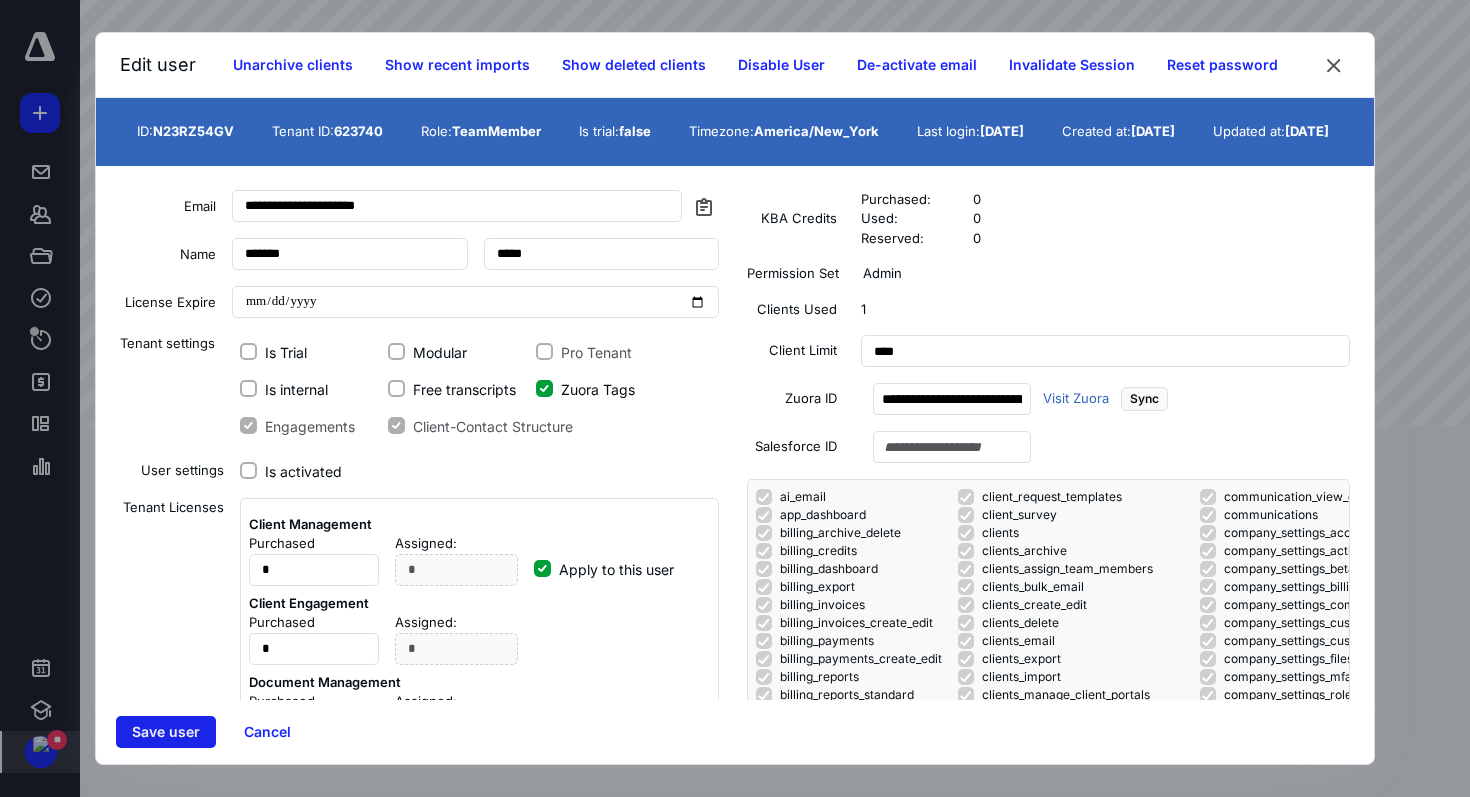 click on "Save user" at bounding box center [166, 732] 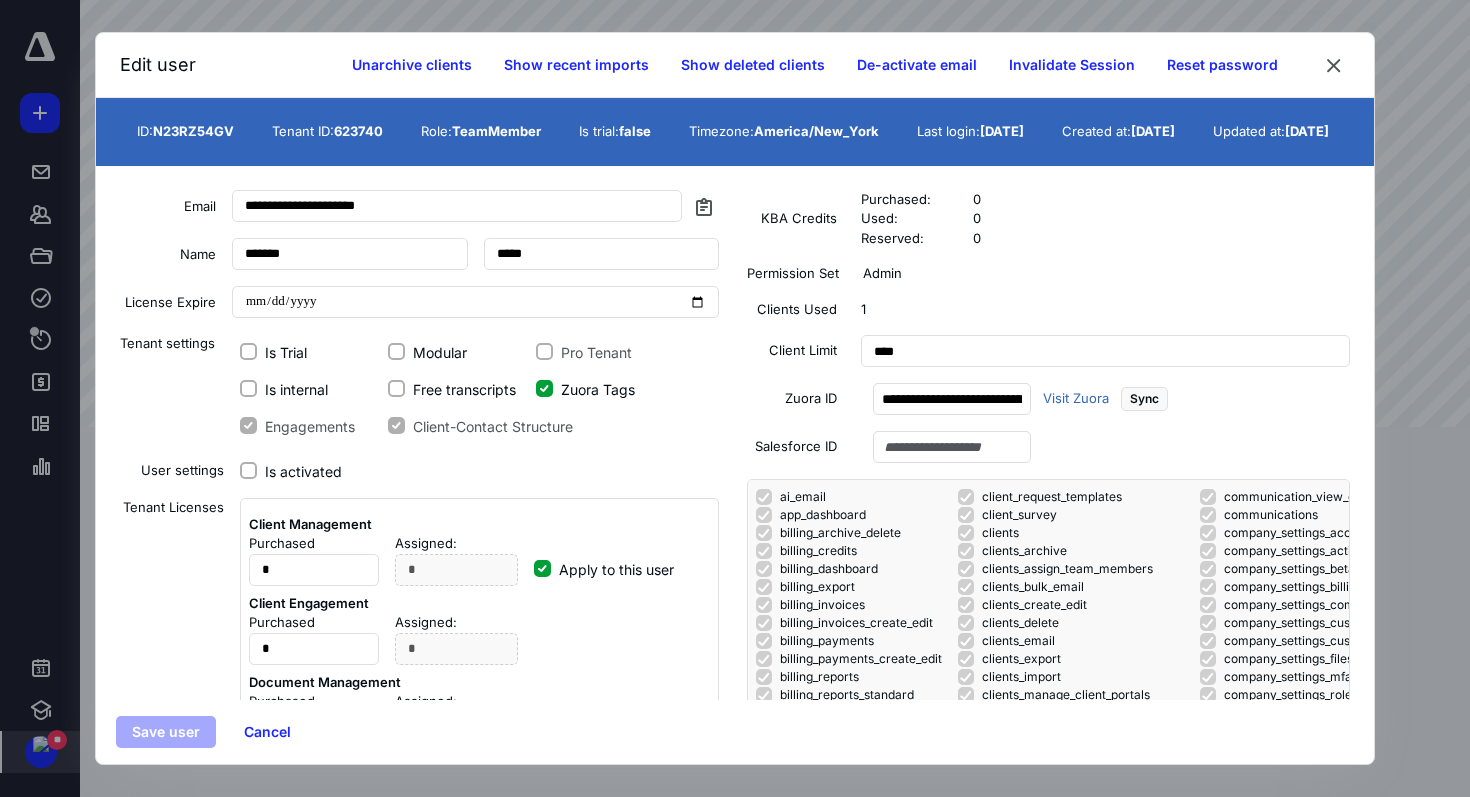 click on "Is activated" at bounding box center (248, 471) 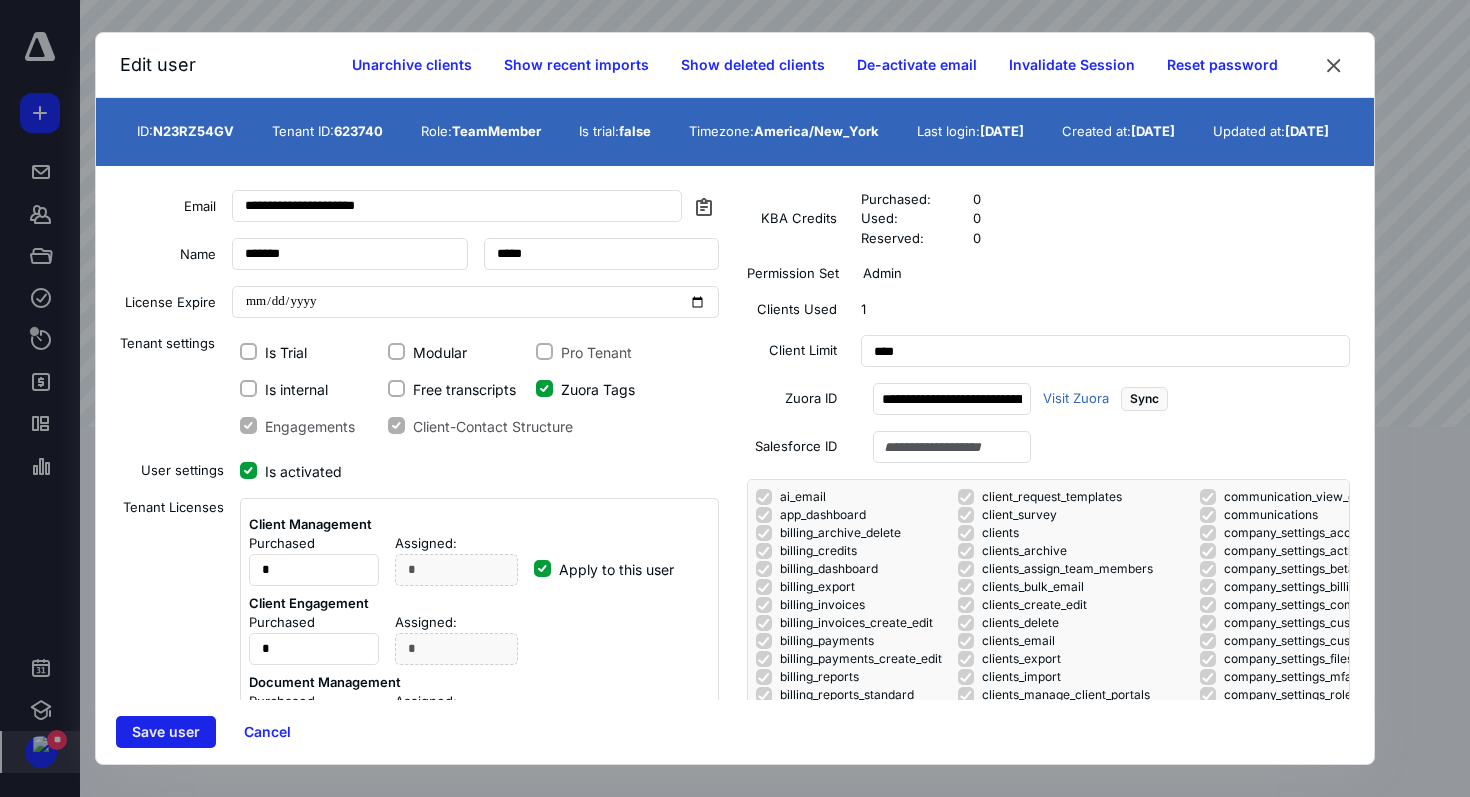 click on "Save user" at bounding box center [166, 732] 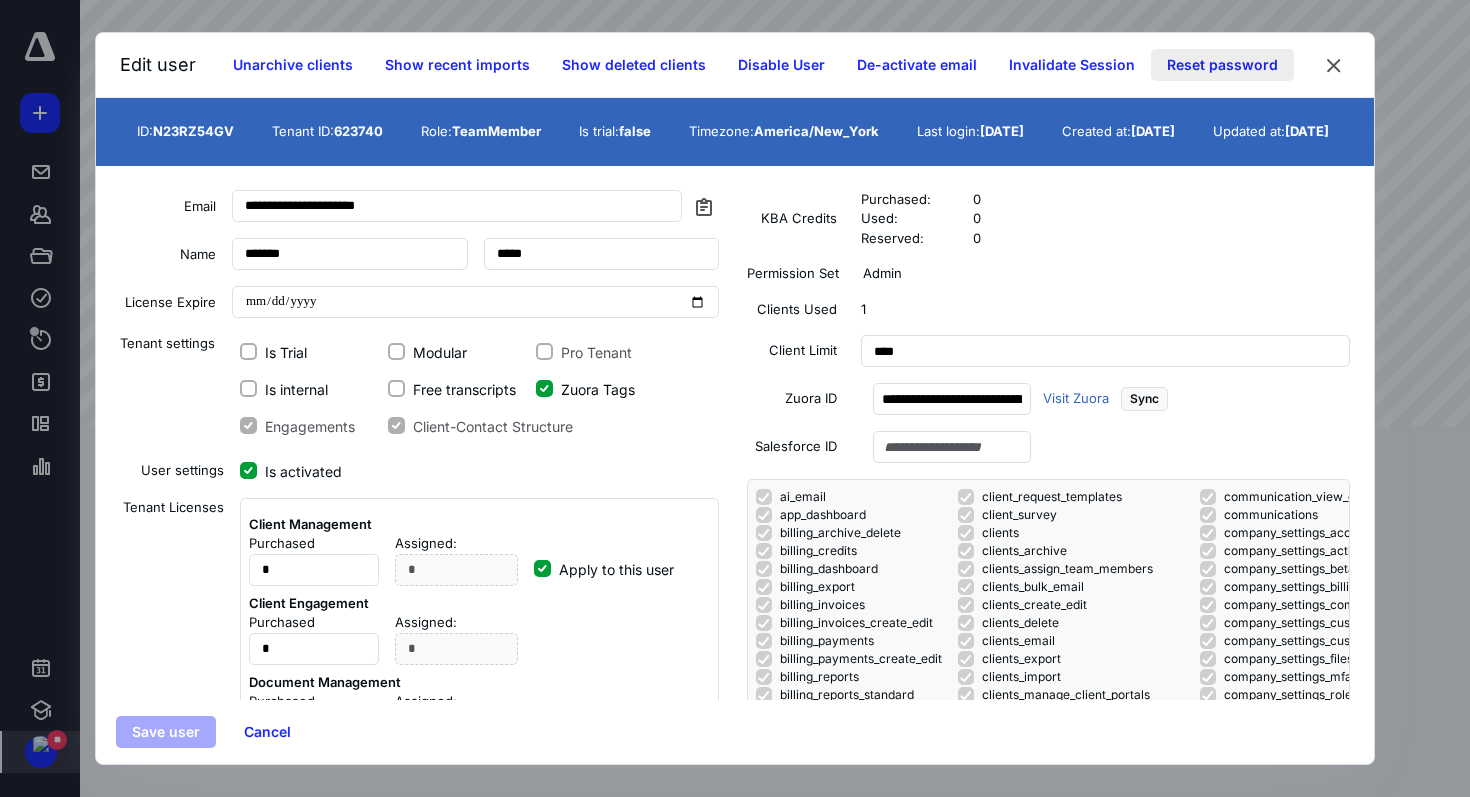 click on "Reset password" at bounding box center [1222, 65] 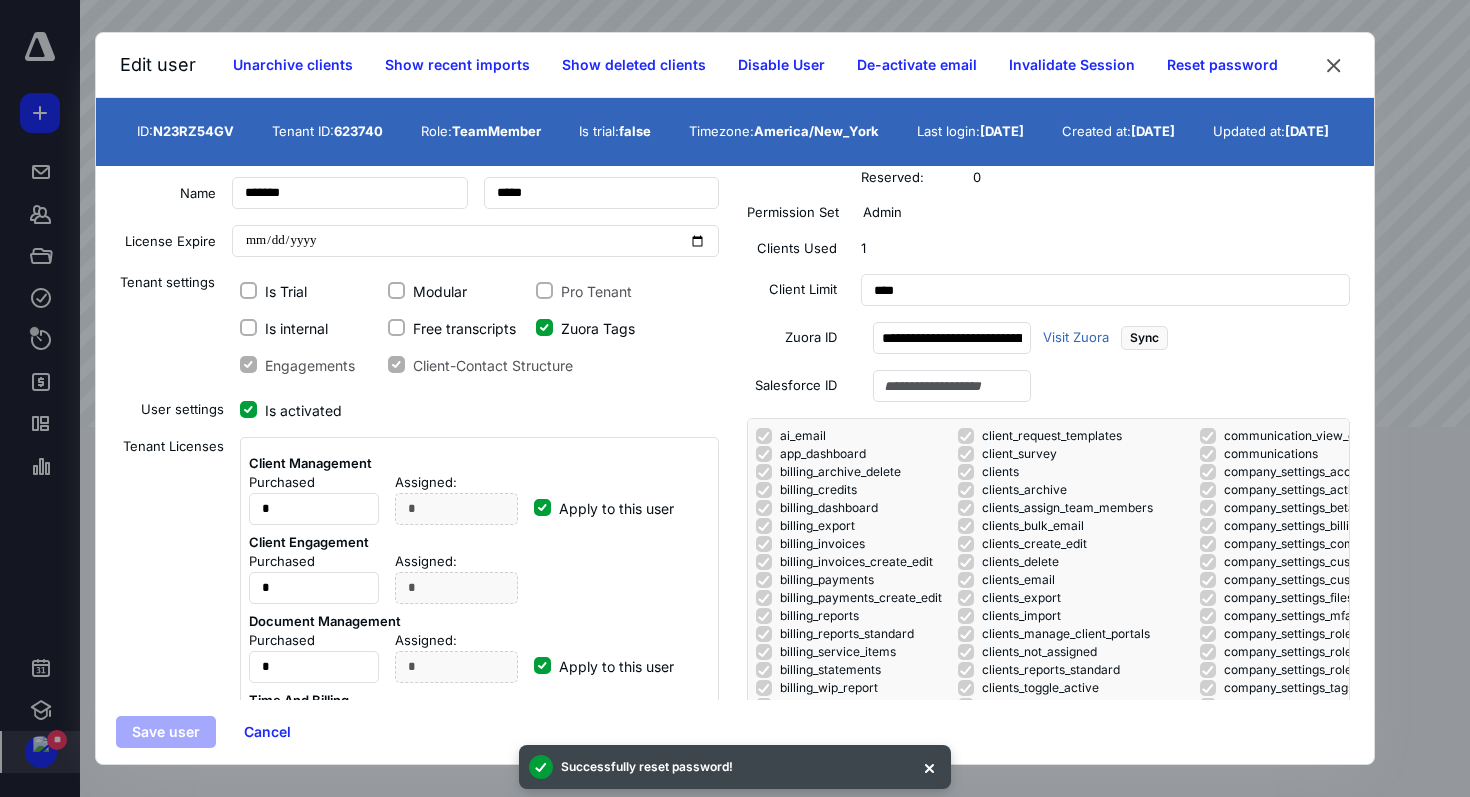 scroll, scrollTop: 108, scrollLeft: 0, axis: vertical 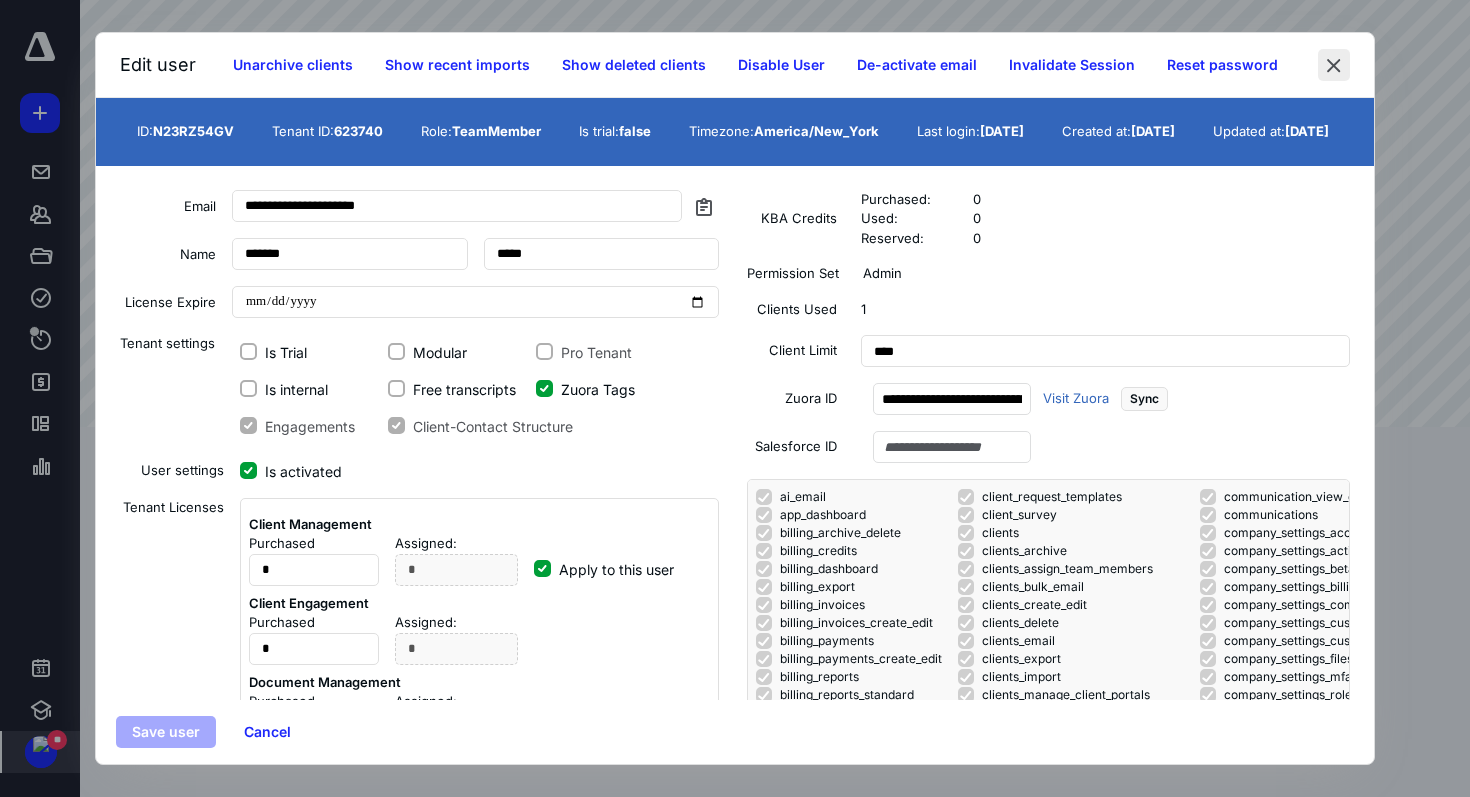 click at bounding box center (1334, 65) 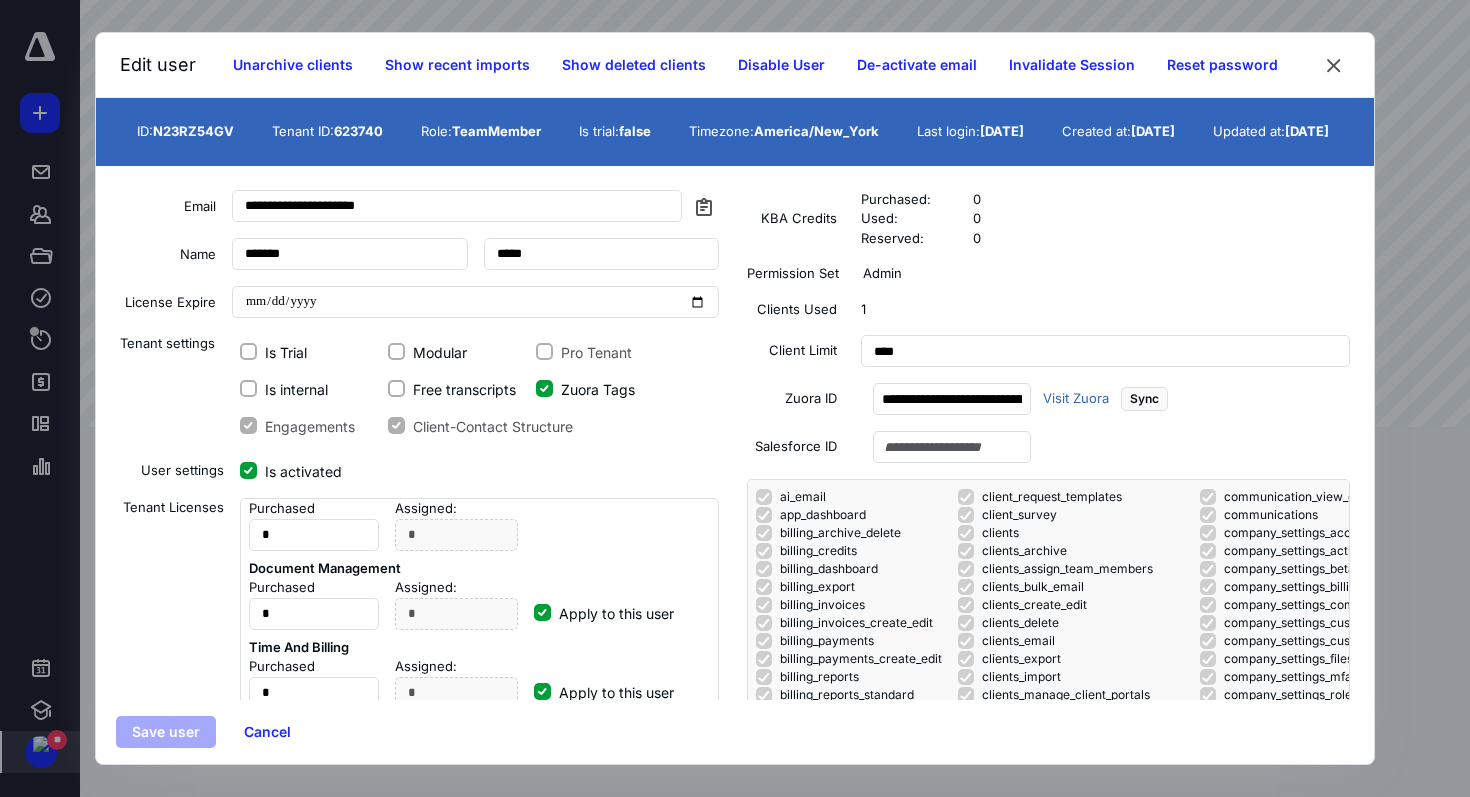 scroll, scrollTop: 150, scrollLeft: 0, axis: vertical 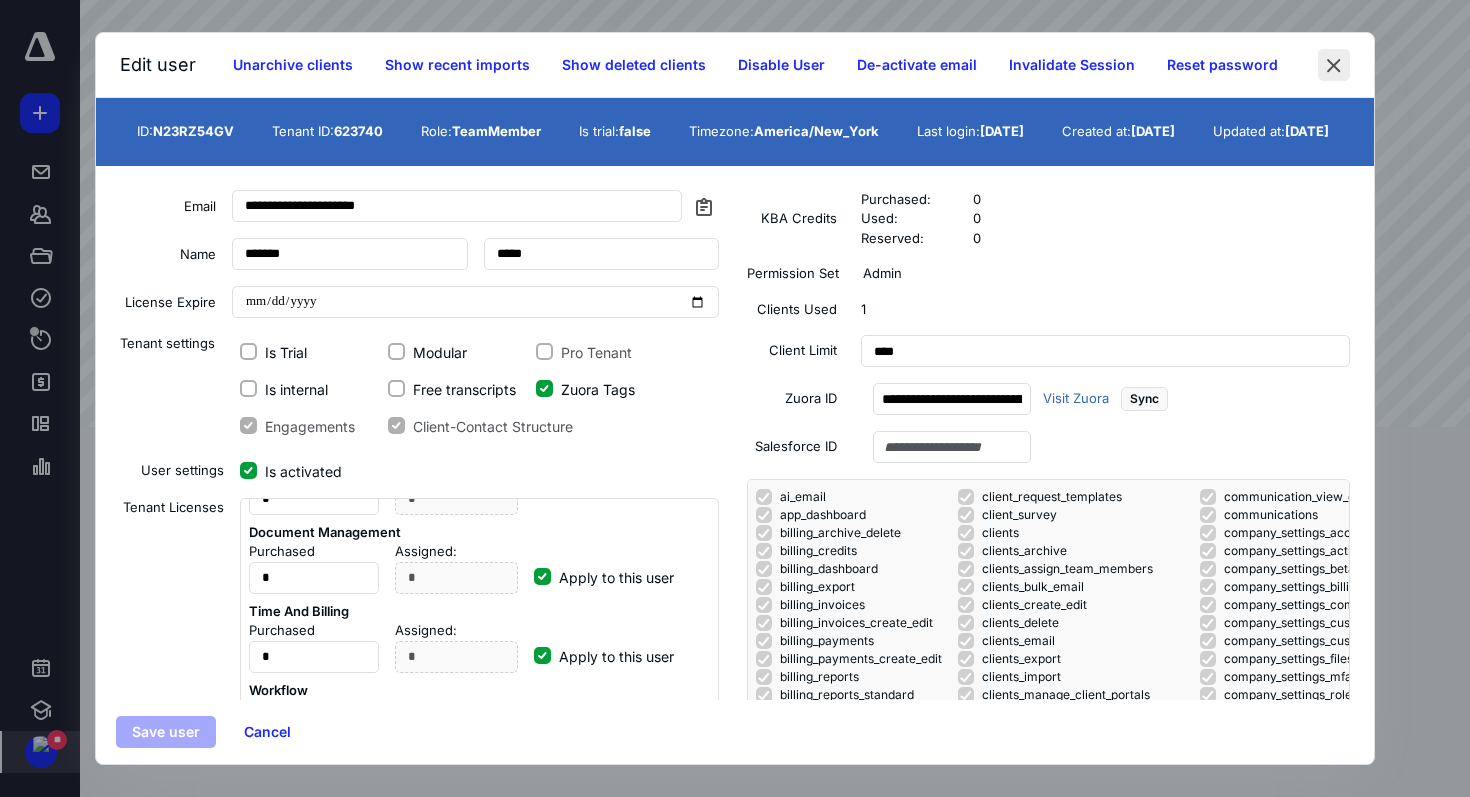 click at bounding box center (1334, 65) 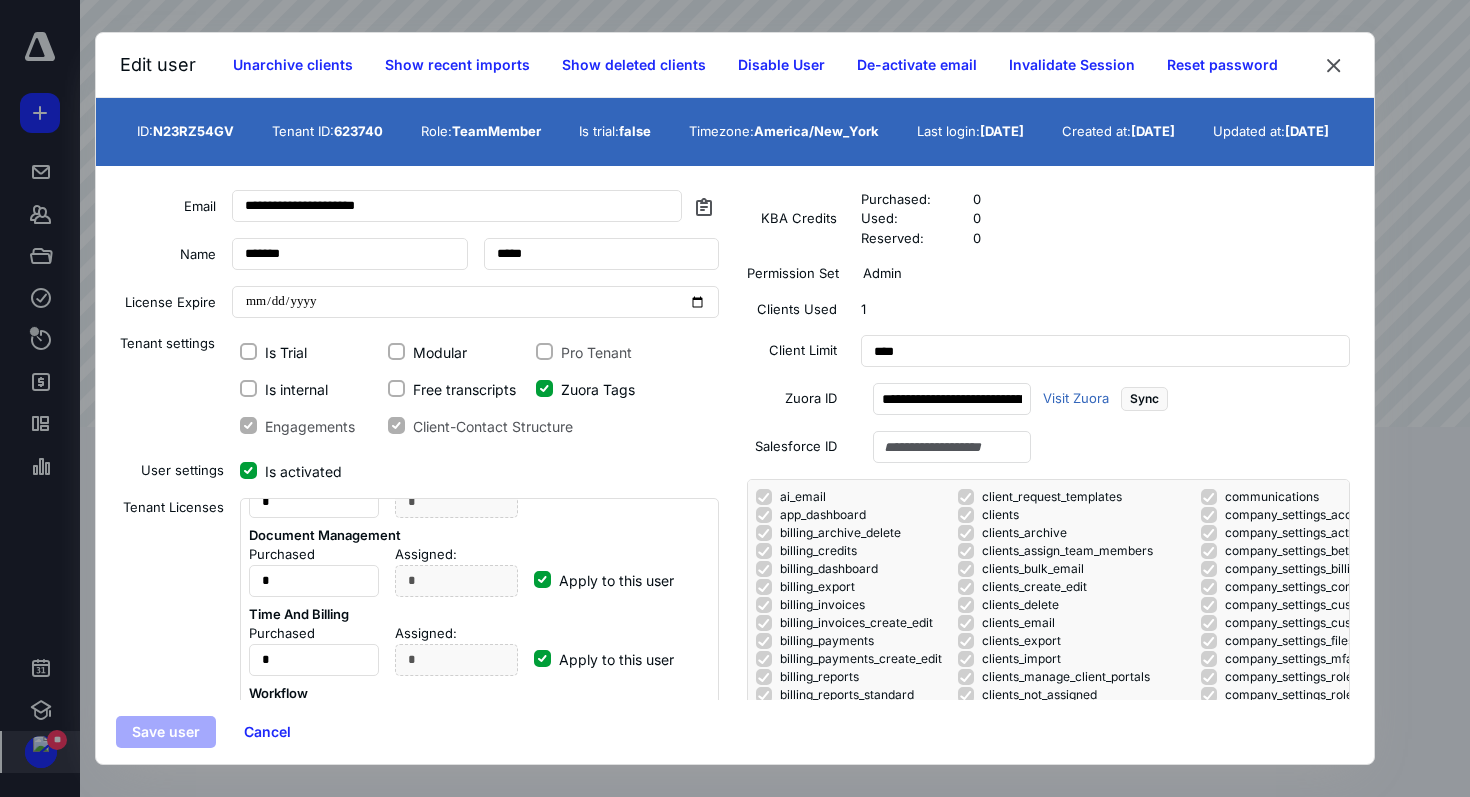 scroll, scrollTop: 123, scrollLeft: 0, axis: vertical 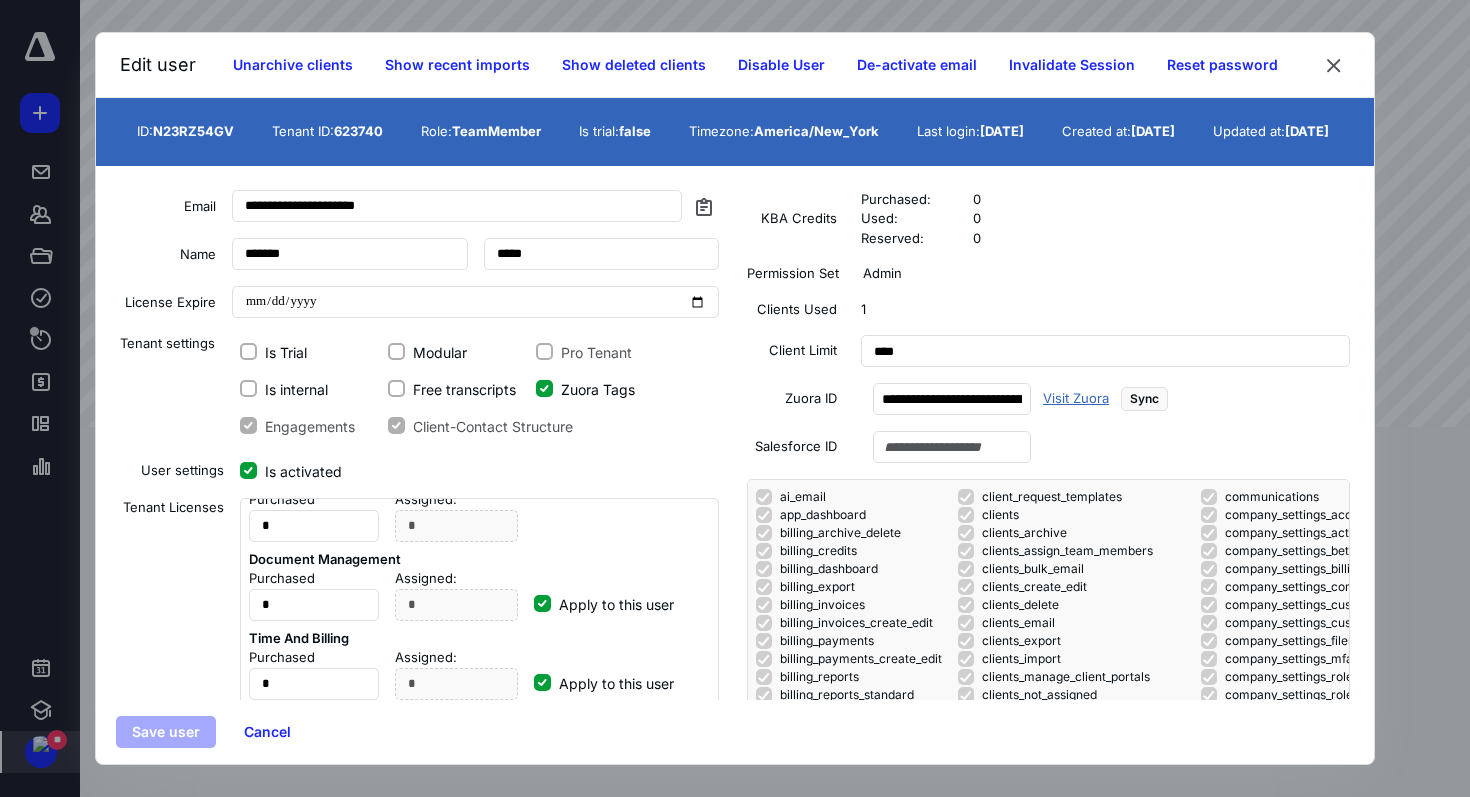 click on "Visit Zuora" at bounding box center (1076, 399) 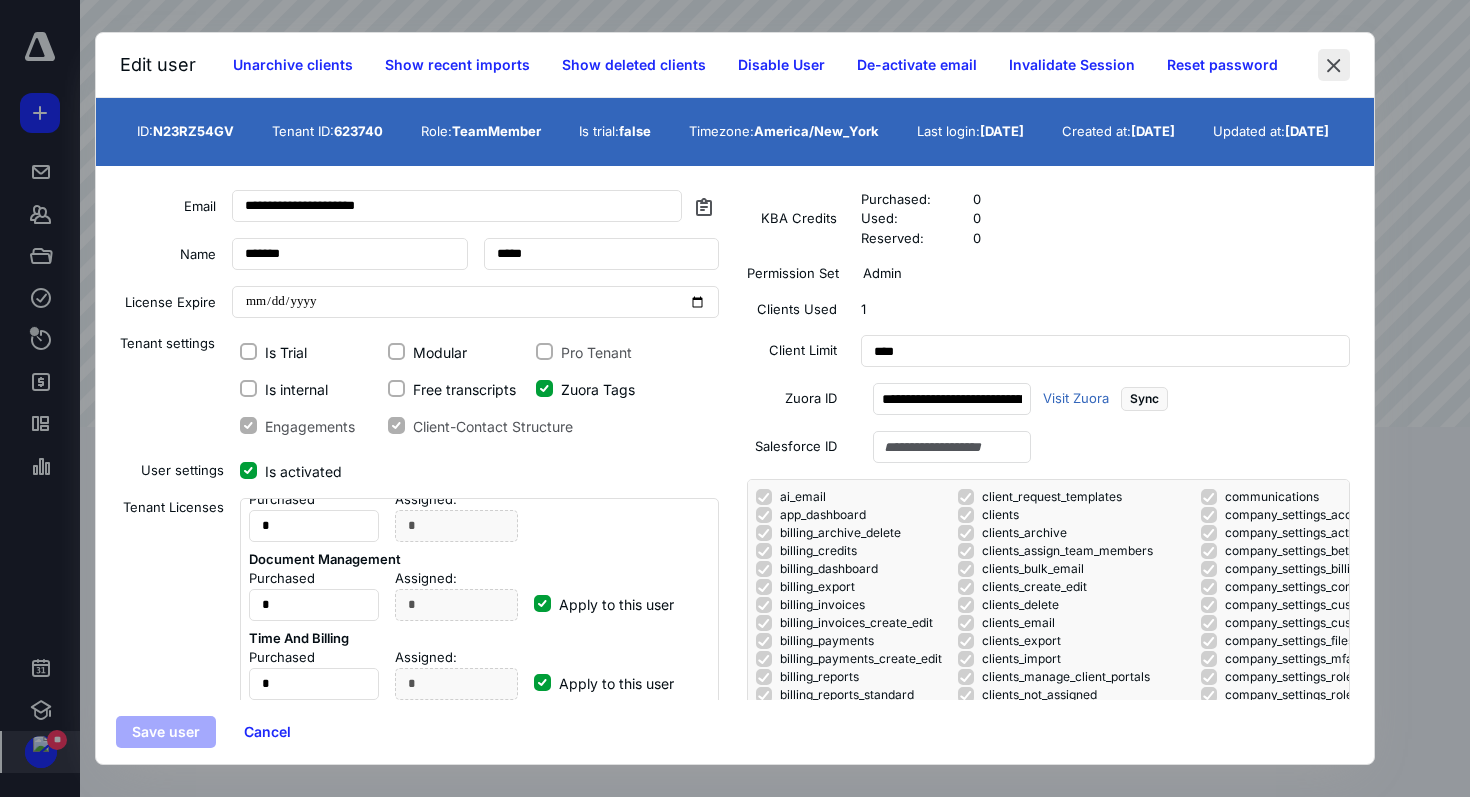 click at bounding box center (1334, 65) 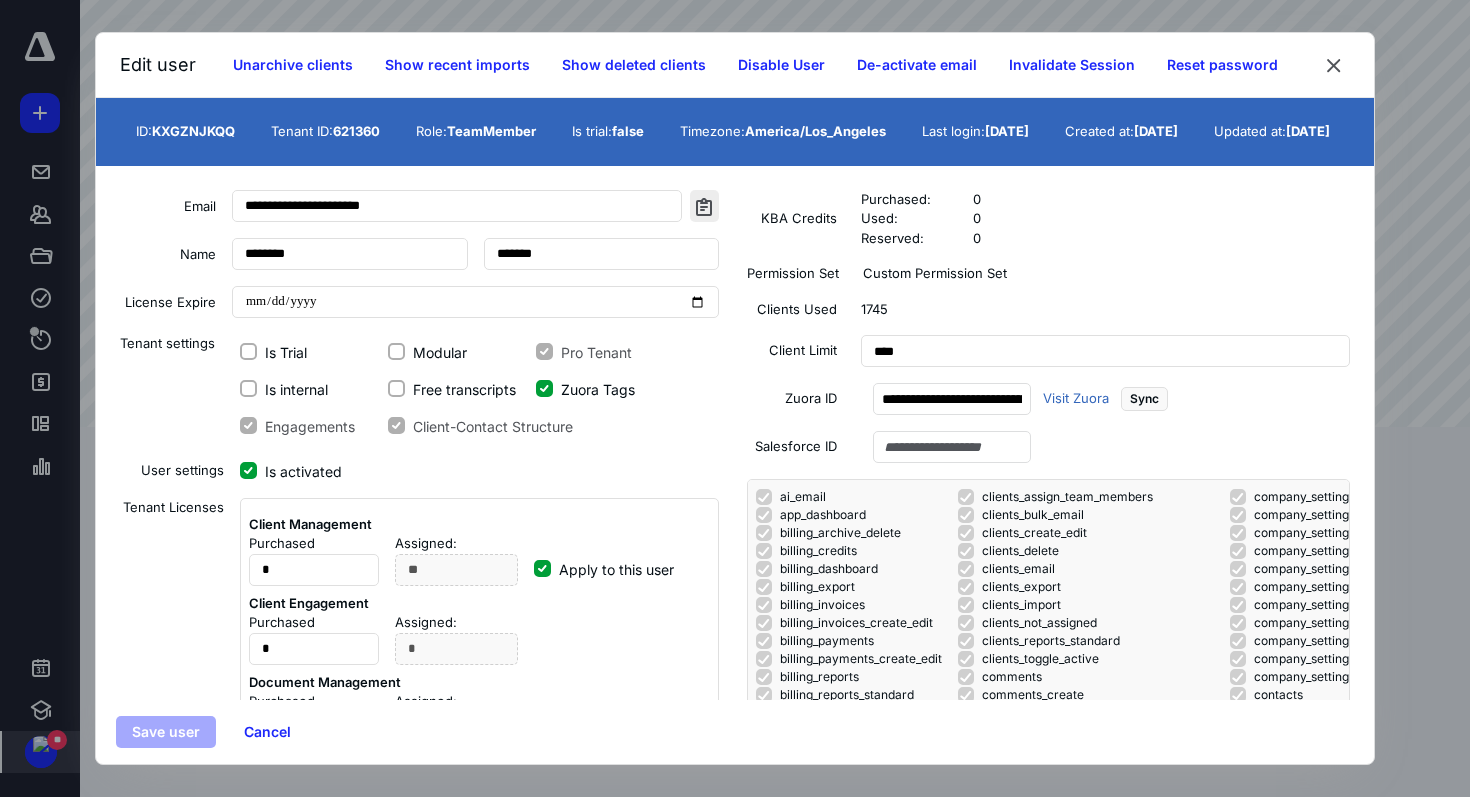 click at bounding box center (704, 206) 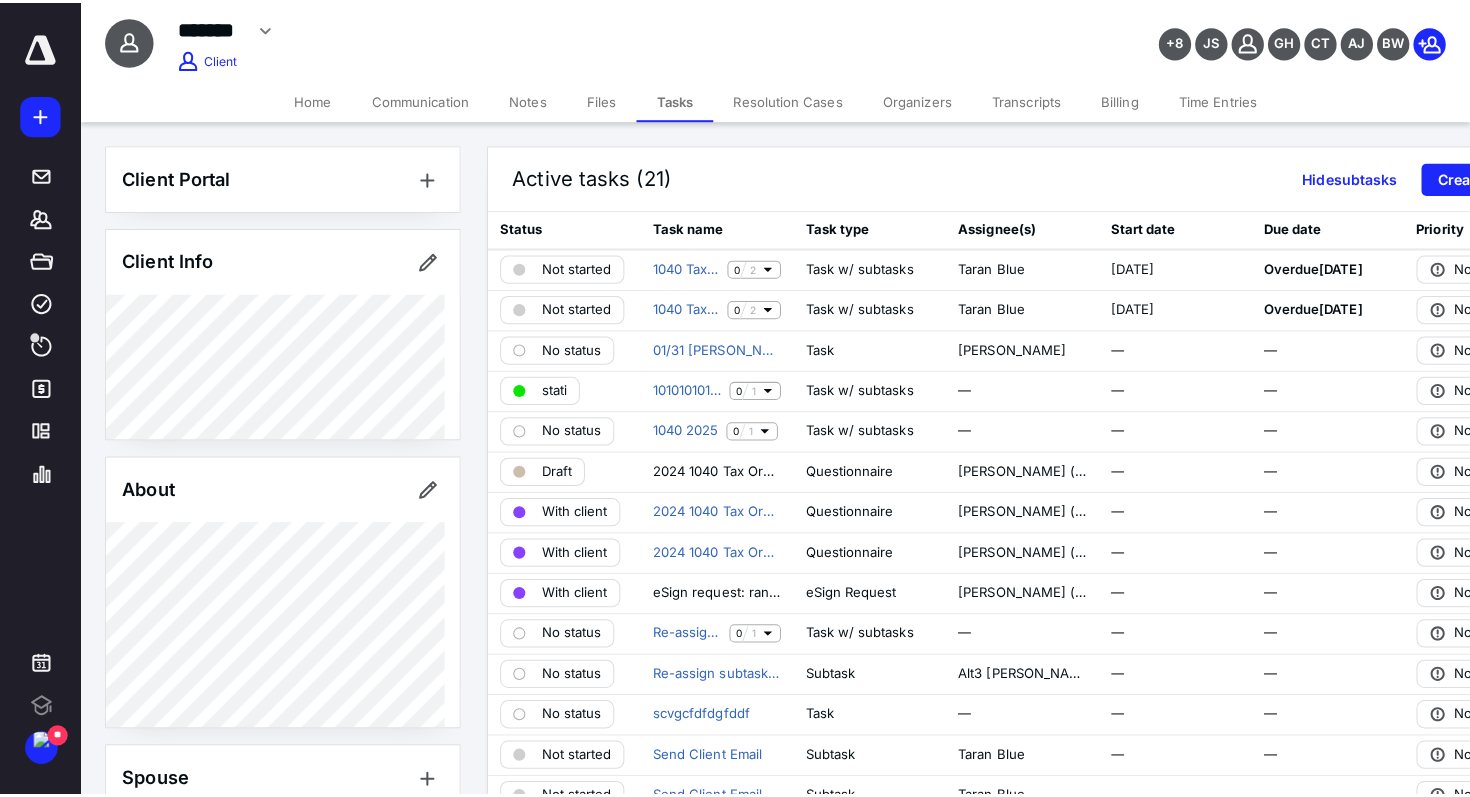 scroll, scrollTop: 0, scrollLeft: 0, axis: both 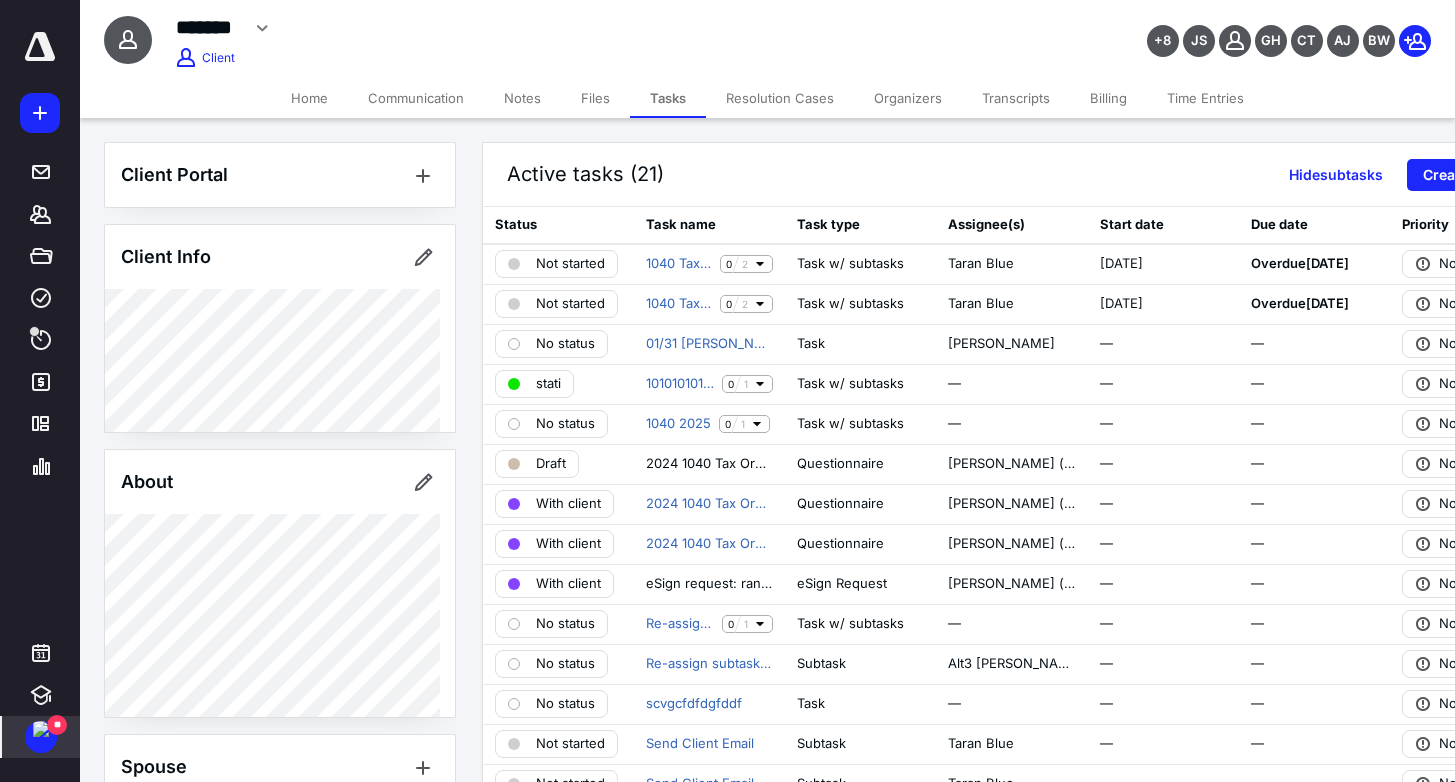 click at bounding box center (41, 729) 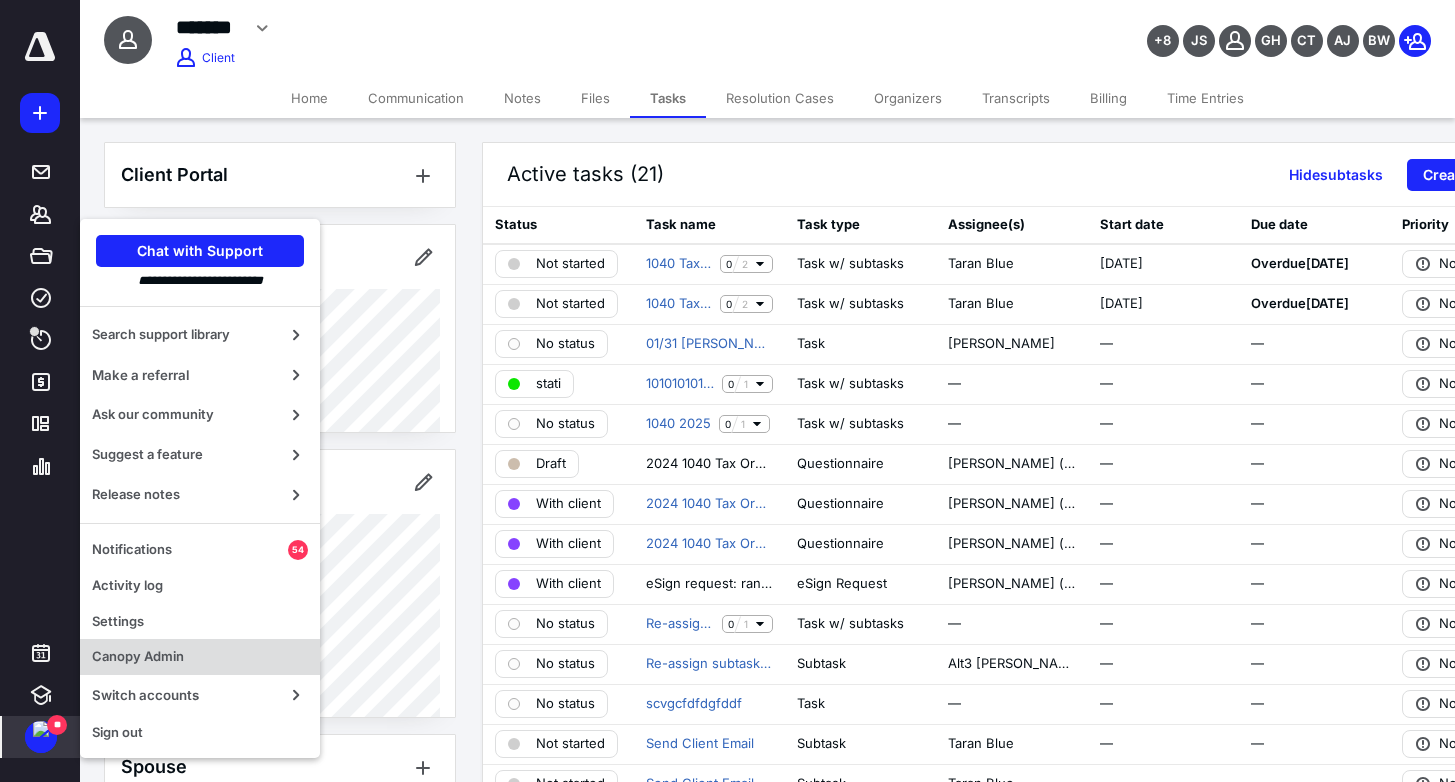 click on "Canopy Admin" at bounding box center (200, 657) 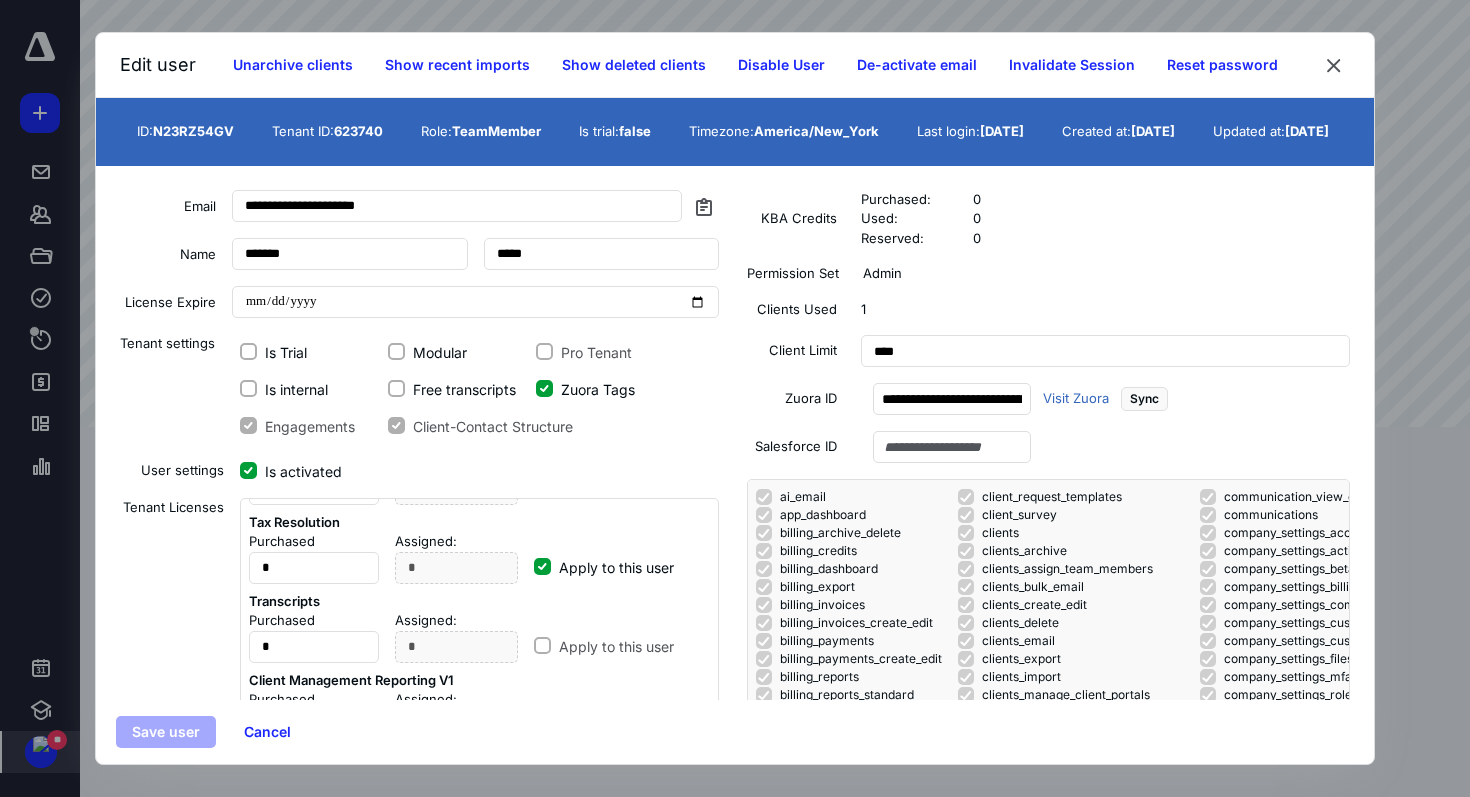 scroll, scrollTop: 392, scrollLeft: 0, axis: vertical 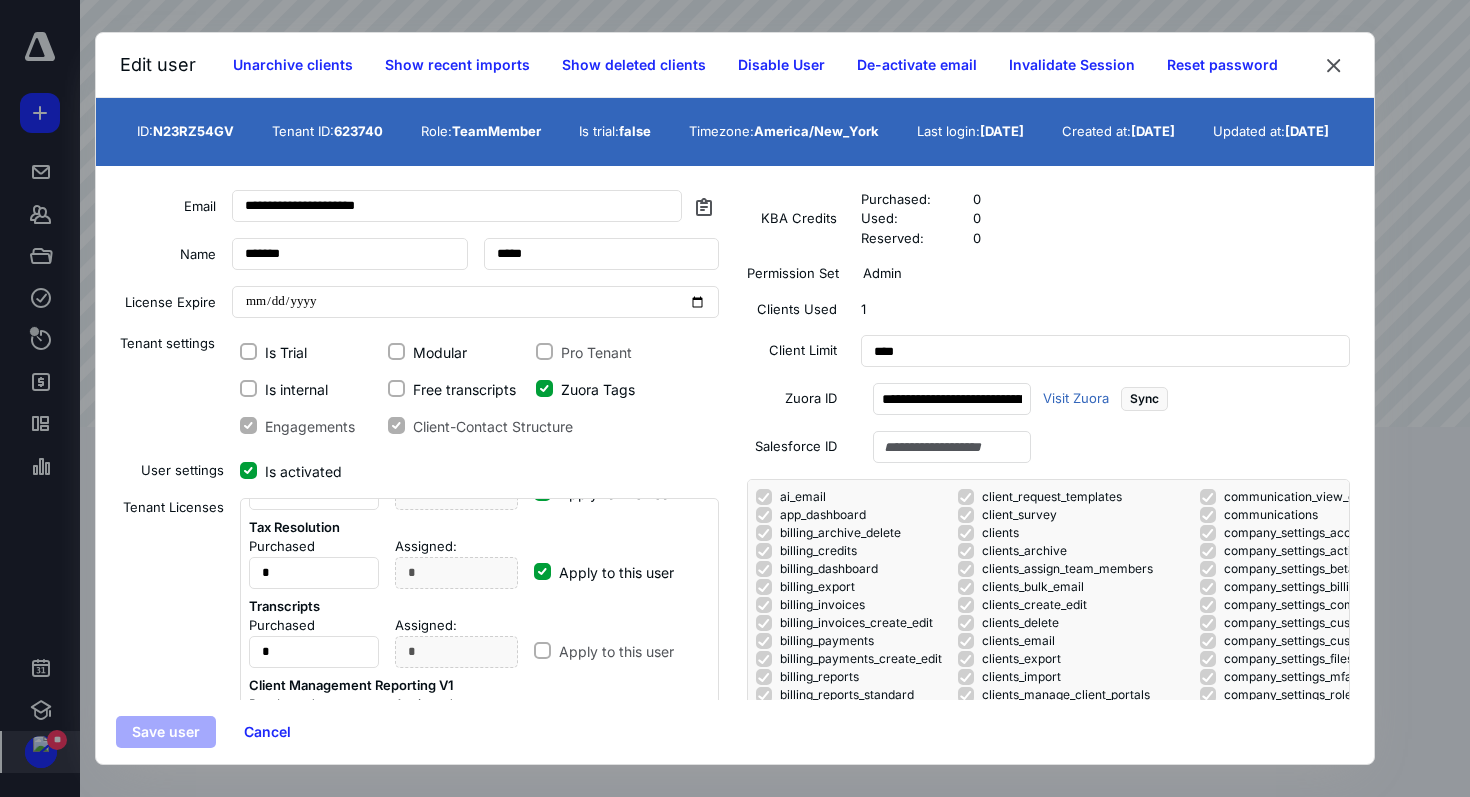 click 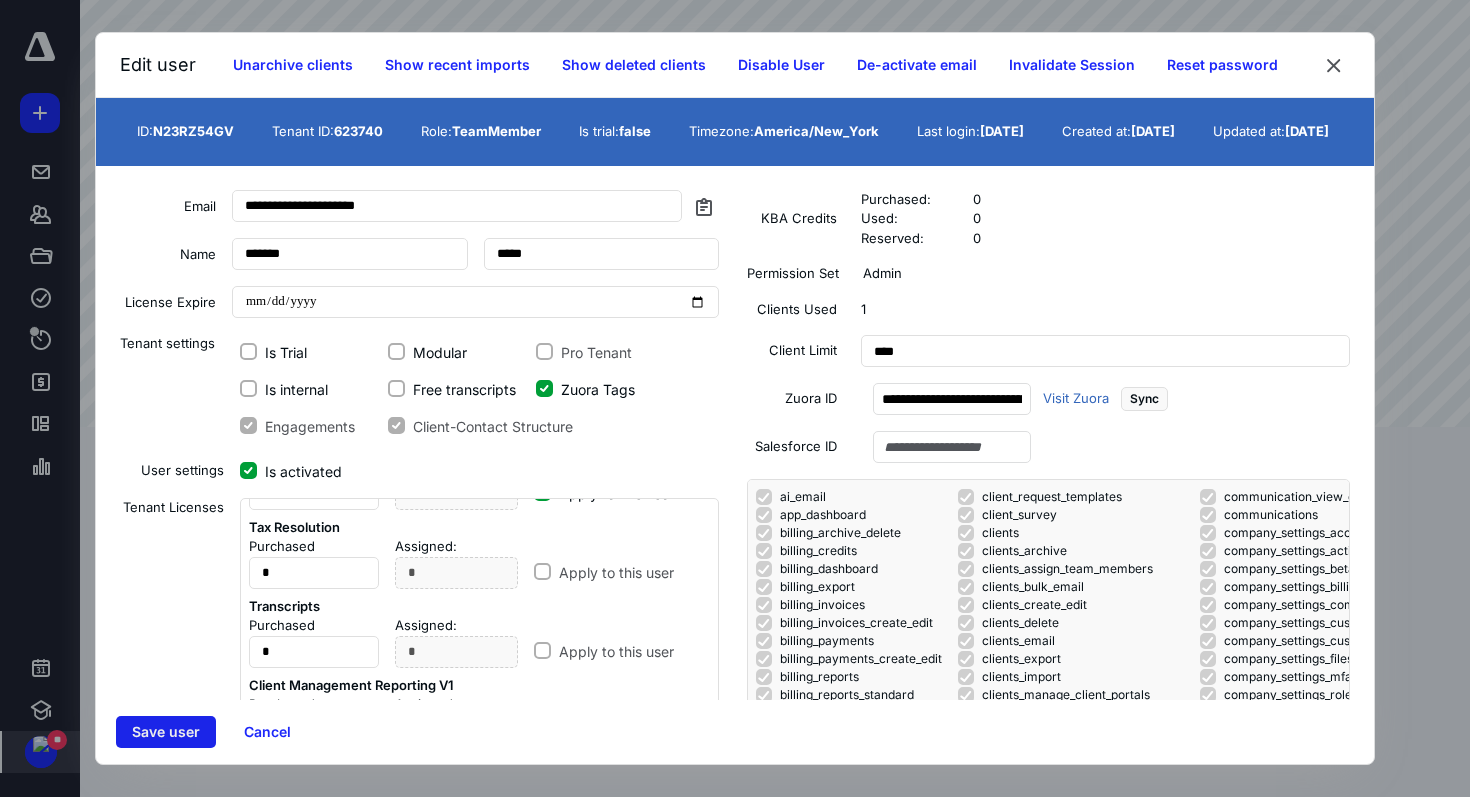 click on "Save user" at bounding box center (166, 732) 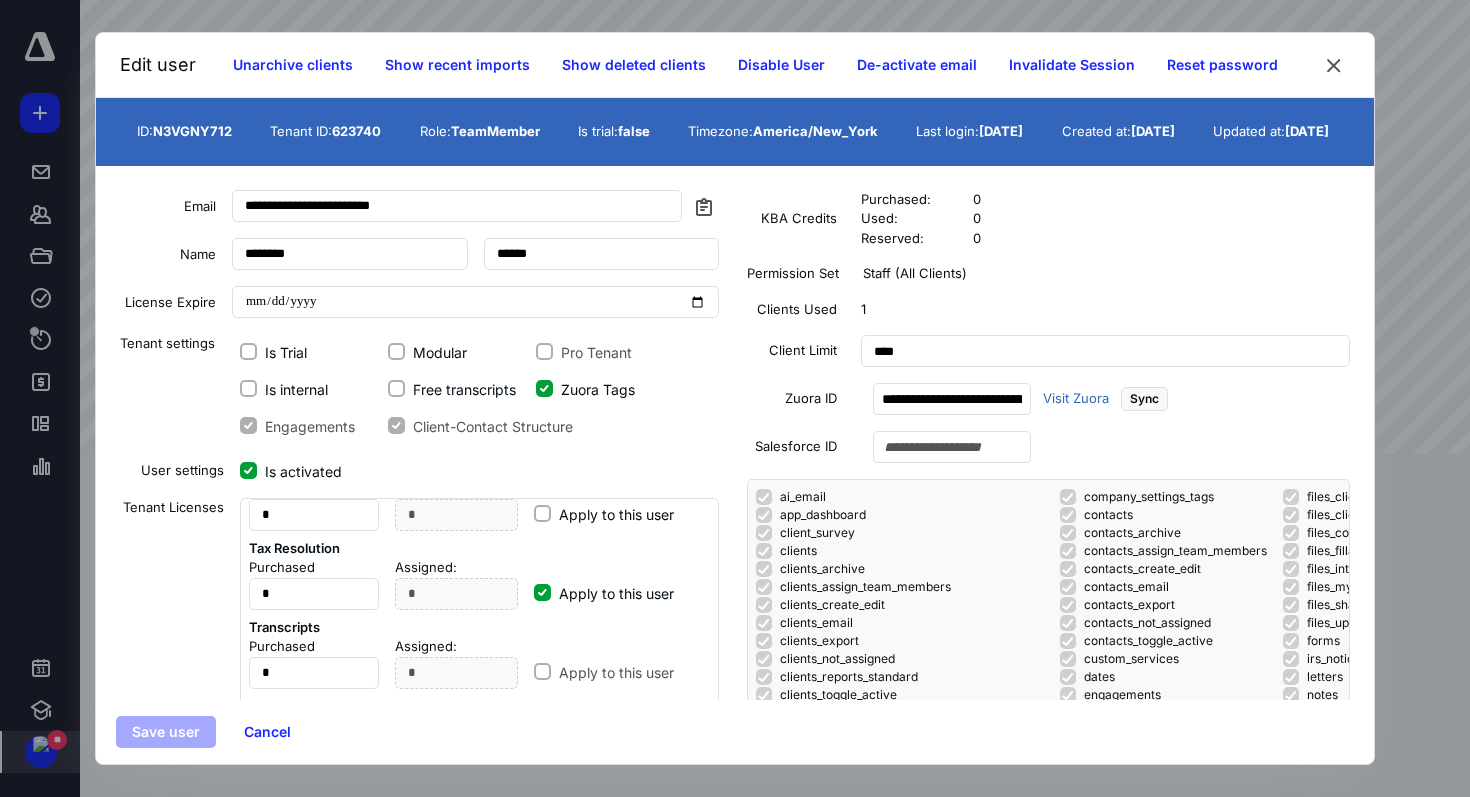 scroll, scrollTop: 375, scrollLeft: 0, axis: vertical 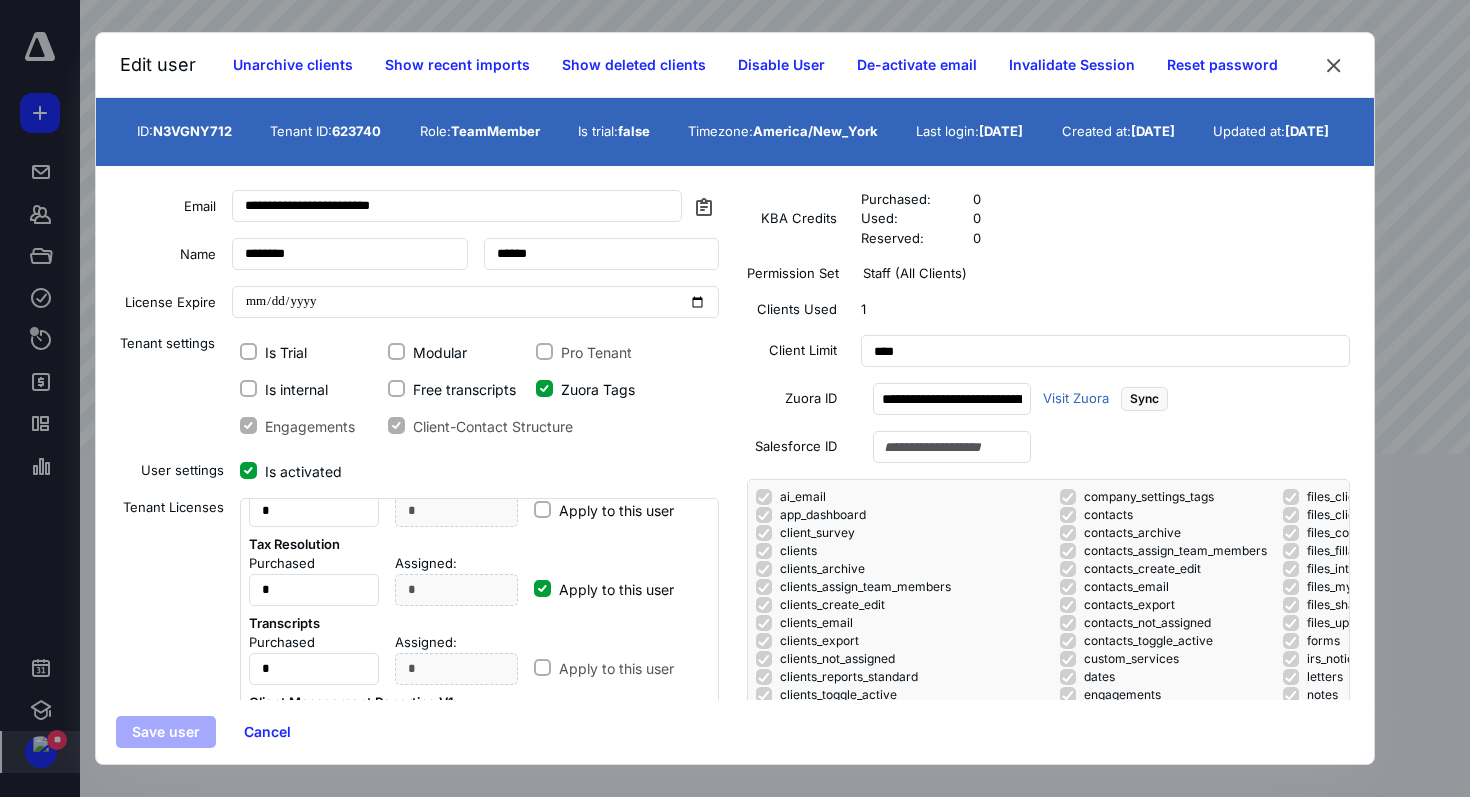 click 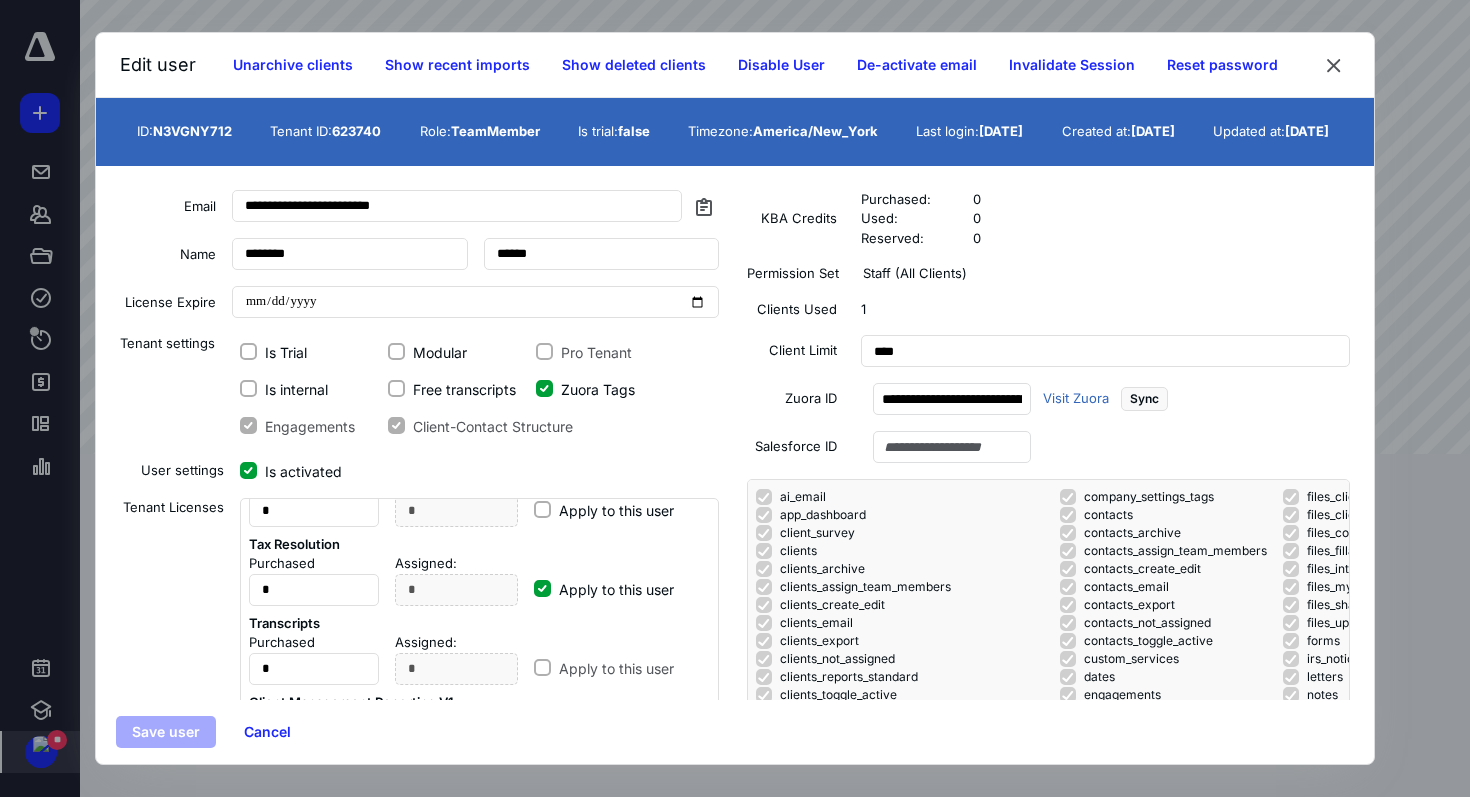 click on "Apply to this user" at bounding box center (542, 589) 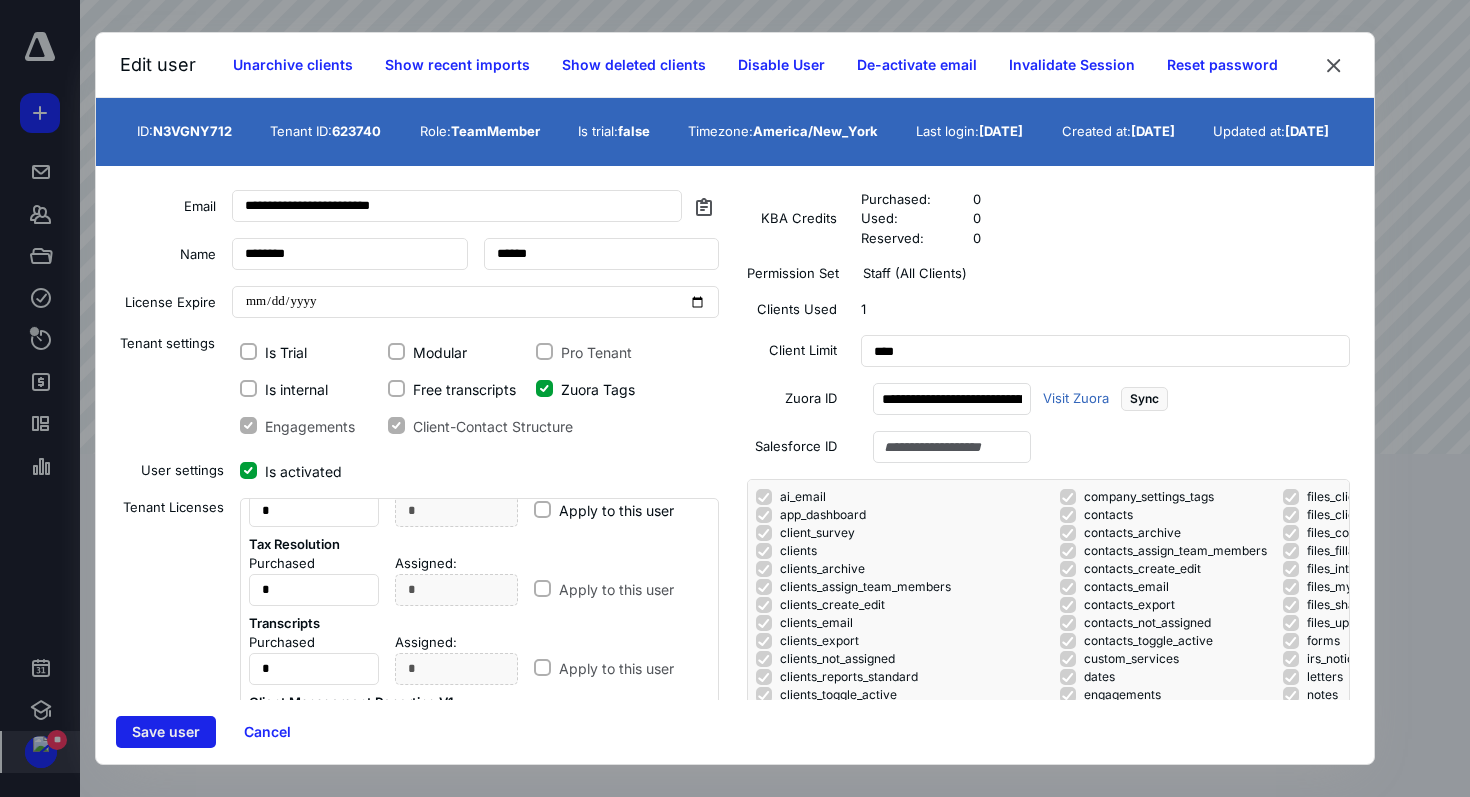 click on "Save user" at bounding box center [166, 732] 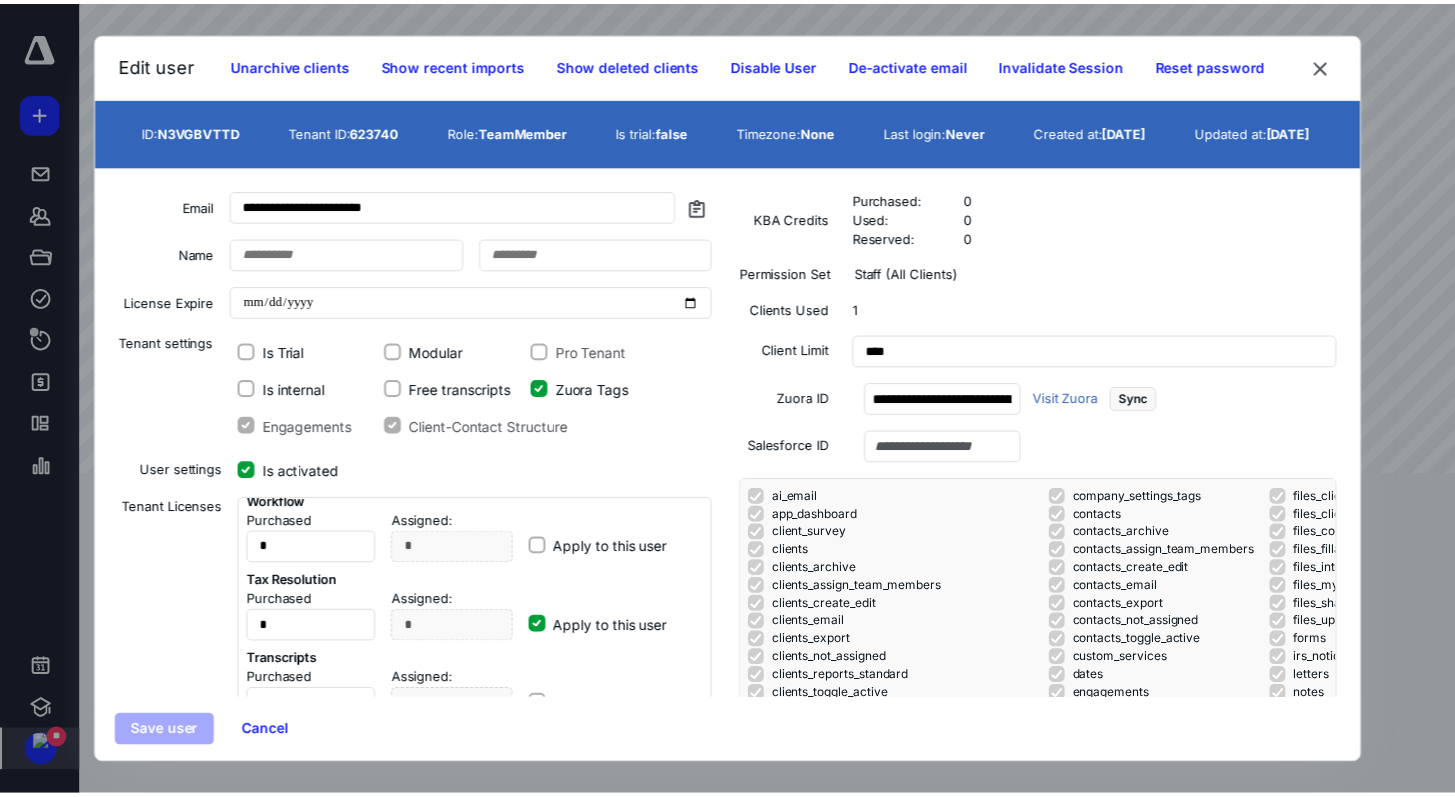 scroll, scrollTop: 422, scrollLeft: 0, axis: vertical 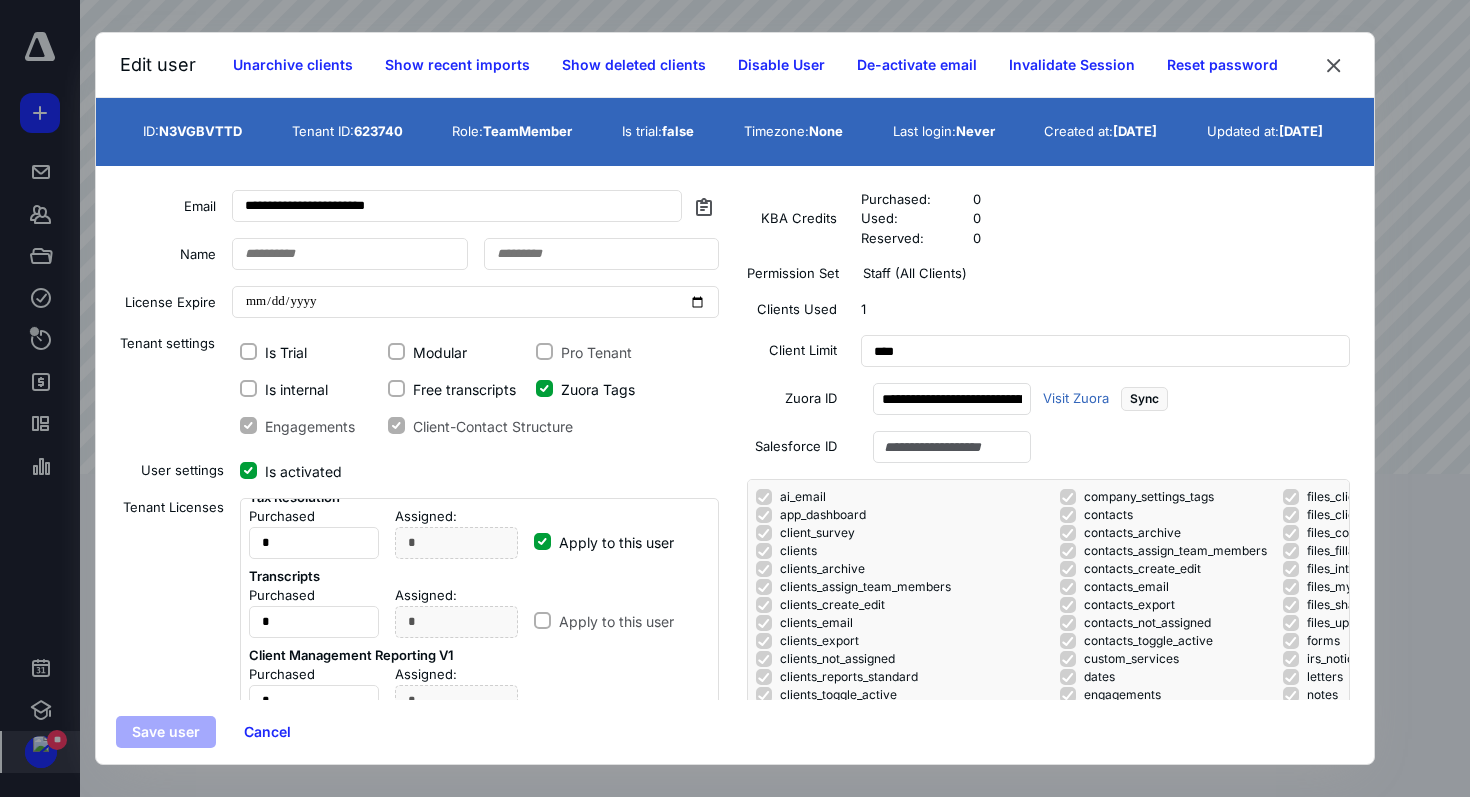 click on "Apply to this user" at bounding box center (542, 542) 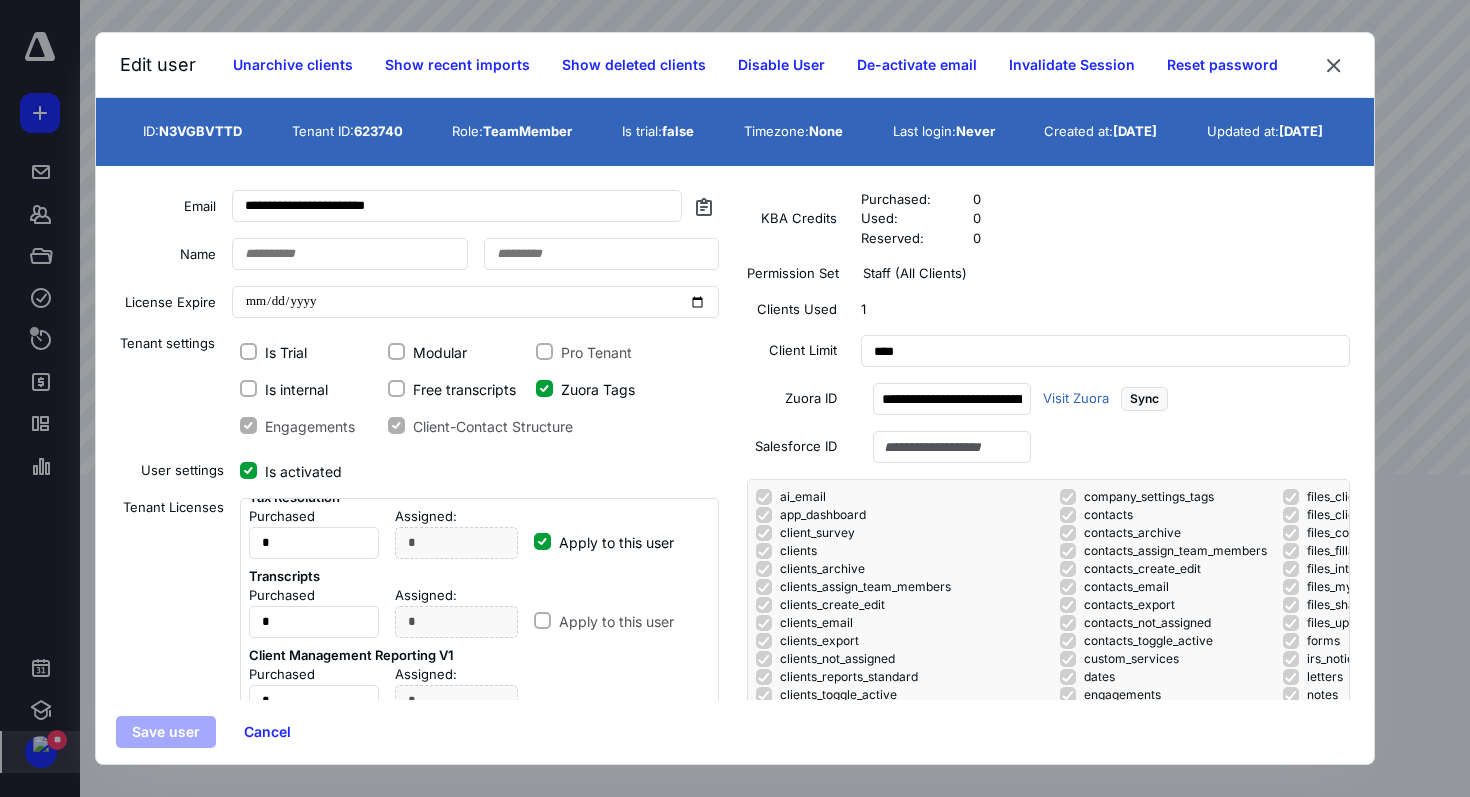checkbox on "false" 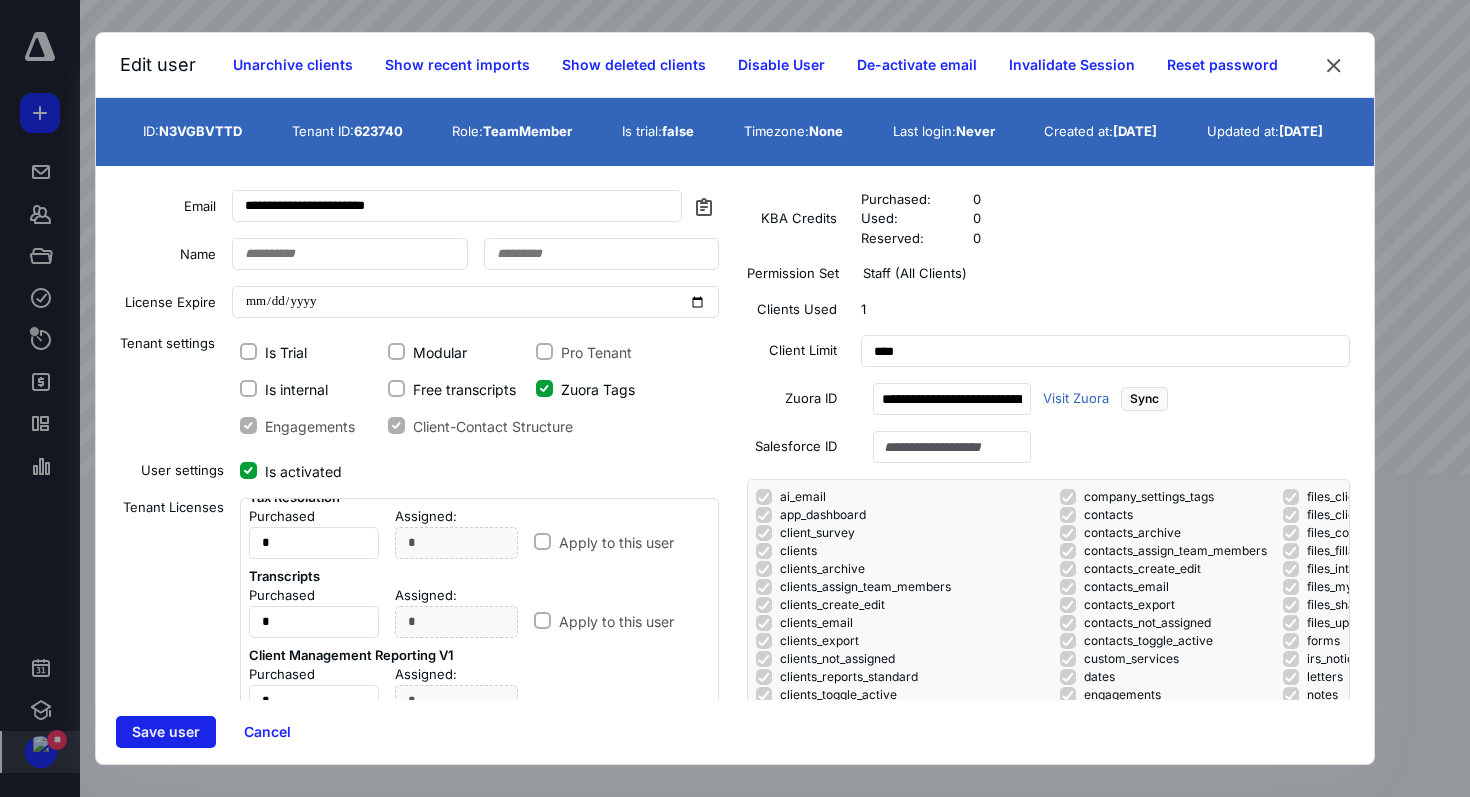 click on "Save user" at bounding box center [166, 732] 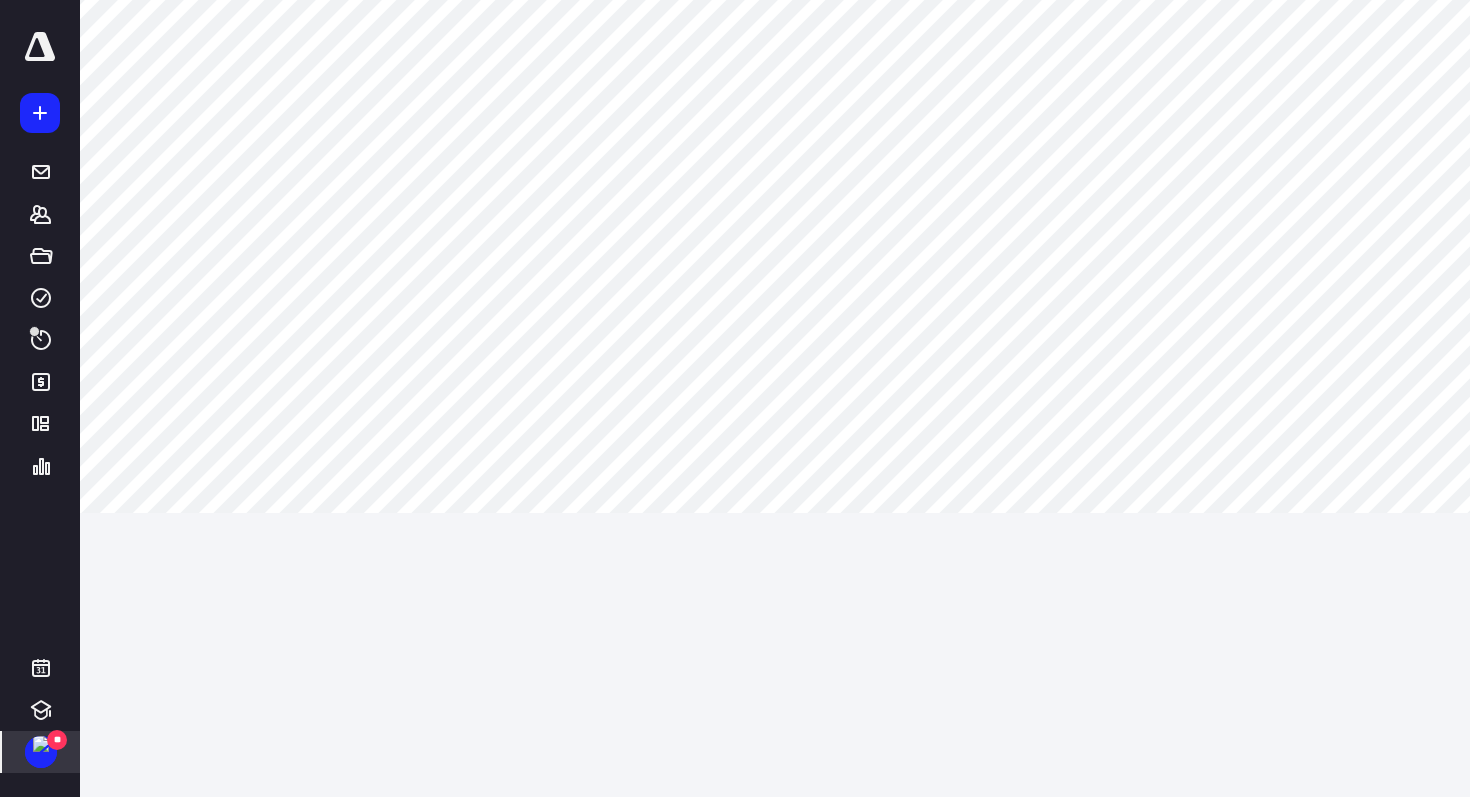 click on "**" at bounding box center [41, 752] 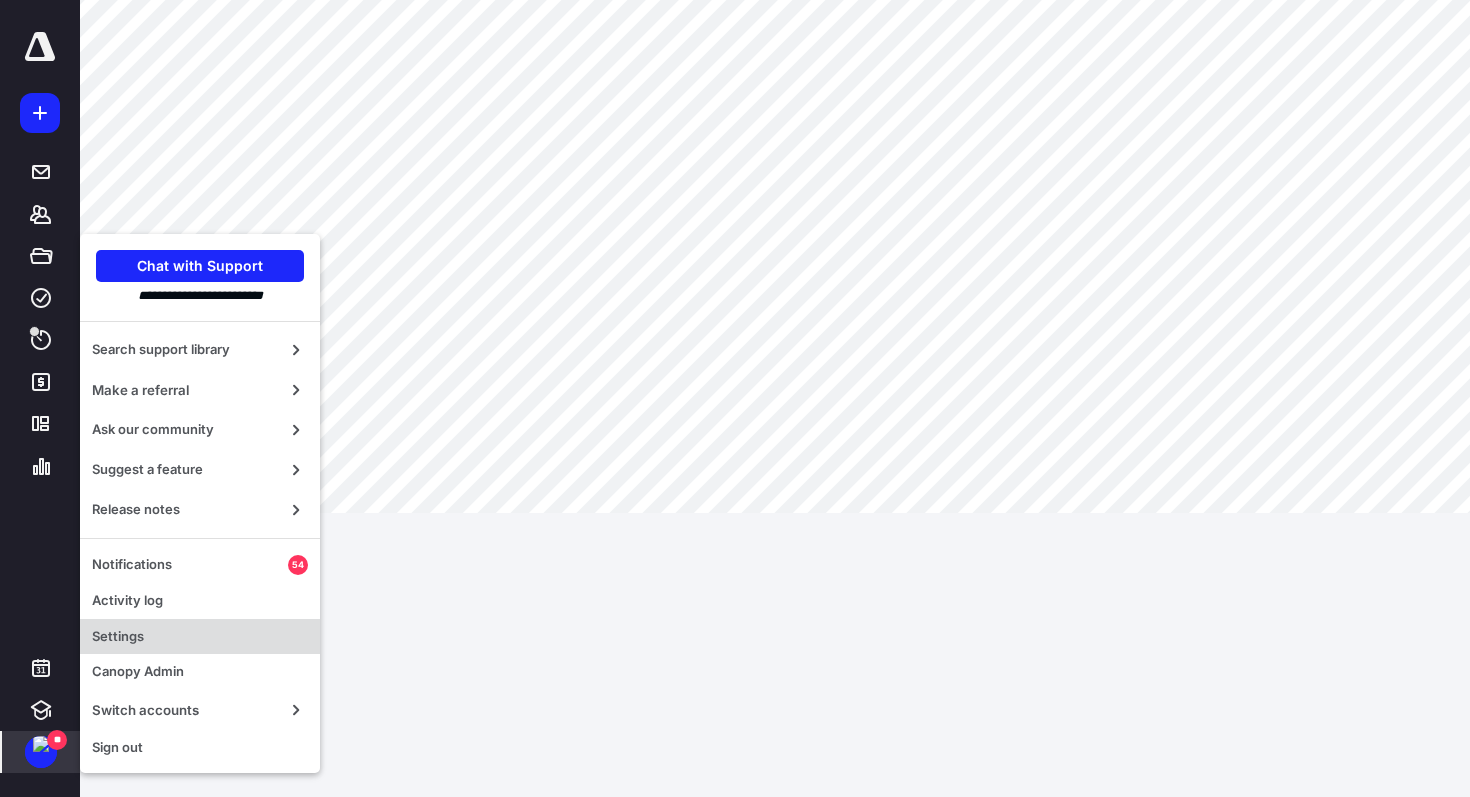 click on "Settings" at bounding box center [200, 637] 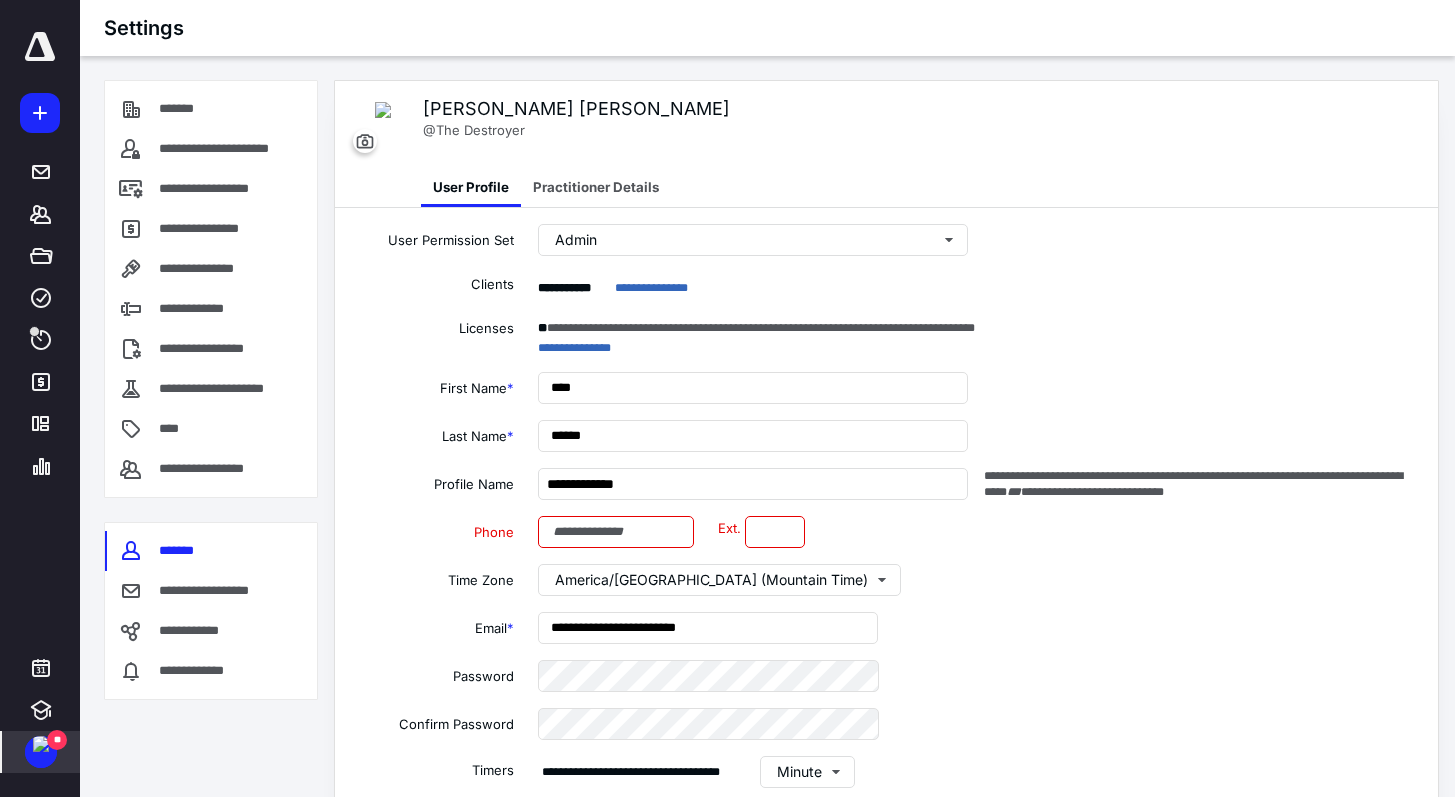 click on "**********" at bounding box center [211, 426] 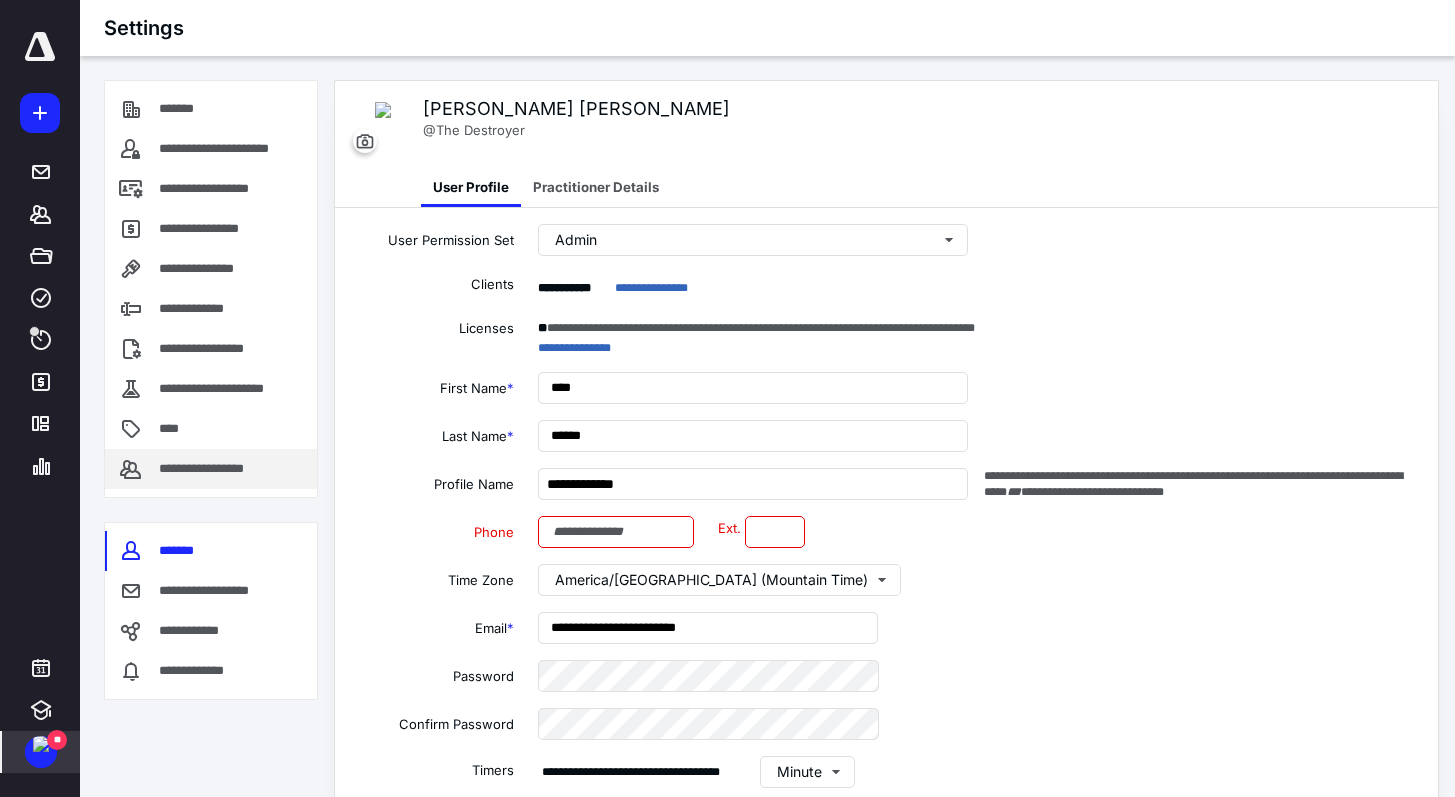 click on "**********" at bounding box center [211, 469] 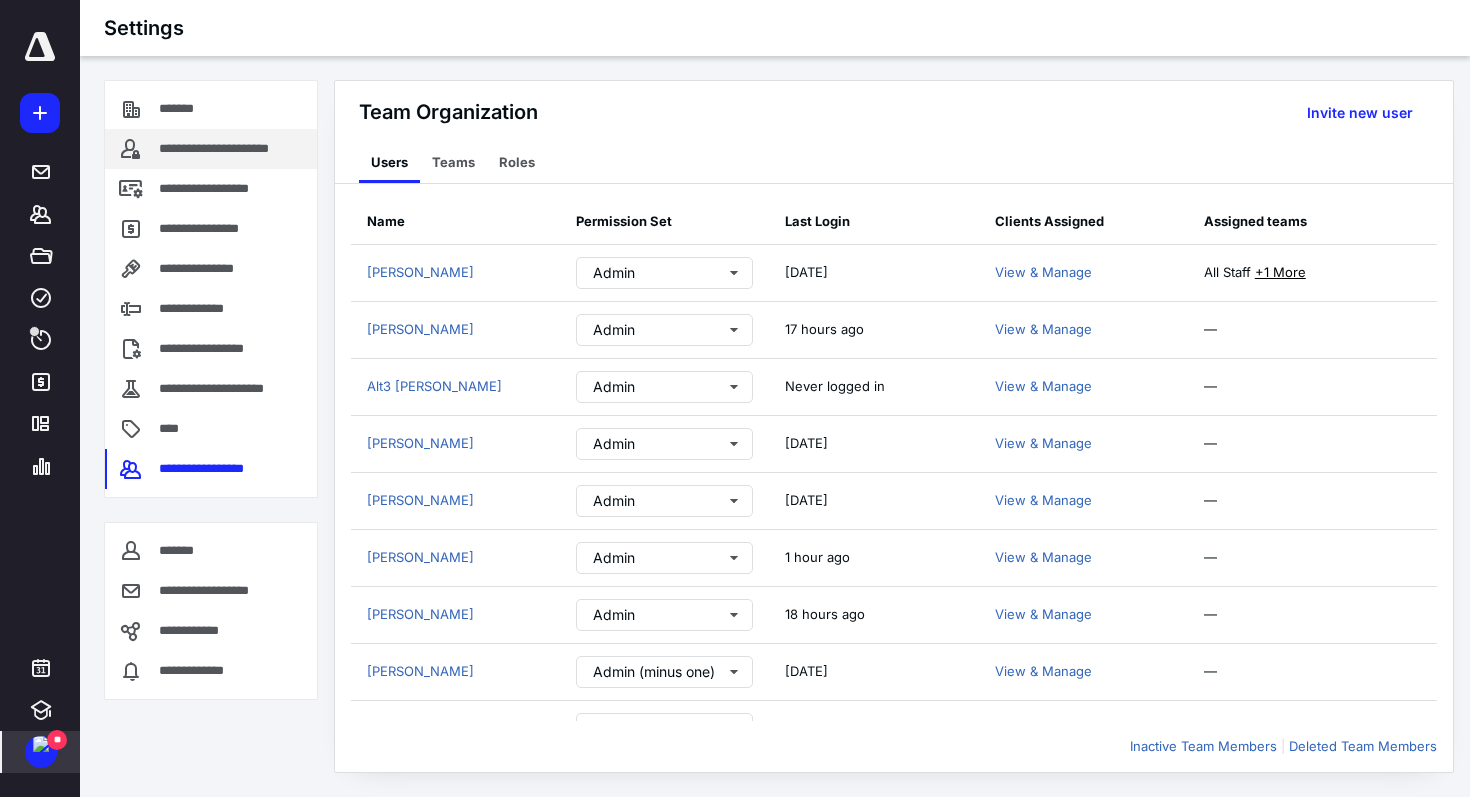click on "**********" at bounding box center [234, 149] 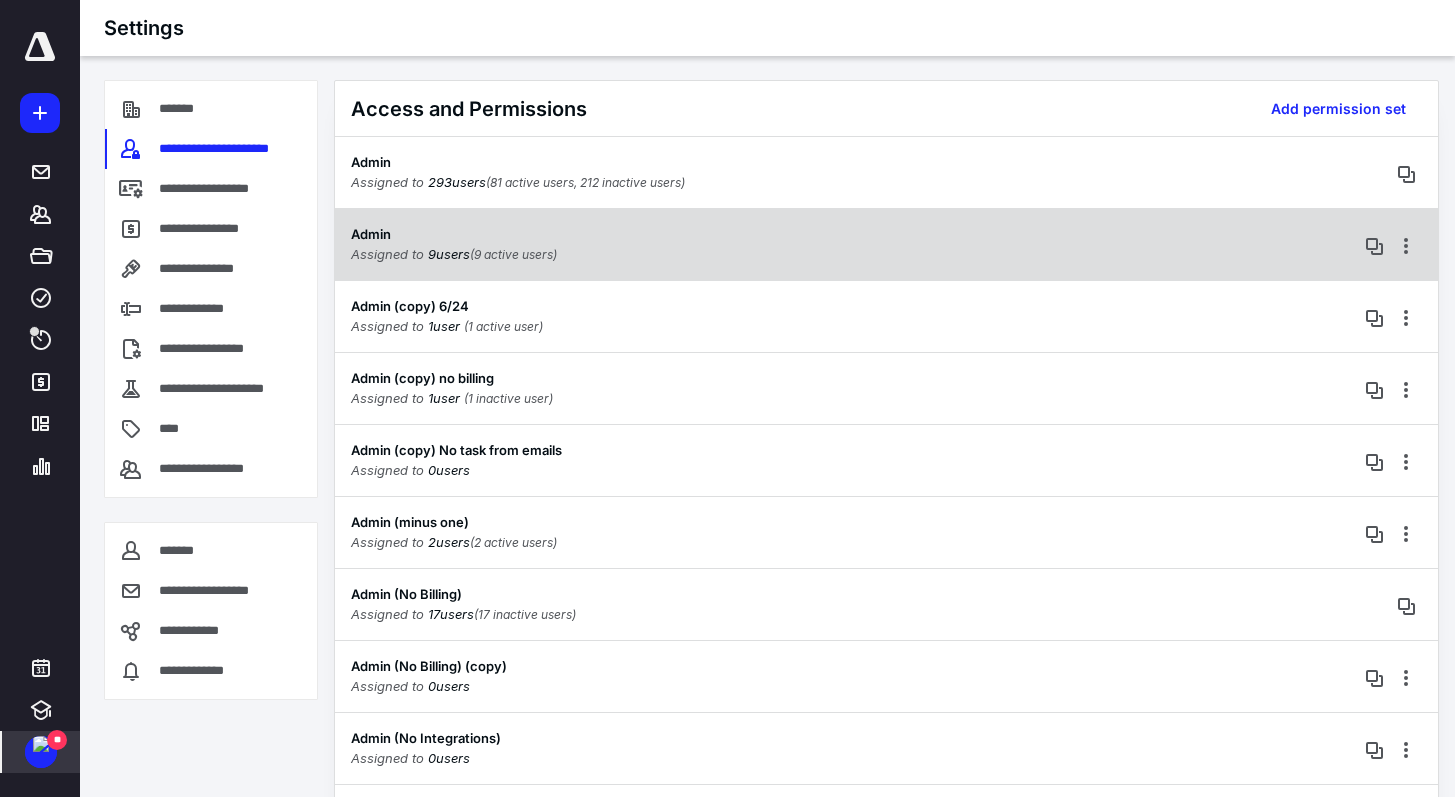 click on "(9 active users)" at bounding box center [513, 254] 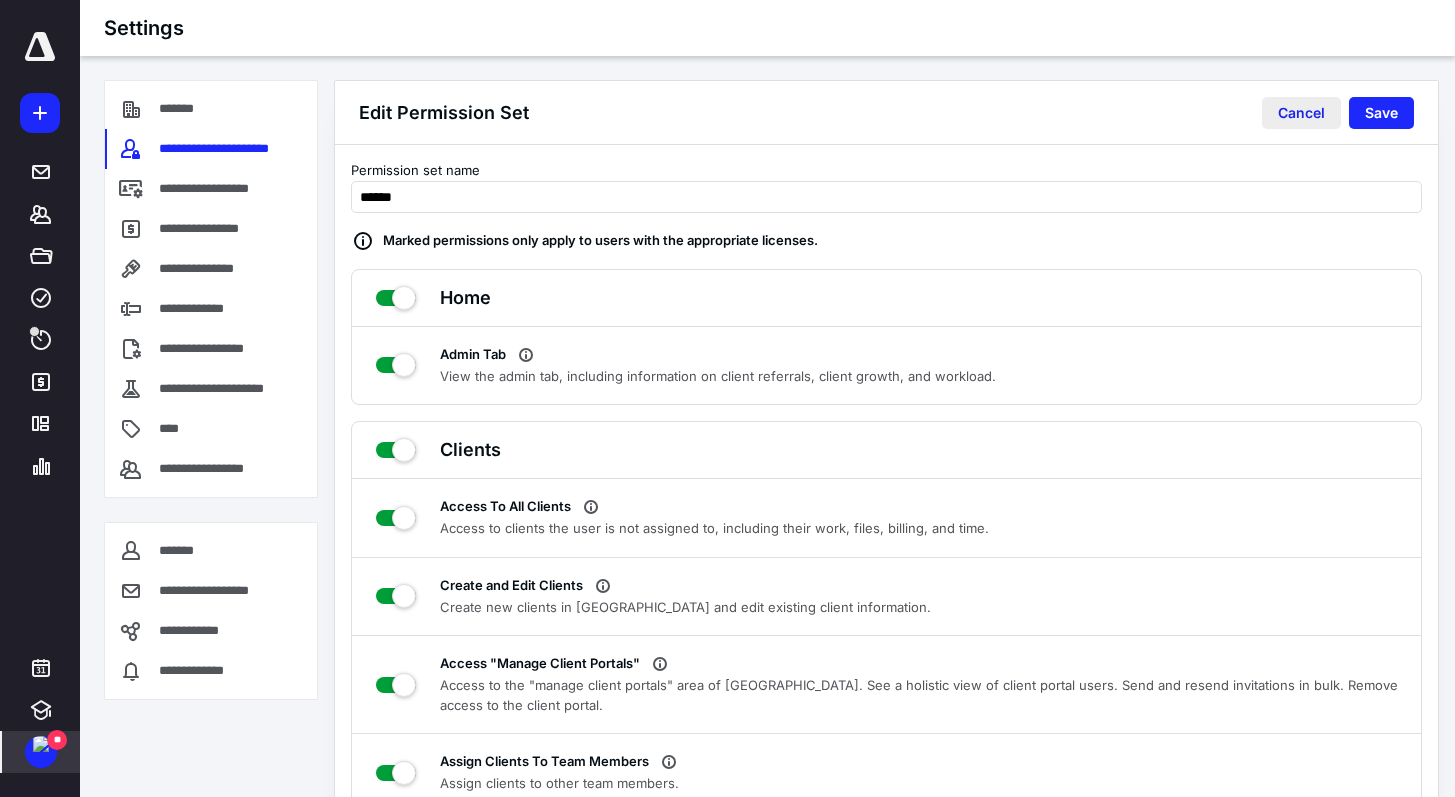 click on "Cancel" at bounding box center (1301, 113) 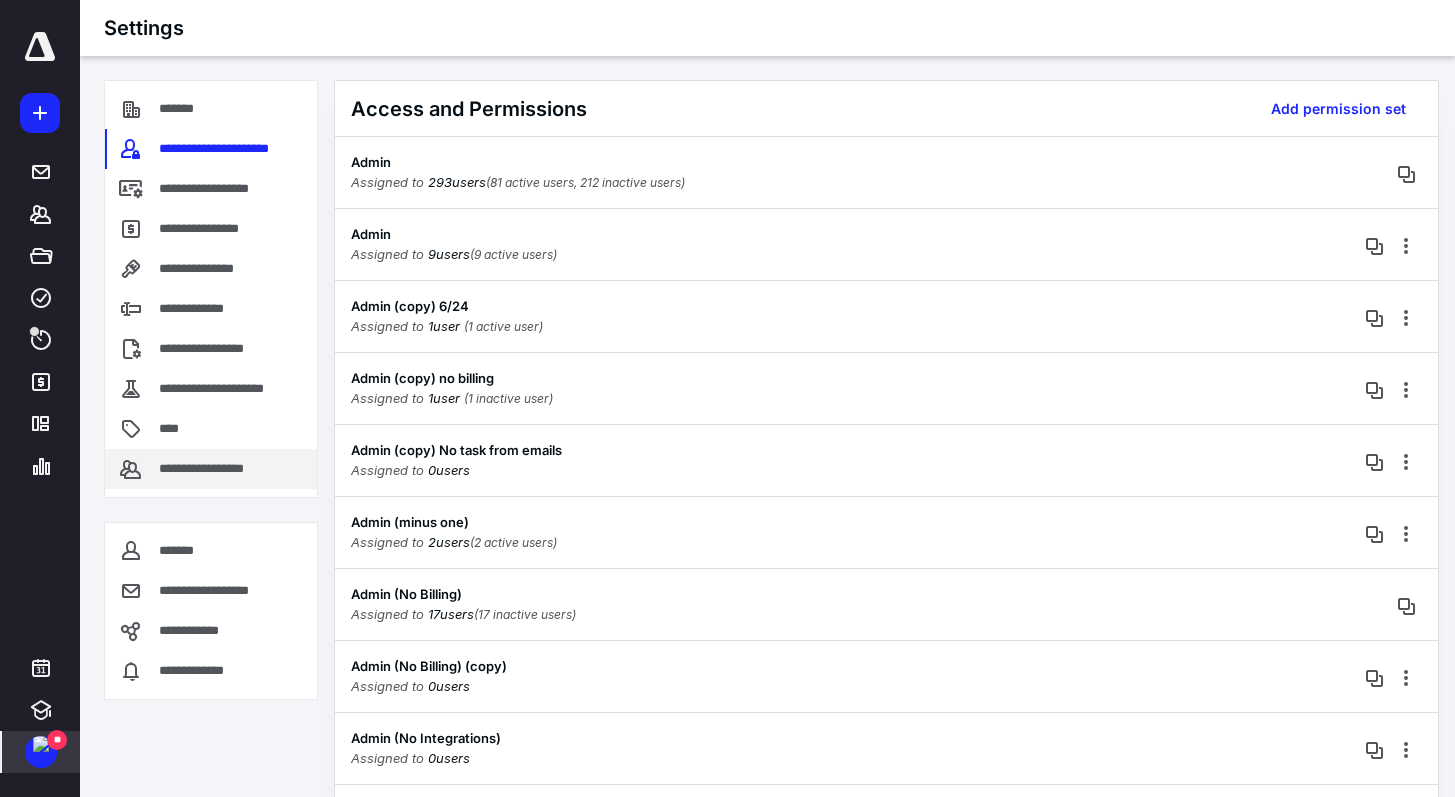 click on "**********" at bounding box center (217, 469) 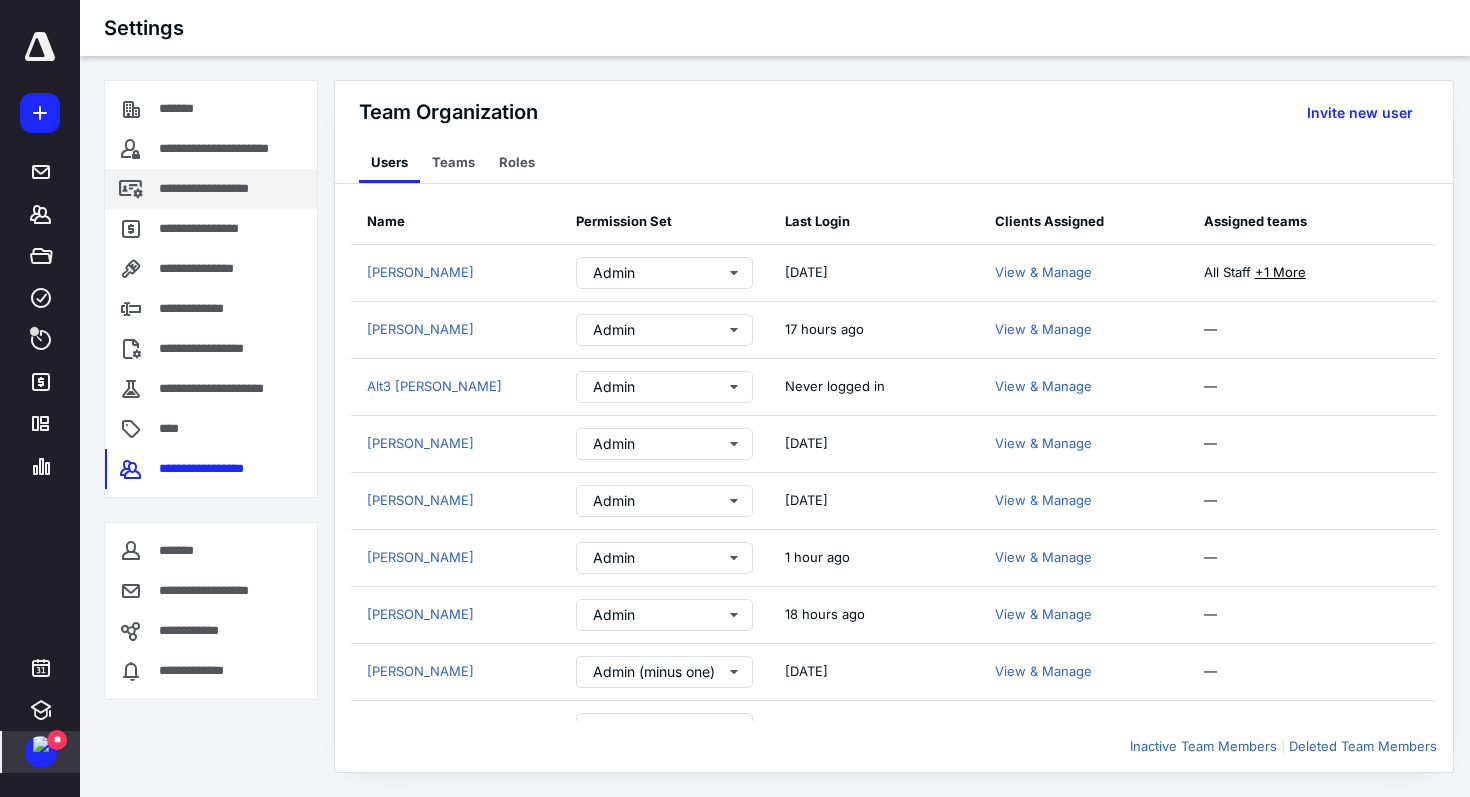 click on "**********" at bounding box center [226, 189] 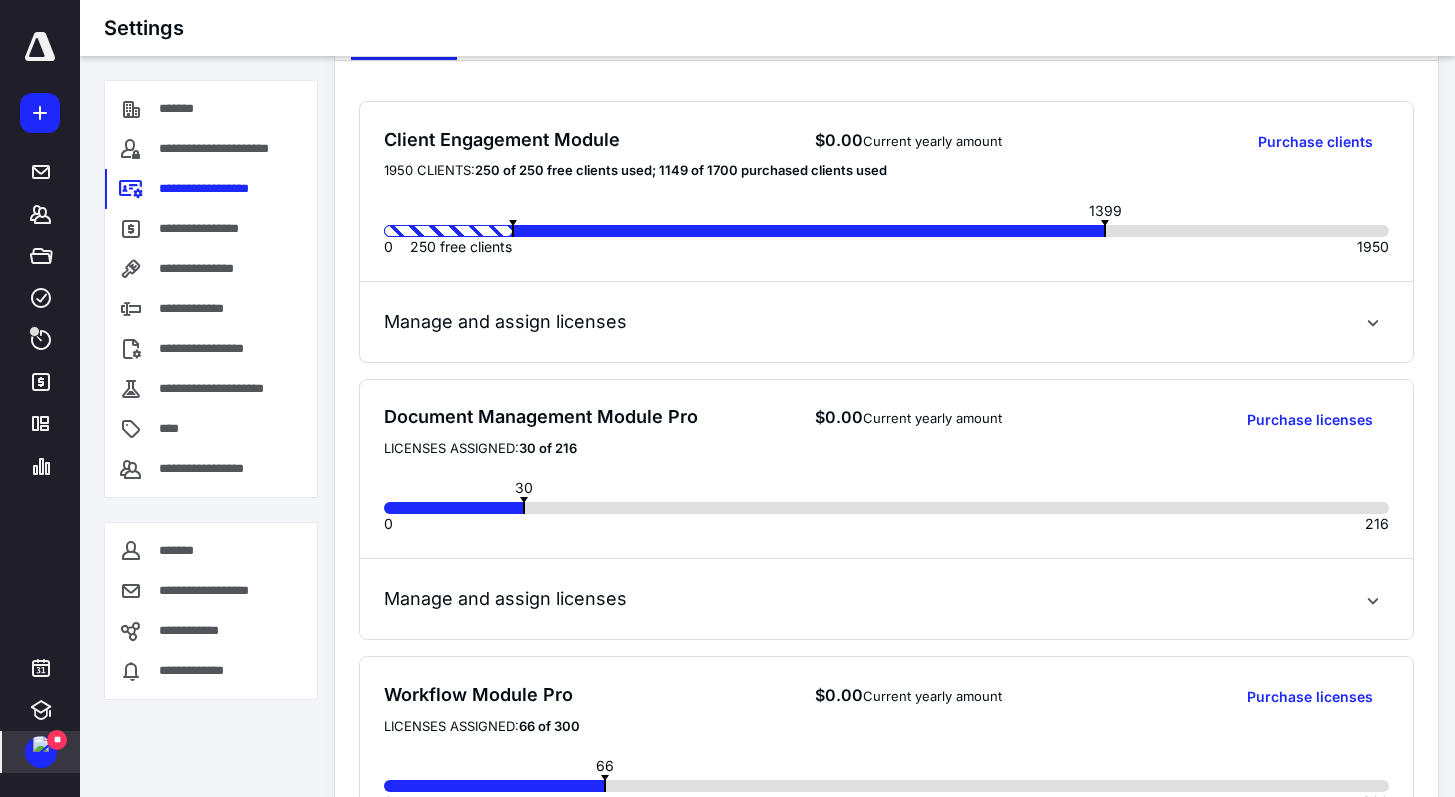 scroll, scrollTop: 87, scrollLeft: 0, axis: vertical 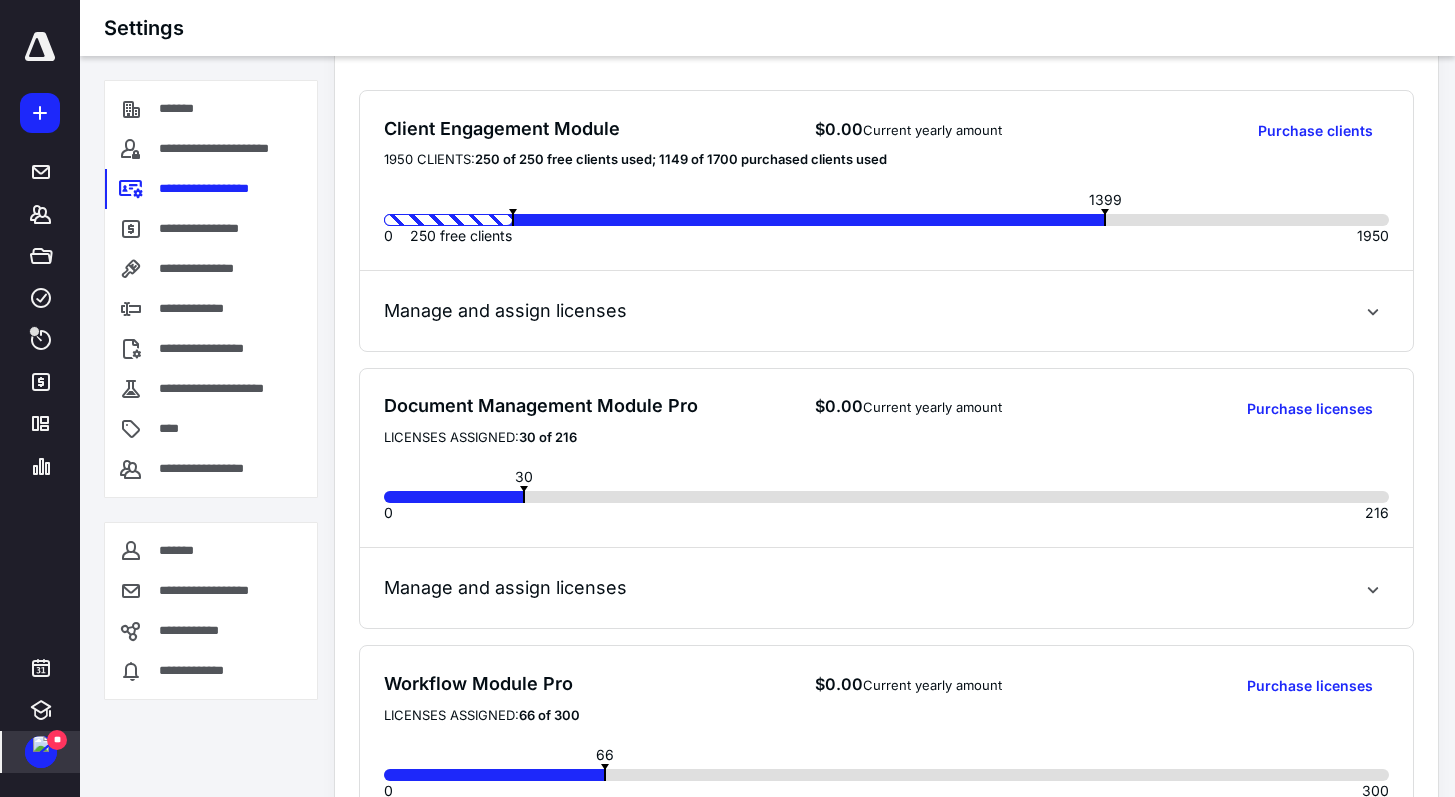 click on "Manage and assign licenses" at bounding box center (505, 588) 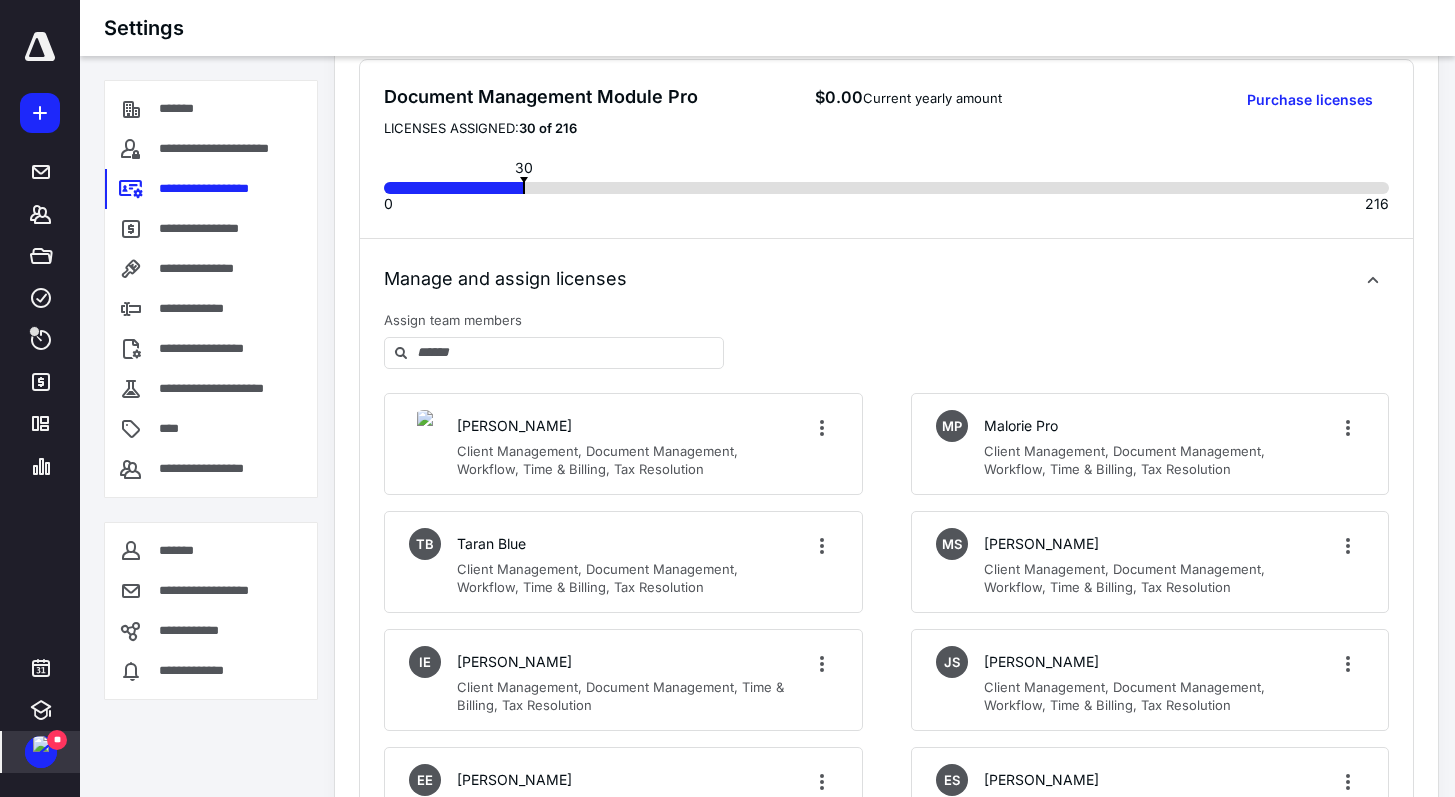 scroll, scrollTop: 400, scrollLeft: 0, axis: vertical 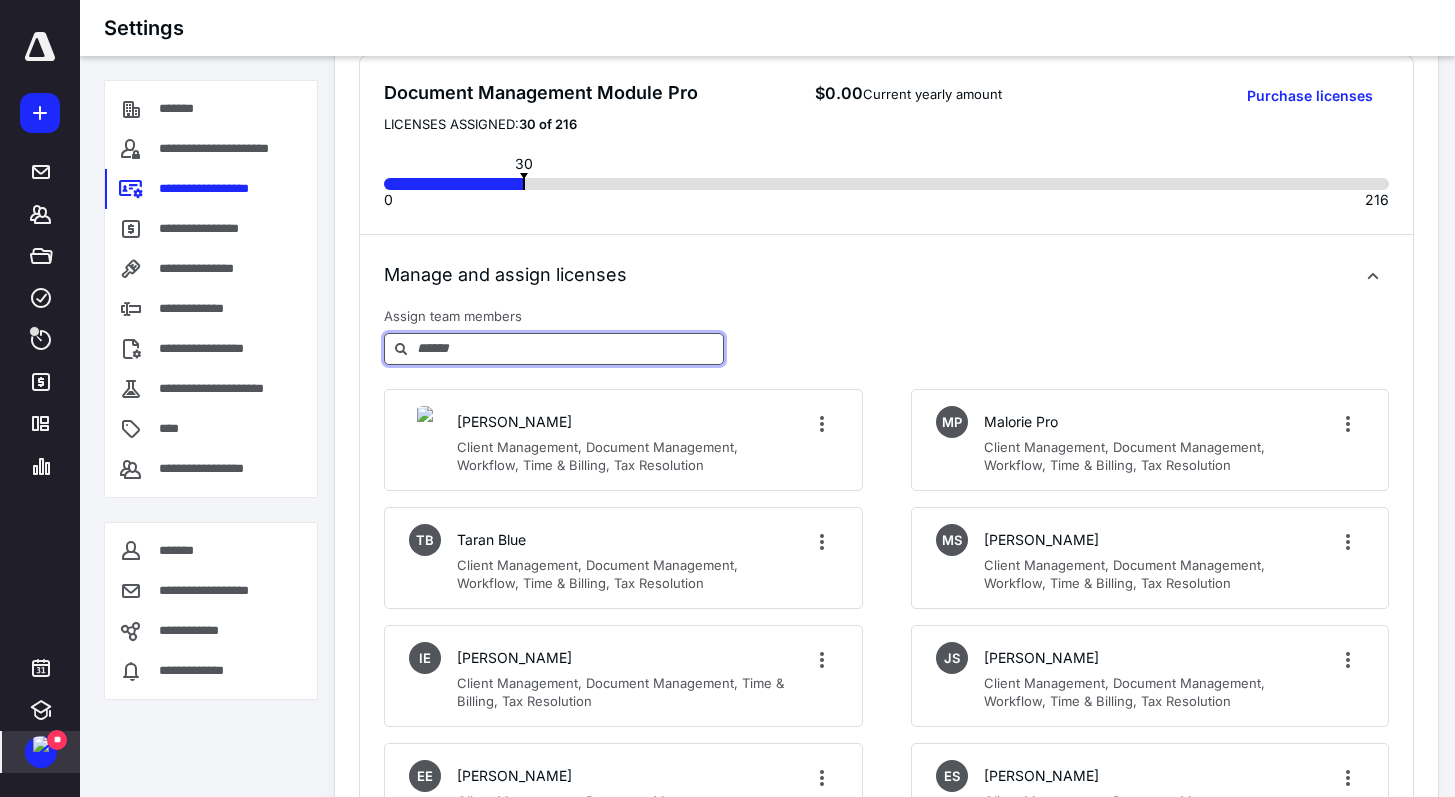 click at bounding box center [569, 348] 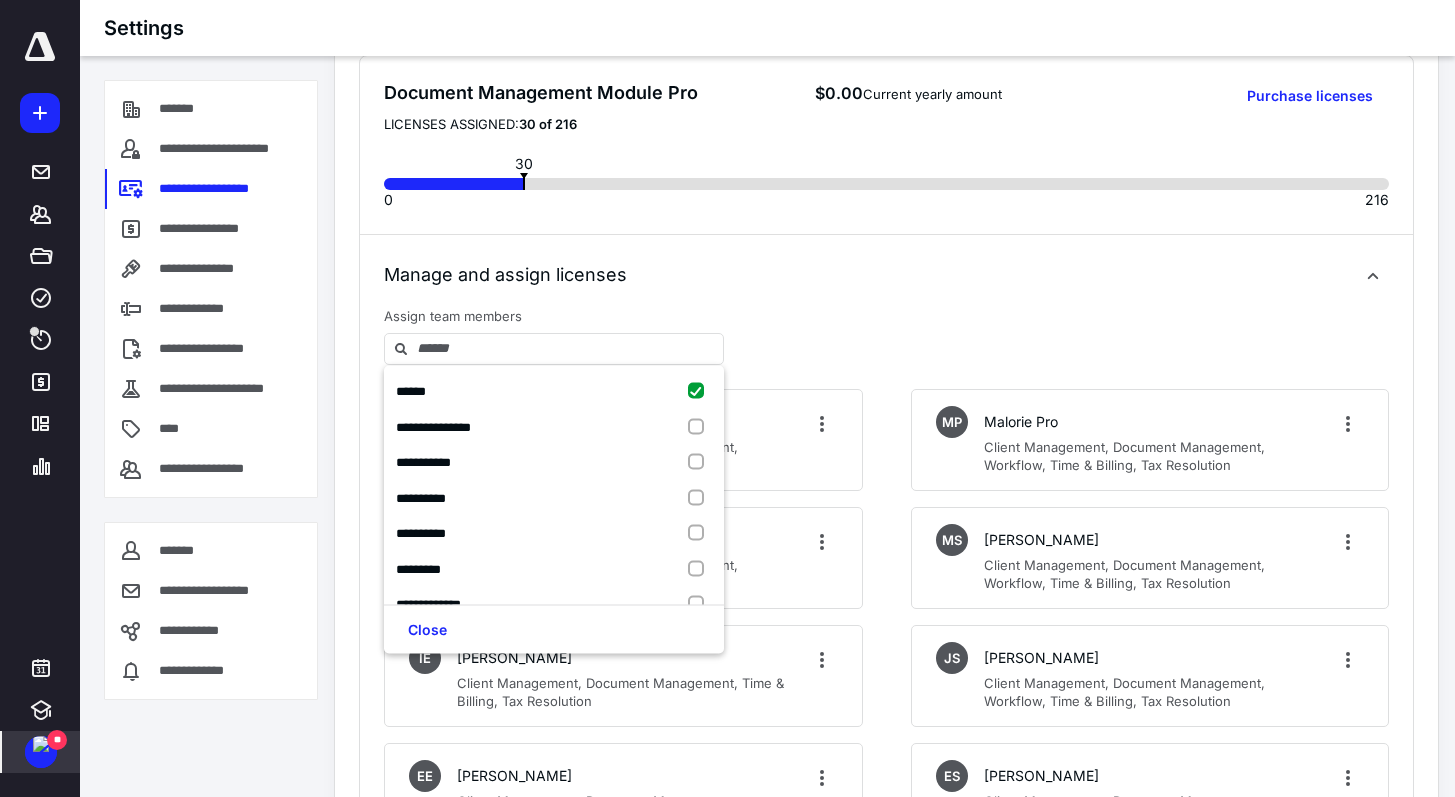 click on "Manage and assign licenses Assign team members JoElle   Client Management, Document Management, Workflow, Time & Billing, Tax Resolution TB Taran Blue Client Management, Document Management, Workflow, Time & Billing, Tax Resolution IE Irie Earnest Client Management, Document Management, Time & Billing, Tax Resolution EE Eric Evans Client Management, Document Management, Workflow, Time & Billing, Tax Resolution SF Sammy Faddoul Client Management, Document Management, Workflow, Time & Billing, Tax Resolution AG Andrew Grass Client Management, Document Management, Workflow, Time & Billing, Tax Resolution Seth Grover Client Management, Document Management, Workflow, Time & Billing, Tax Resolution Jo Jo Client Management, Document Management, Workflow, Time & Billing, Tax Resolution LK Lisa Knapp Client Management, Document Management, Workflow, Time & Billing, Tax Resolution SL Shandy  Lynch Client Management, Document Management, Workflow, Time & Billing, Tax Resolution MP Malorie Pro MS Matt Scottt JS ES DS KT" at bounding box center (886, 930) 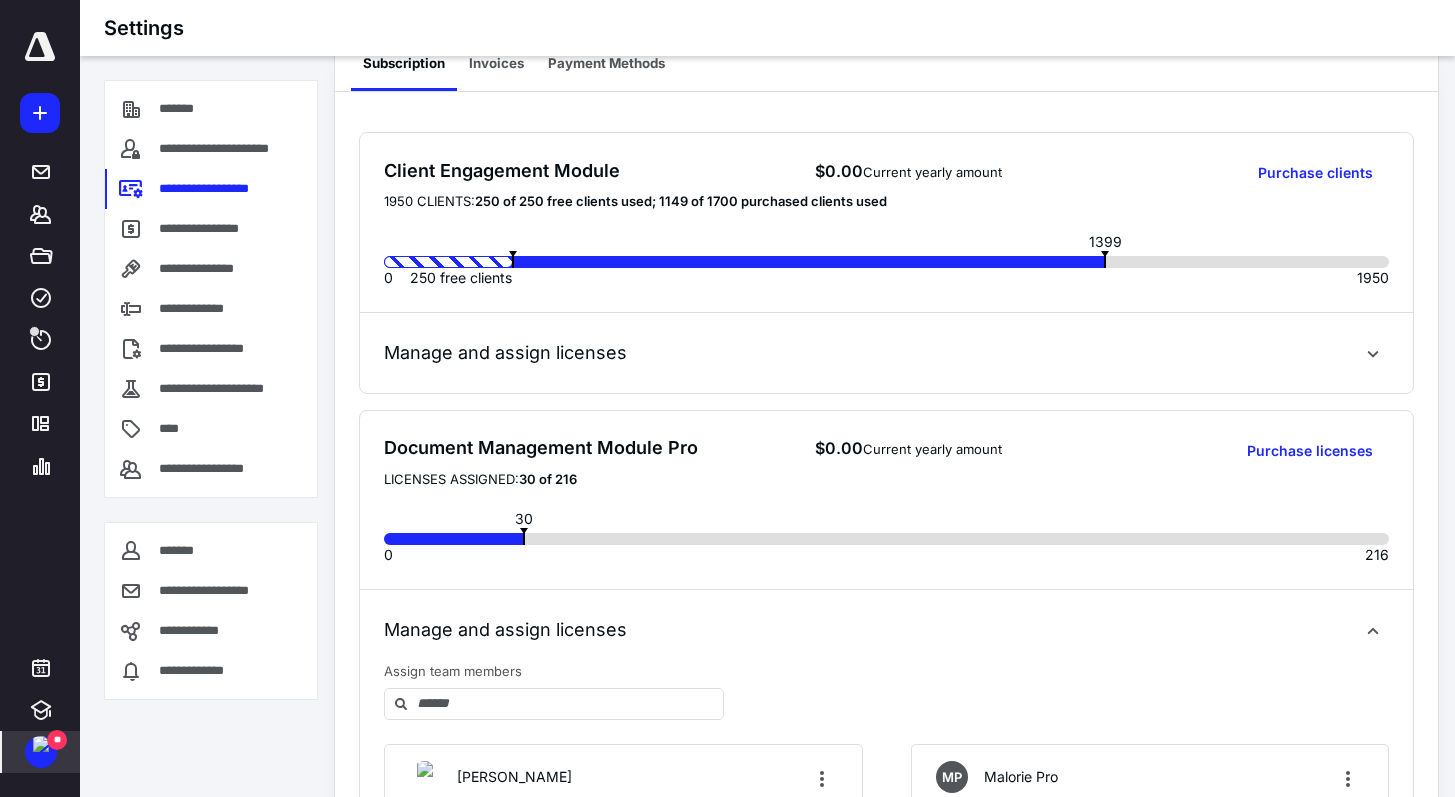 scroll, scrollTop: 0, scrollLeft: 0, axis: both 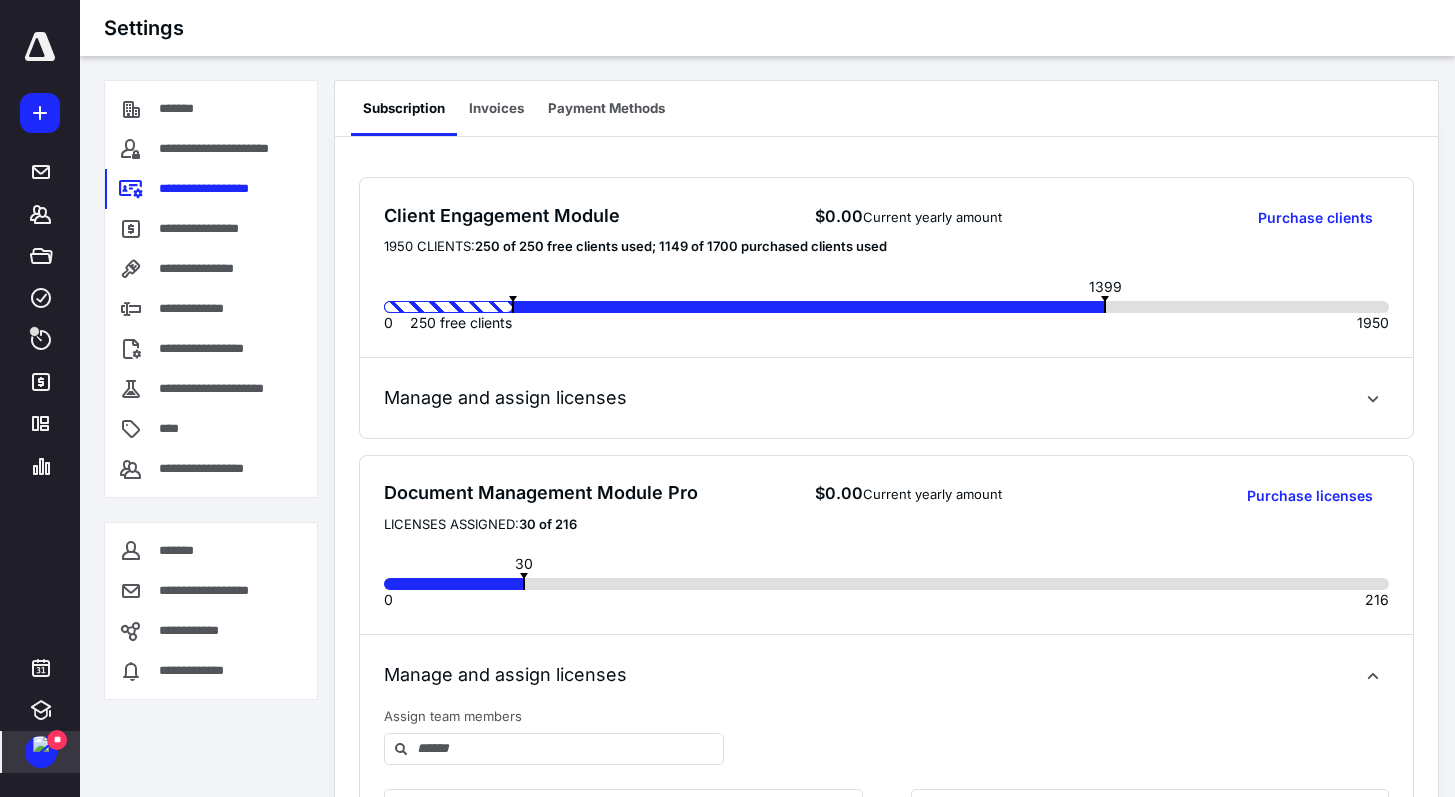 click on "Manage and assign licenses" at bounding box center (886, 398) 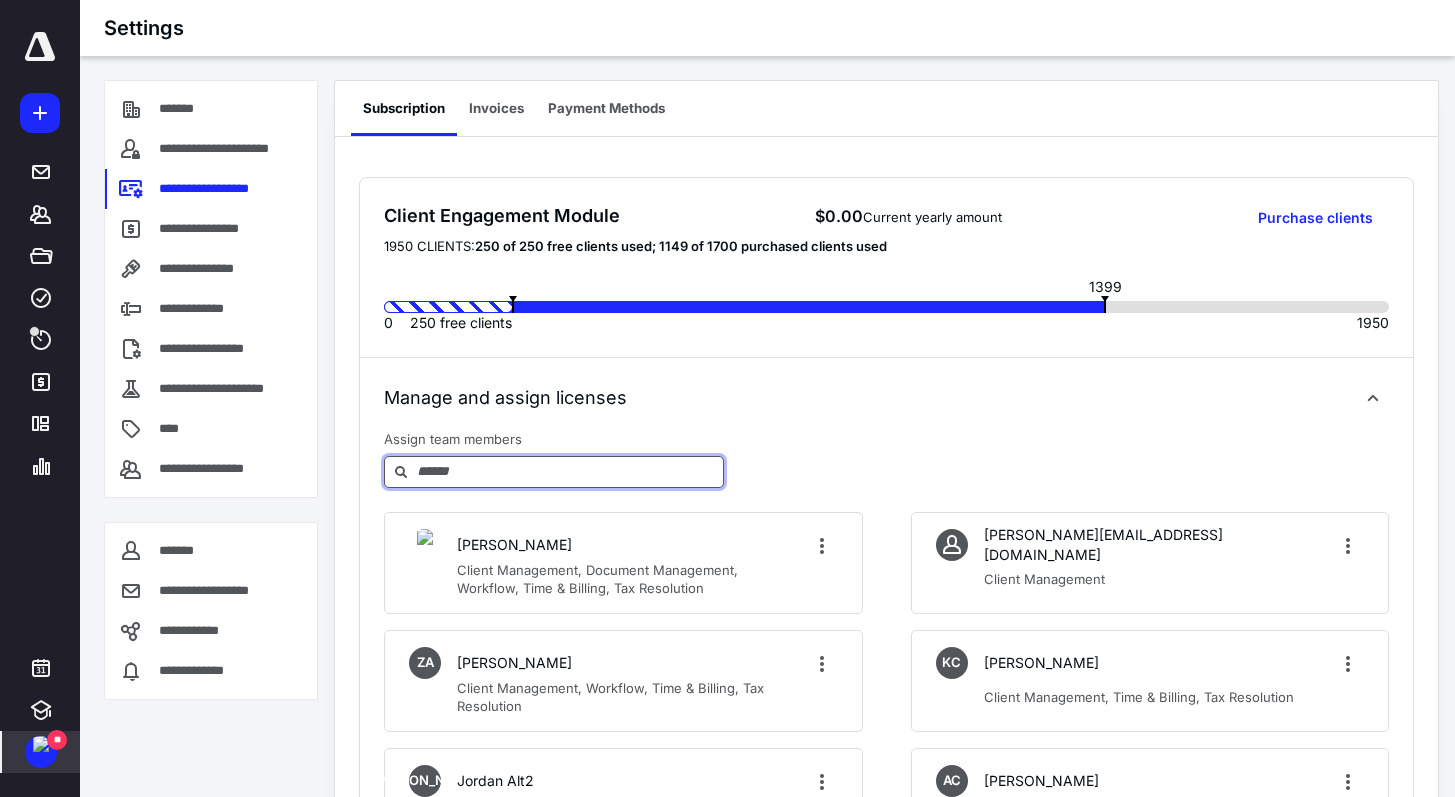 click at bounding box center (569, 471) 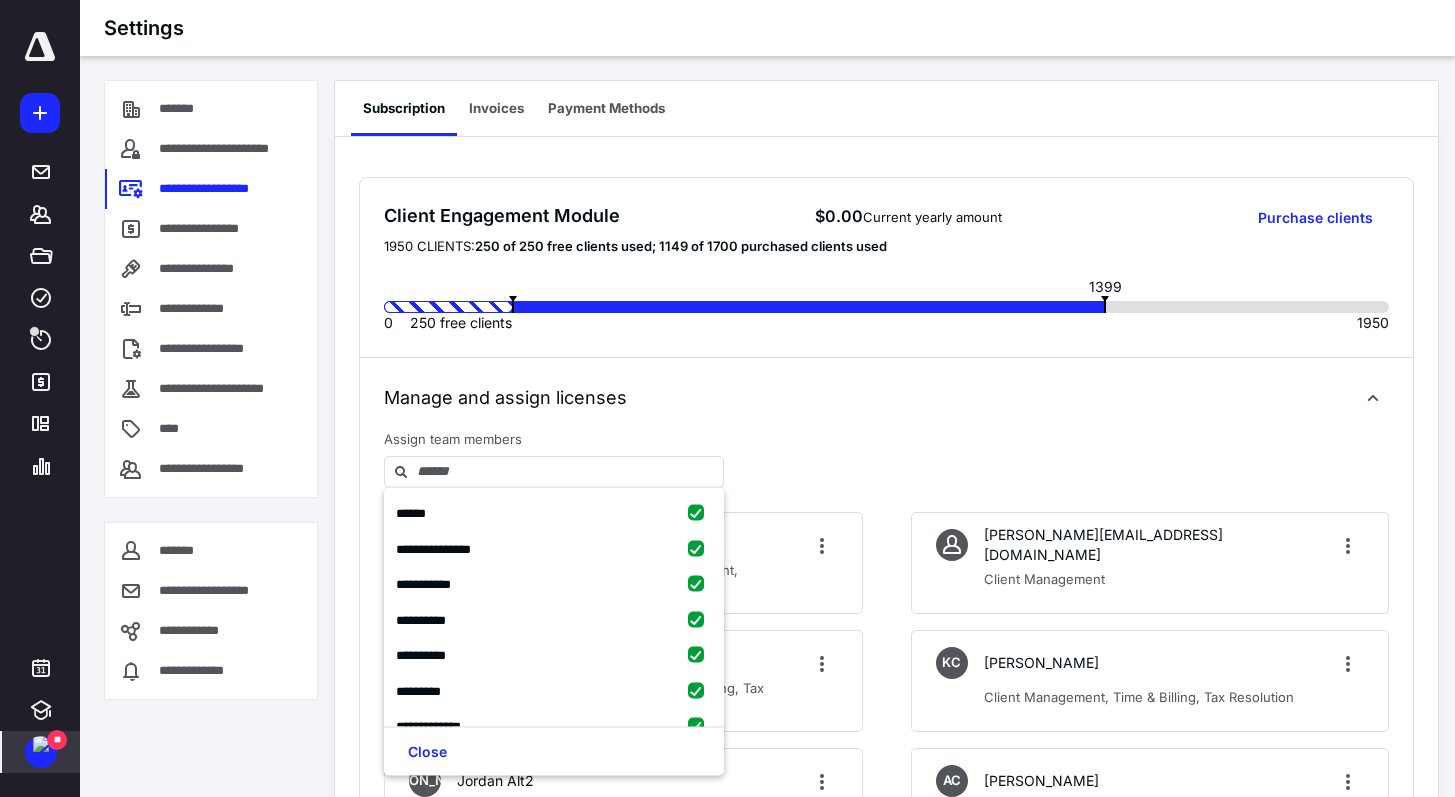click on "Manage and assign licenses" at bounding box center [886, 398] 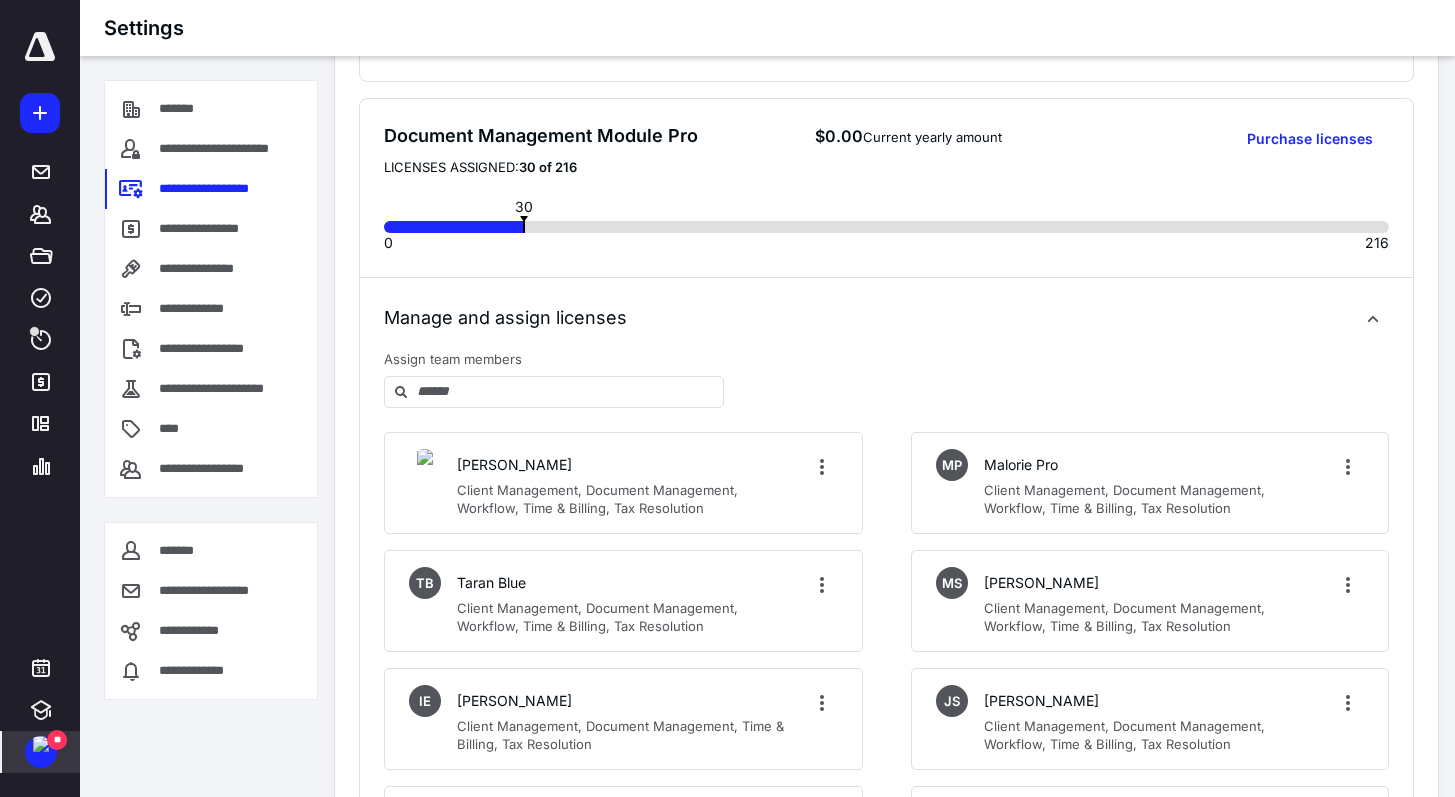 scroll, scrollTop: 361, scrollLeft: 0, axis: vertical 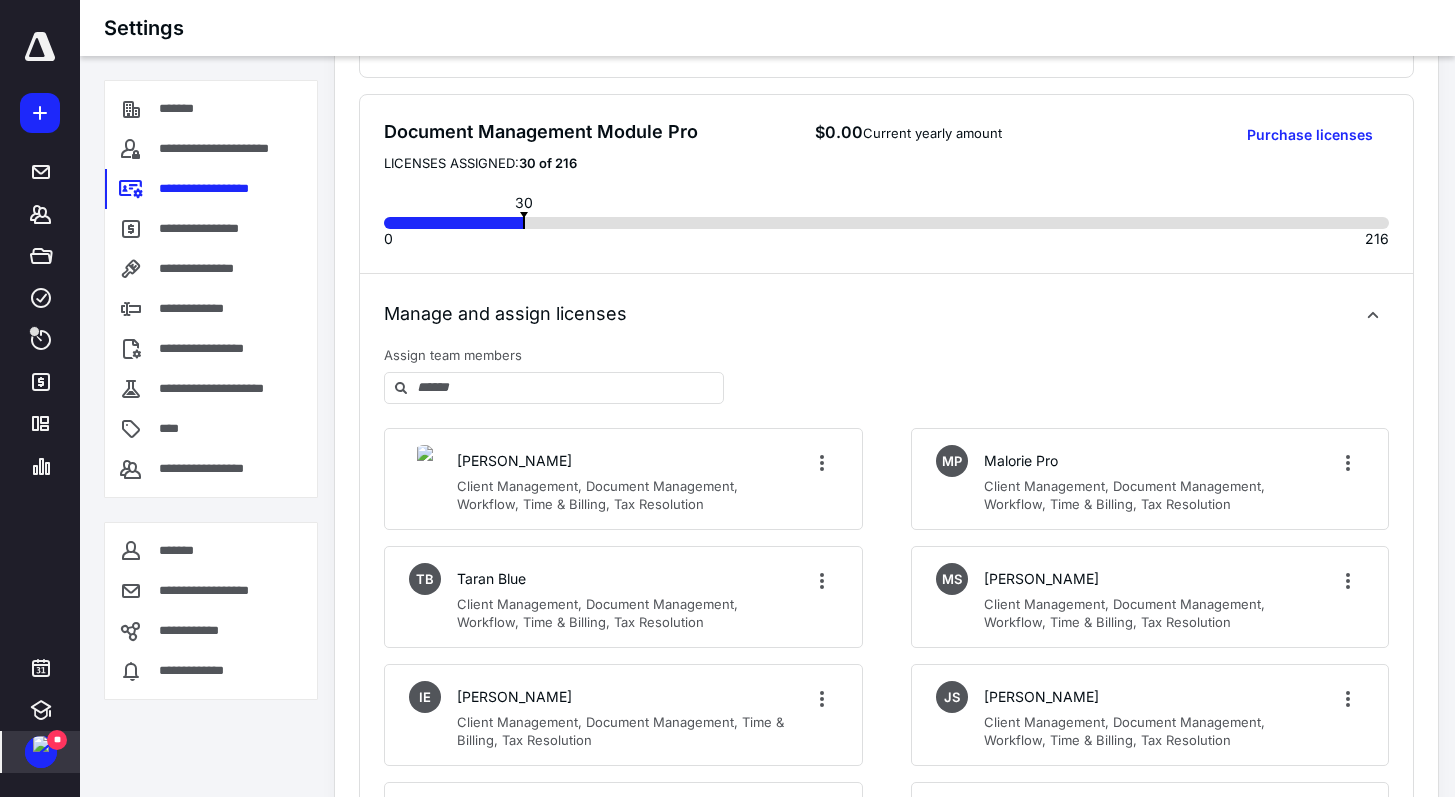 click on "Manage and assign licenses" at bounding box center (505, 314) 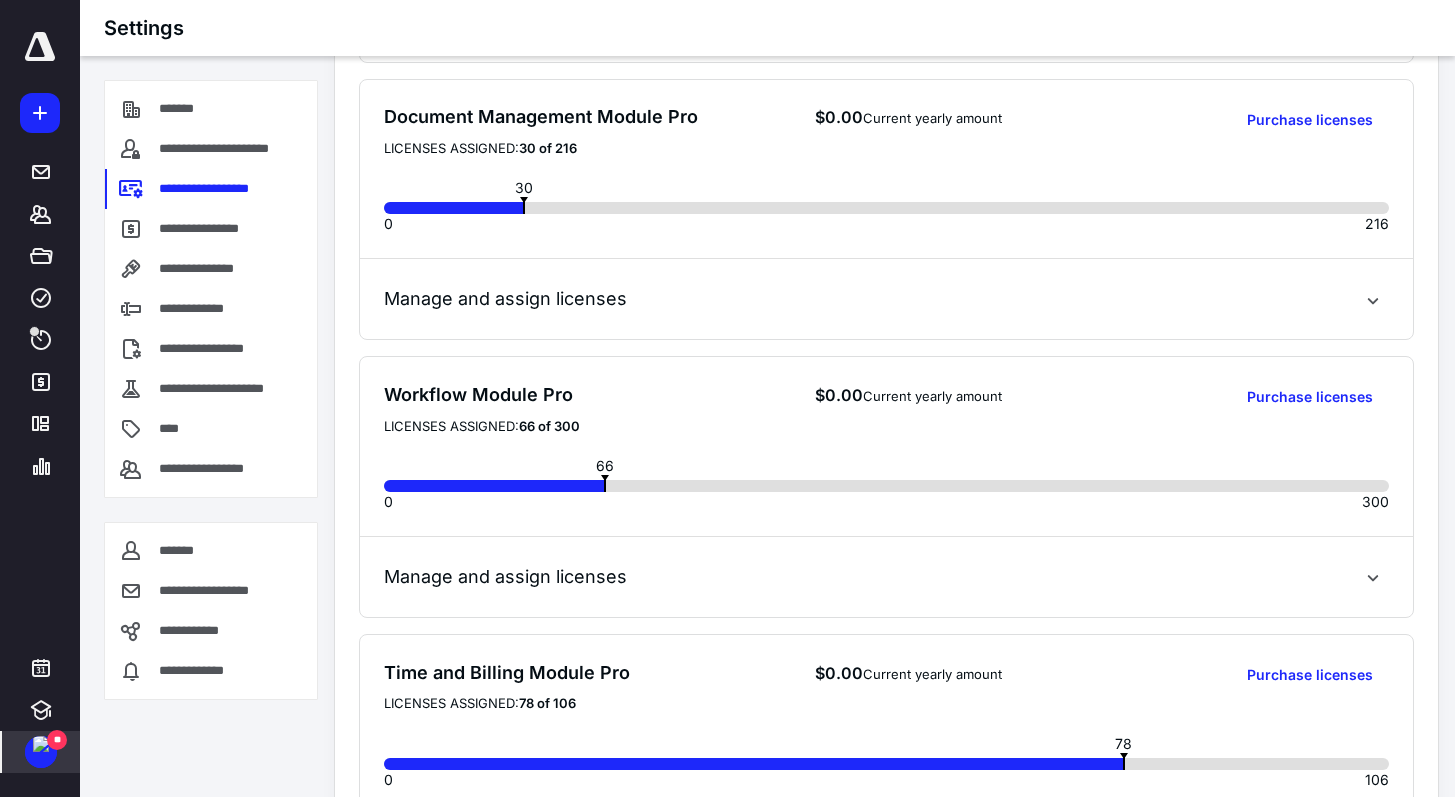 scroll, scrollTop: 381, scrollLeft: 0, axis: vertical 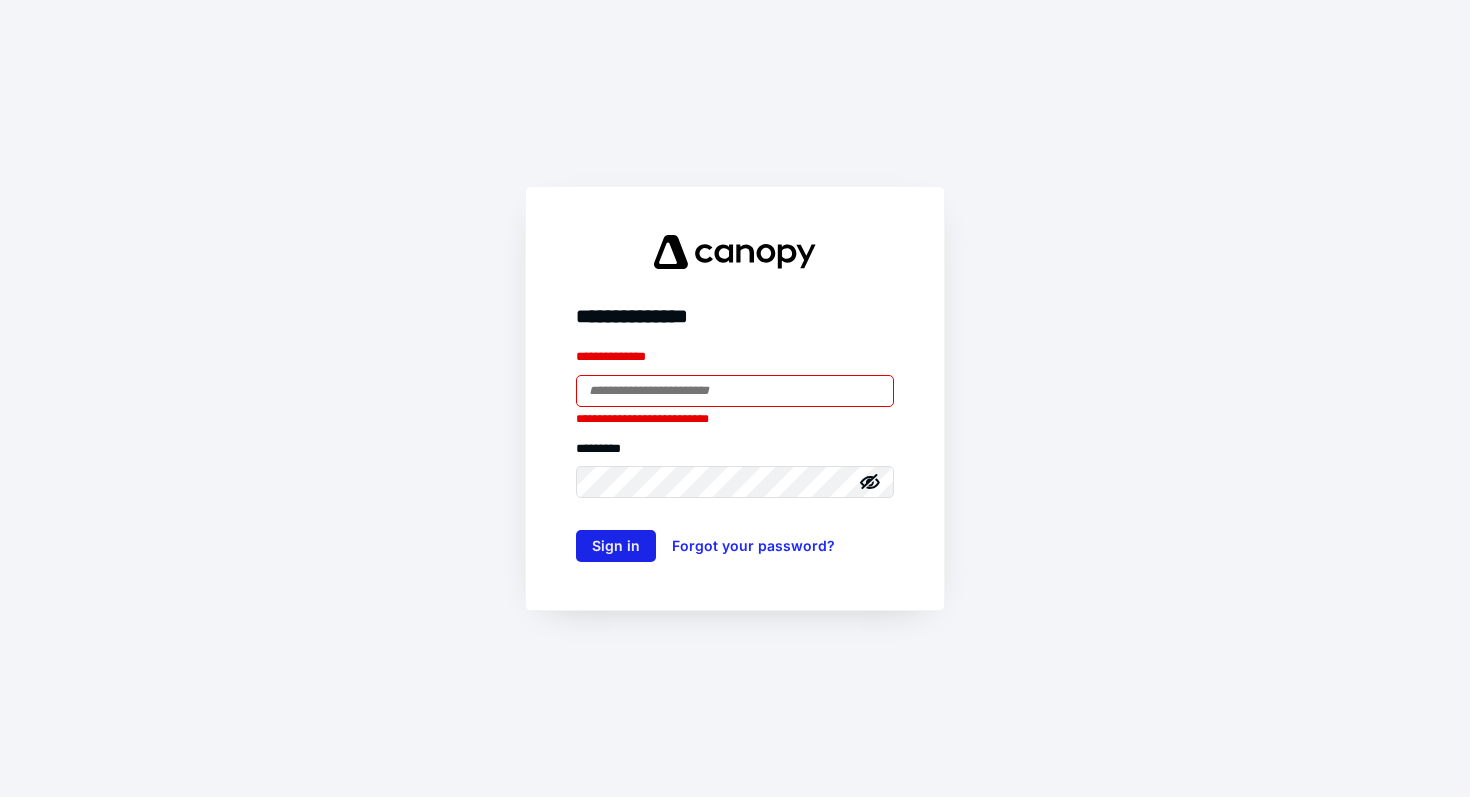 type on "**********" 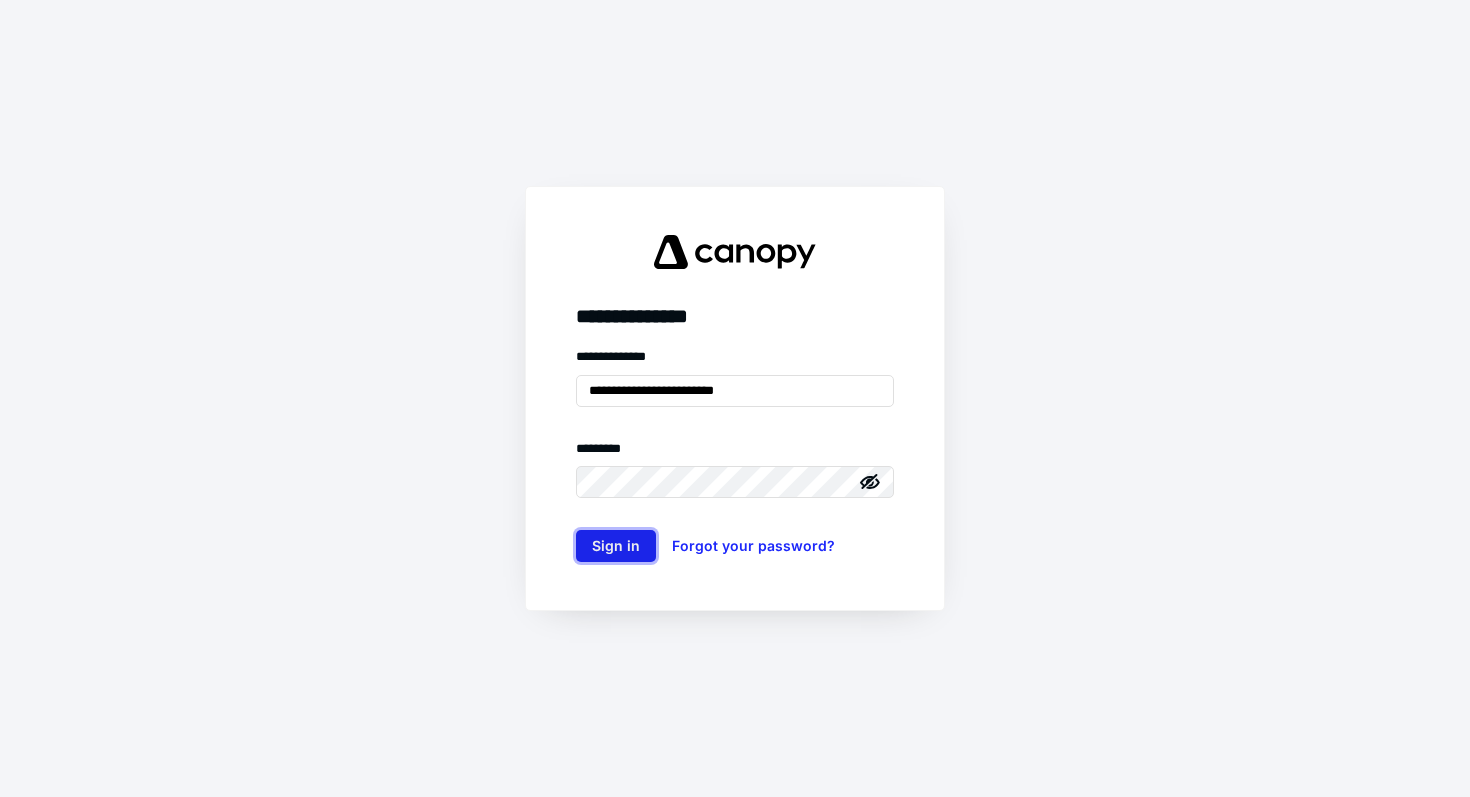 click on "Sign in" at bounding box center [616, 546] 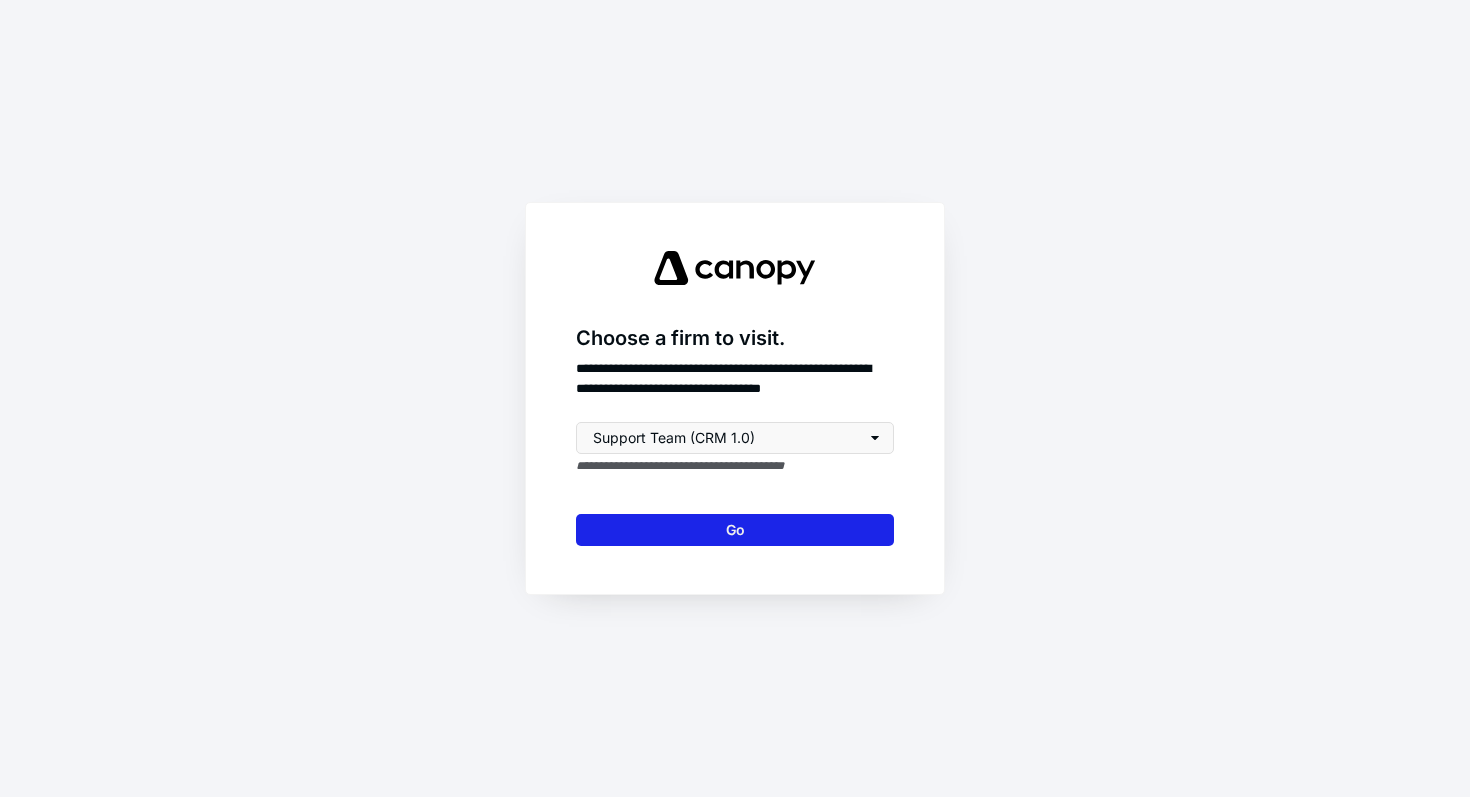 click on "Go" at bounding box center (735, 530) 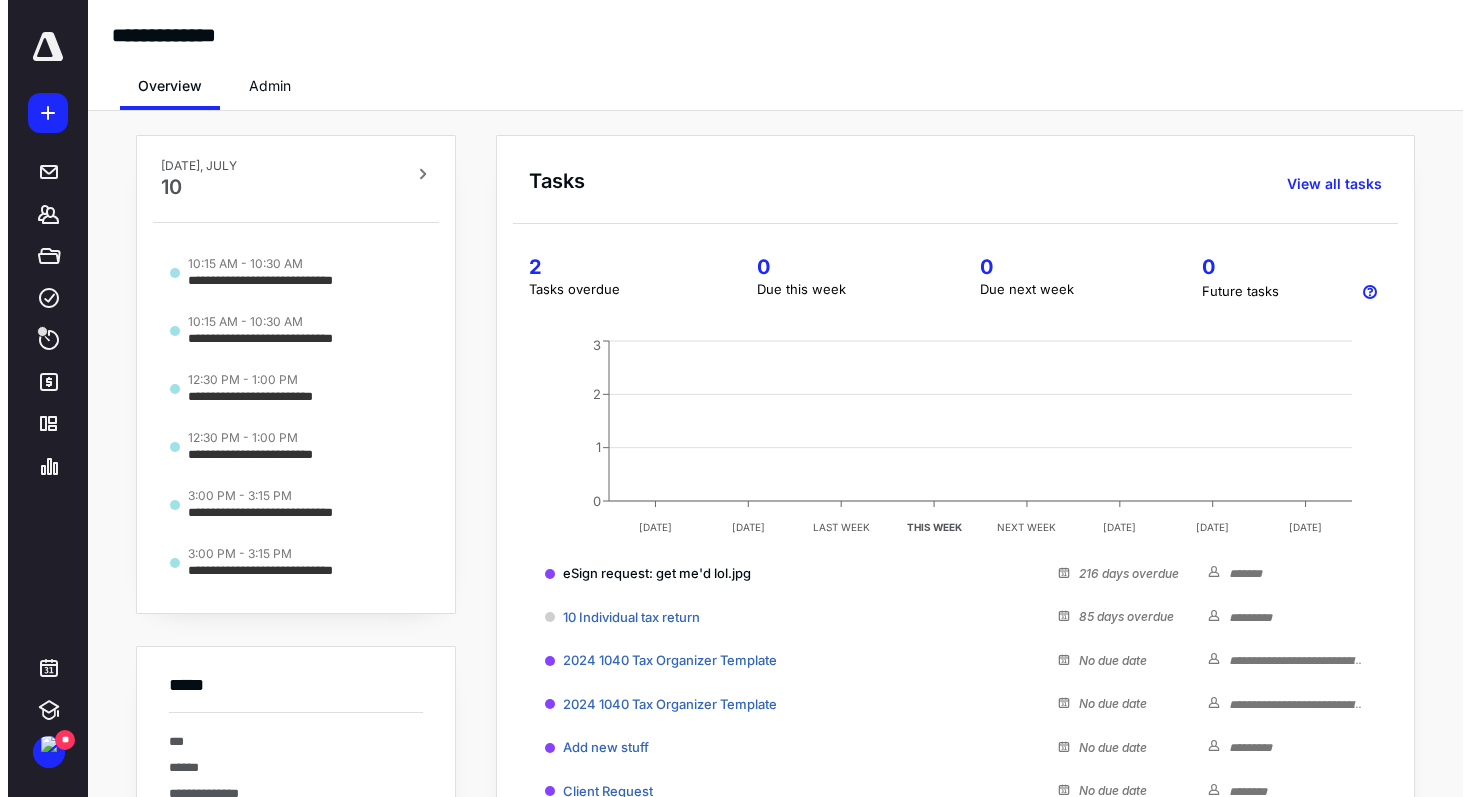 scroll, scrollTop: 0, scrollLeft: 0, axis: both 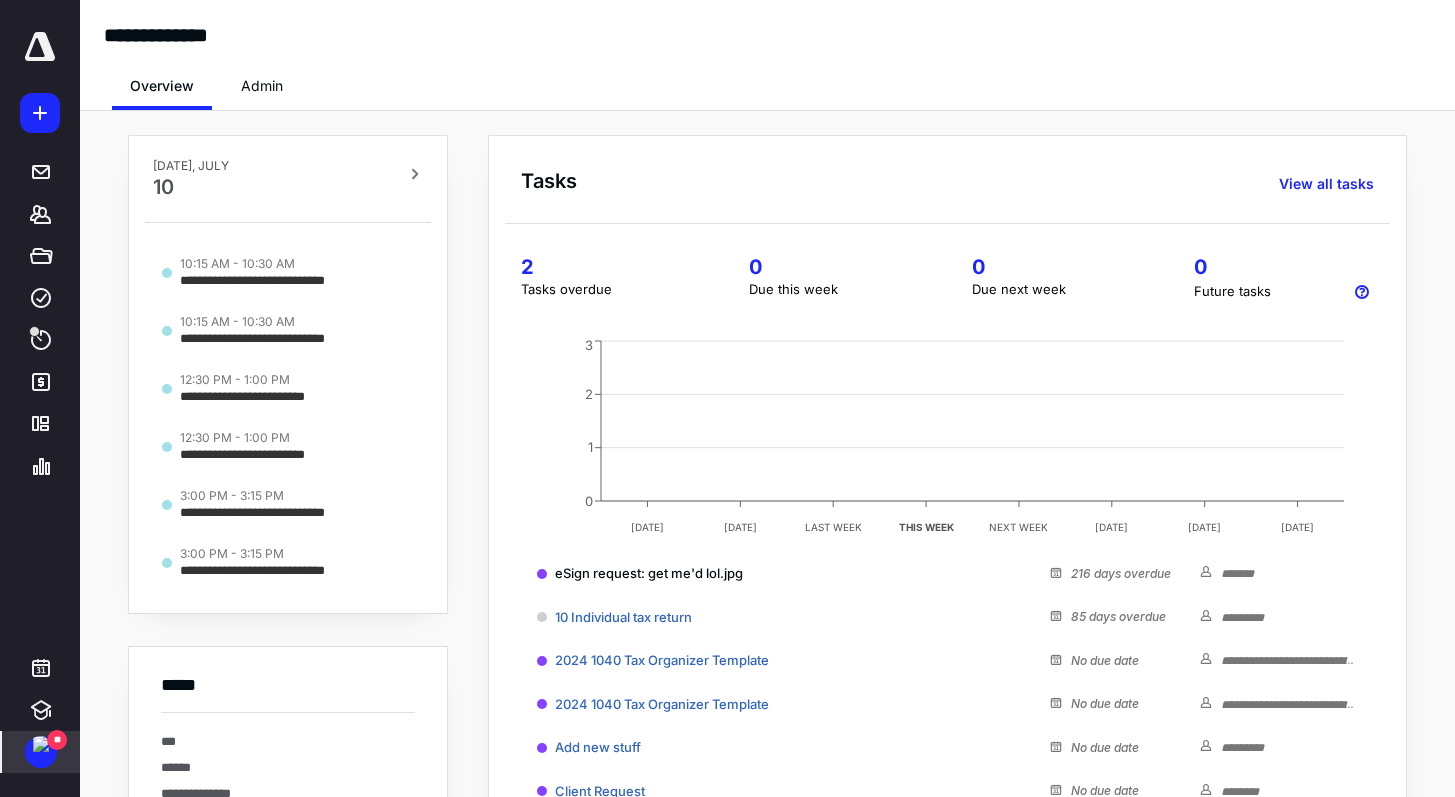 click at bounding box center [41, 744] 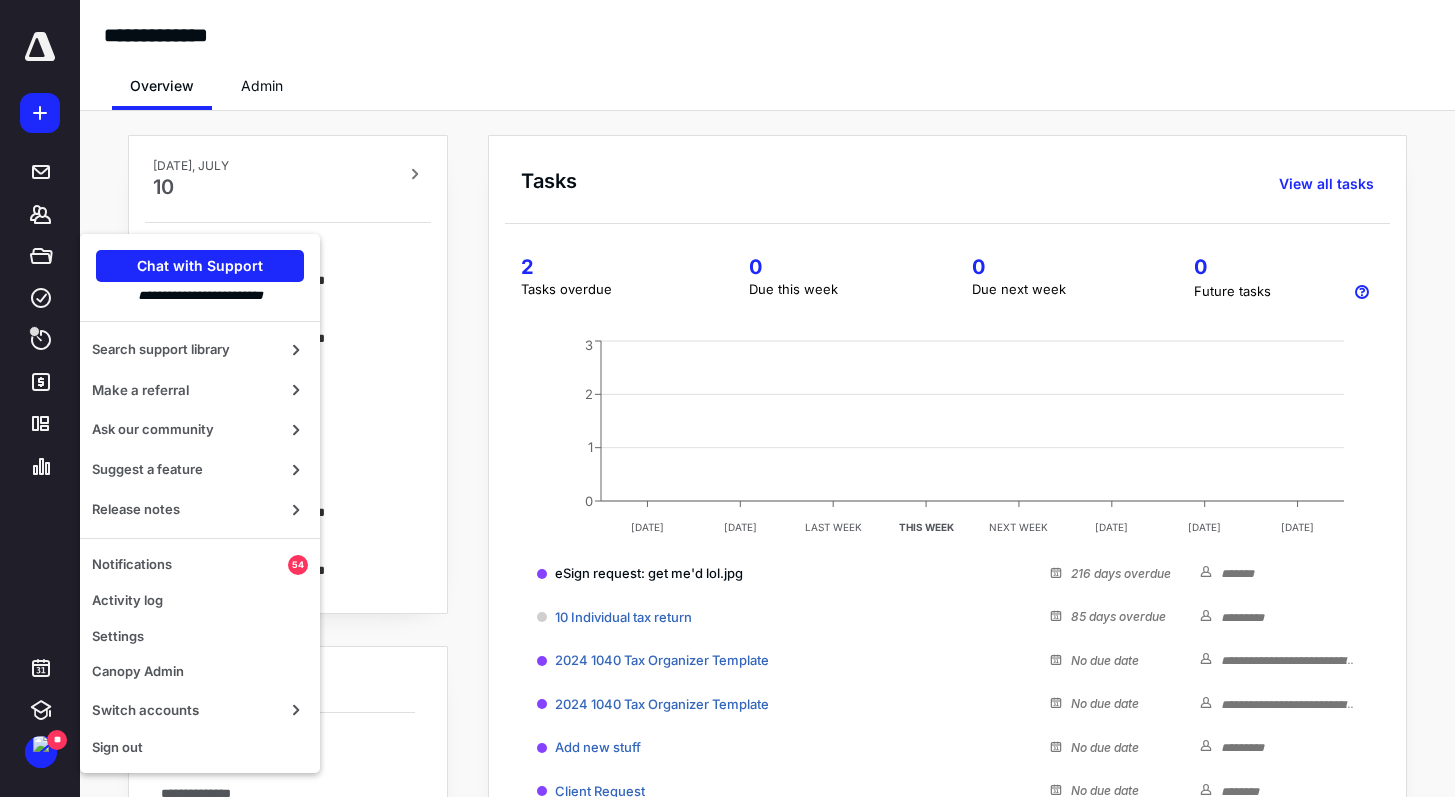 click on "**********" at bounding box center (40, 398) 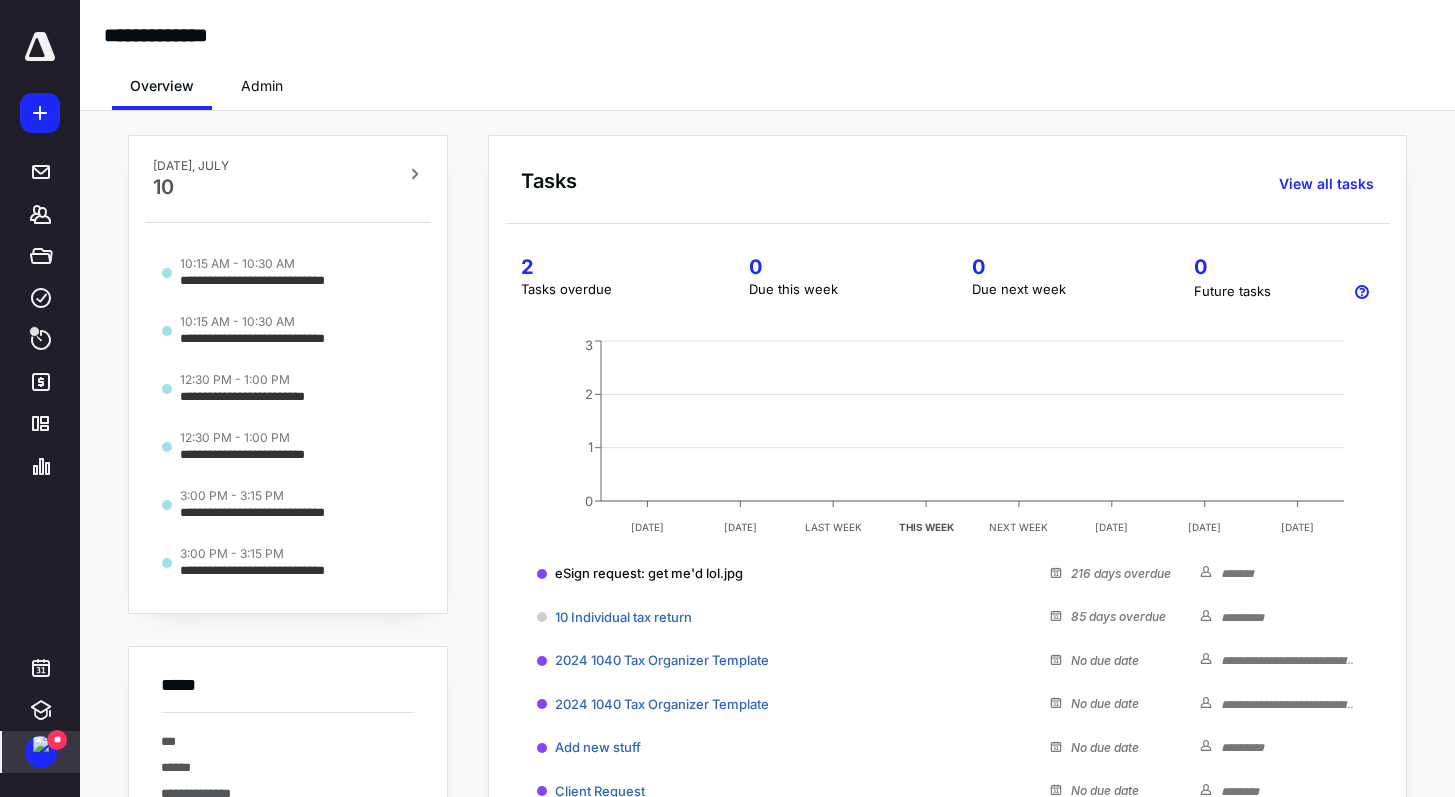 click on "**" at bounding box center (57, 740) 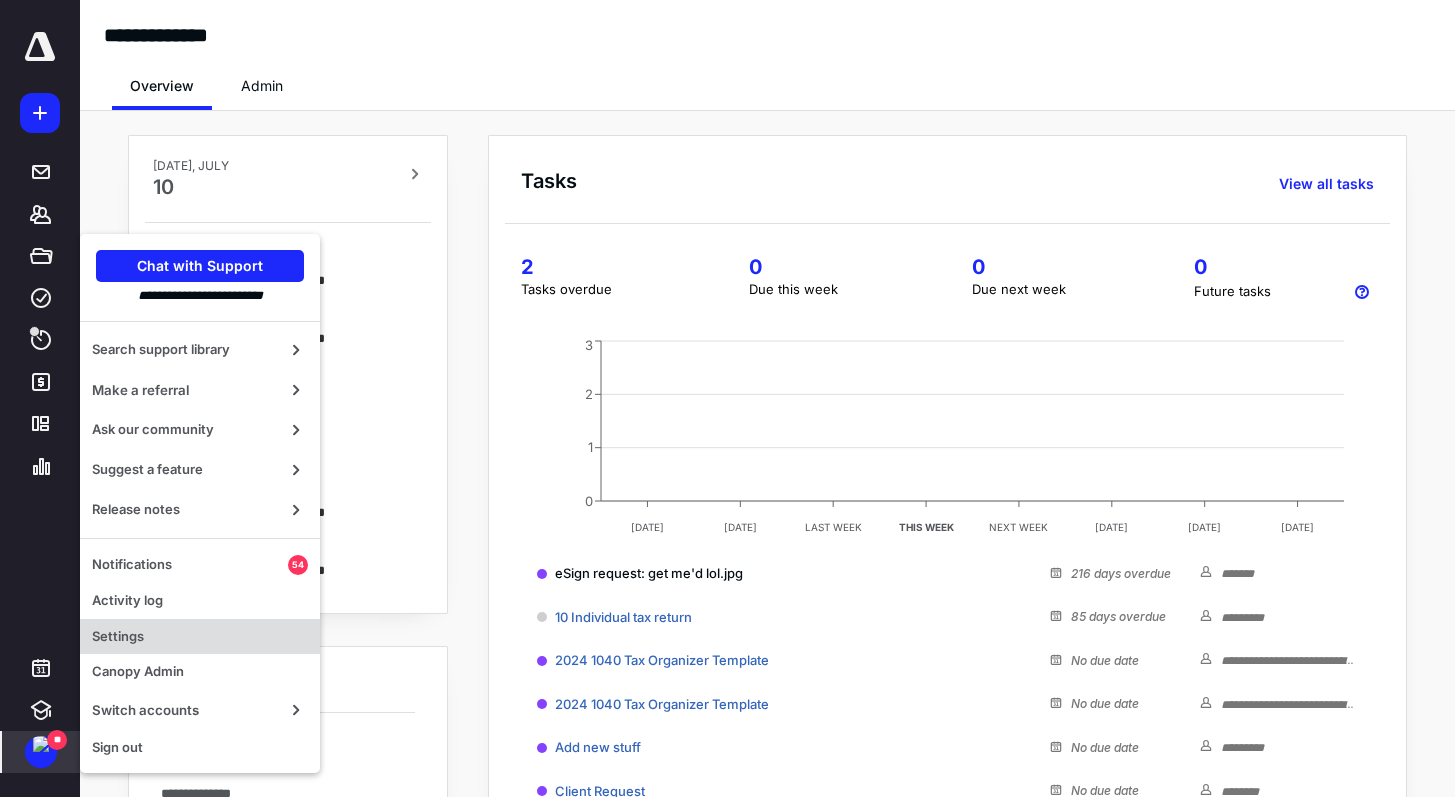 click on "Settings" at bounding box center (200, 637) 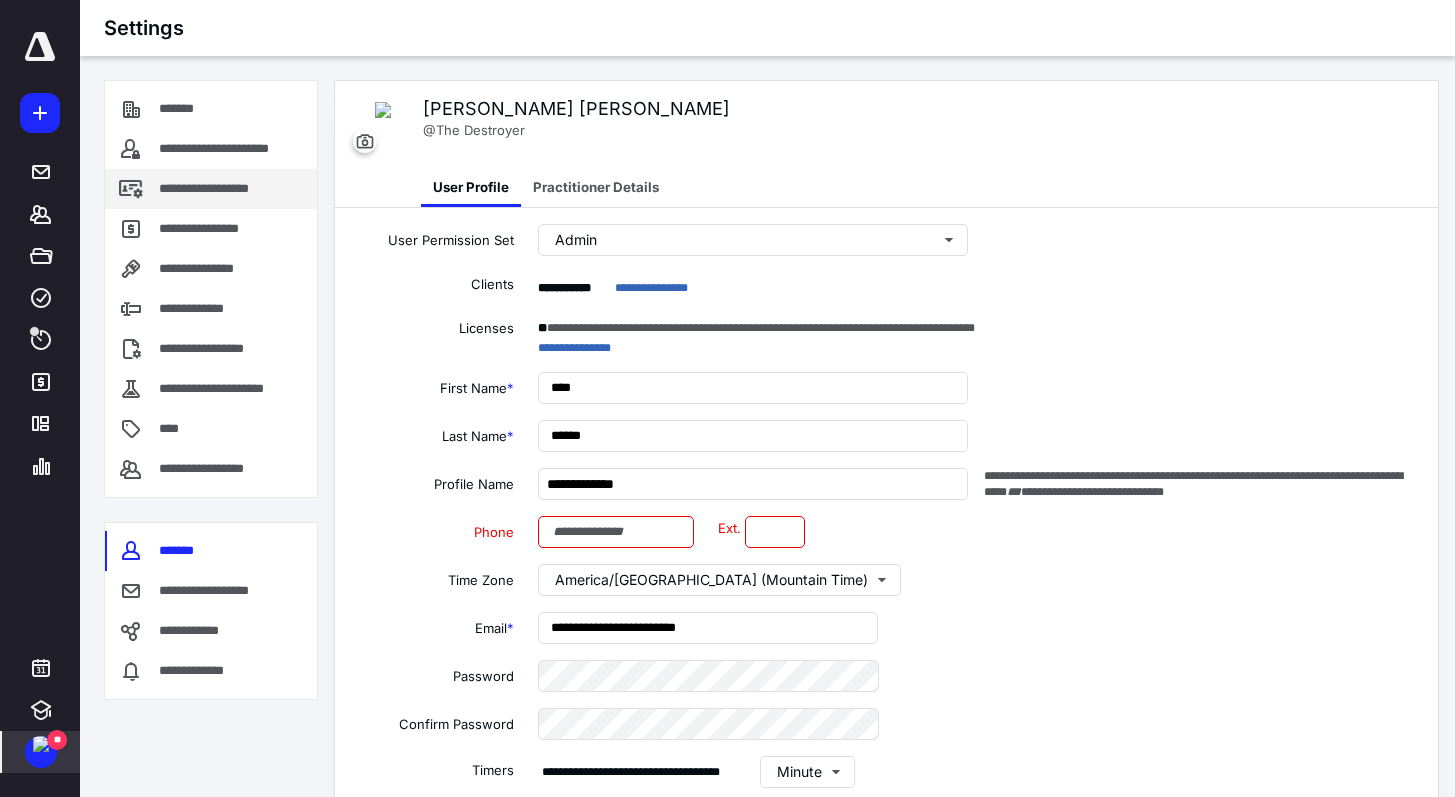 click on "**********" at bounding box center [211, 189] 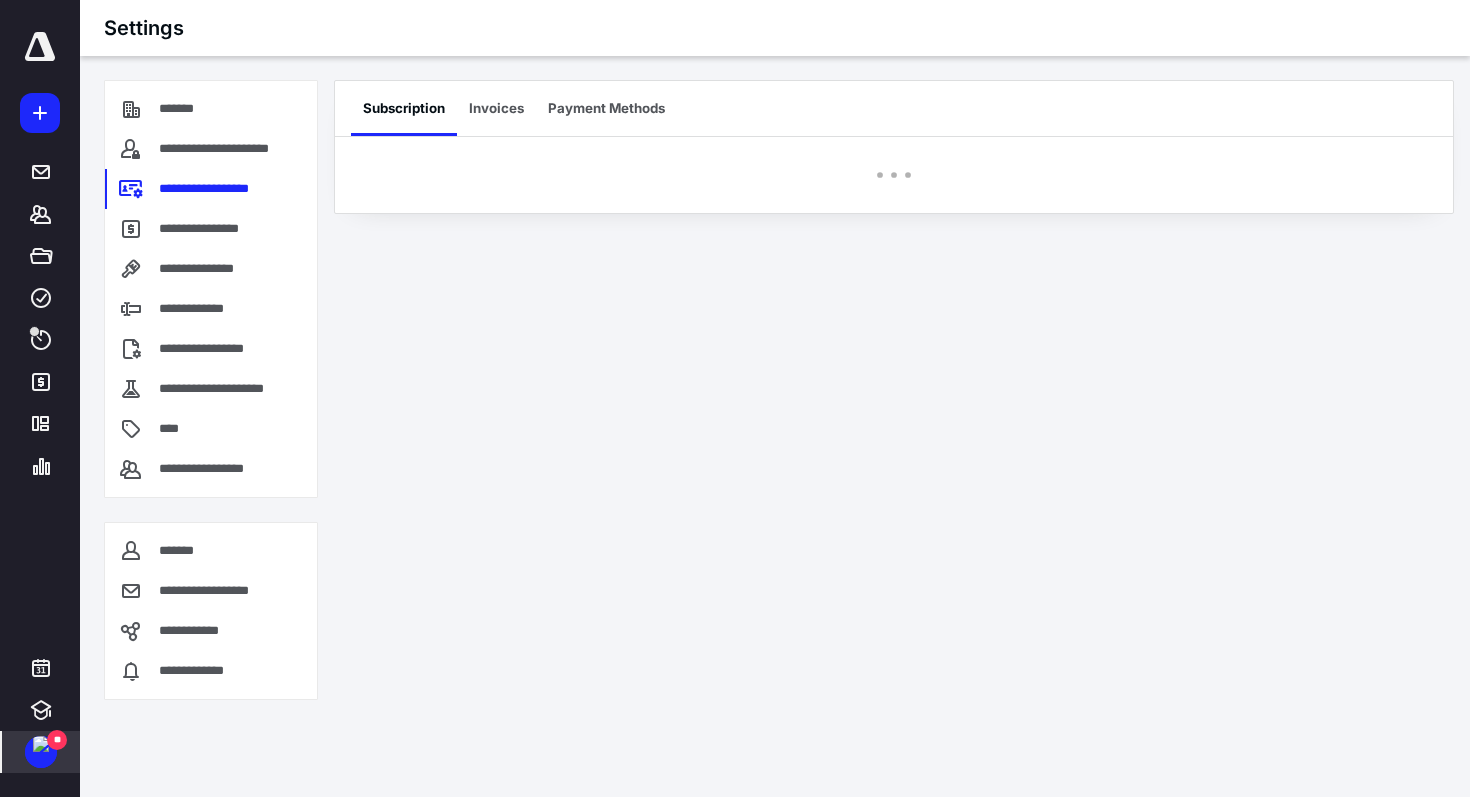 click at bounding box center (41, 744) 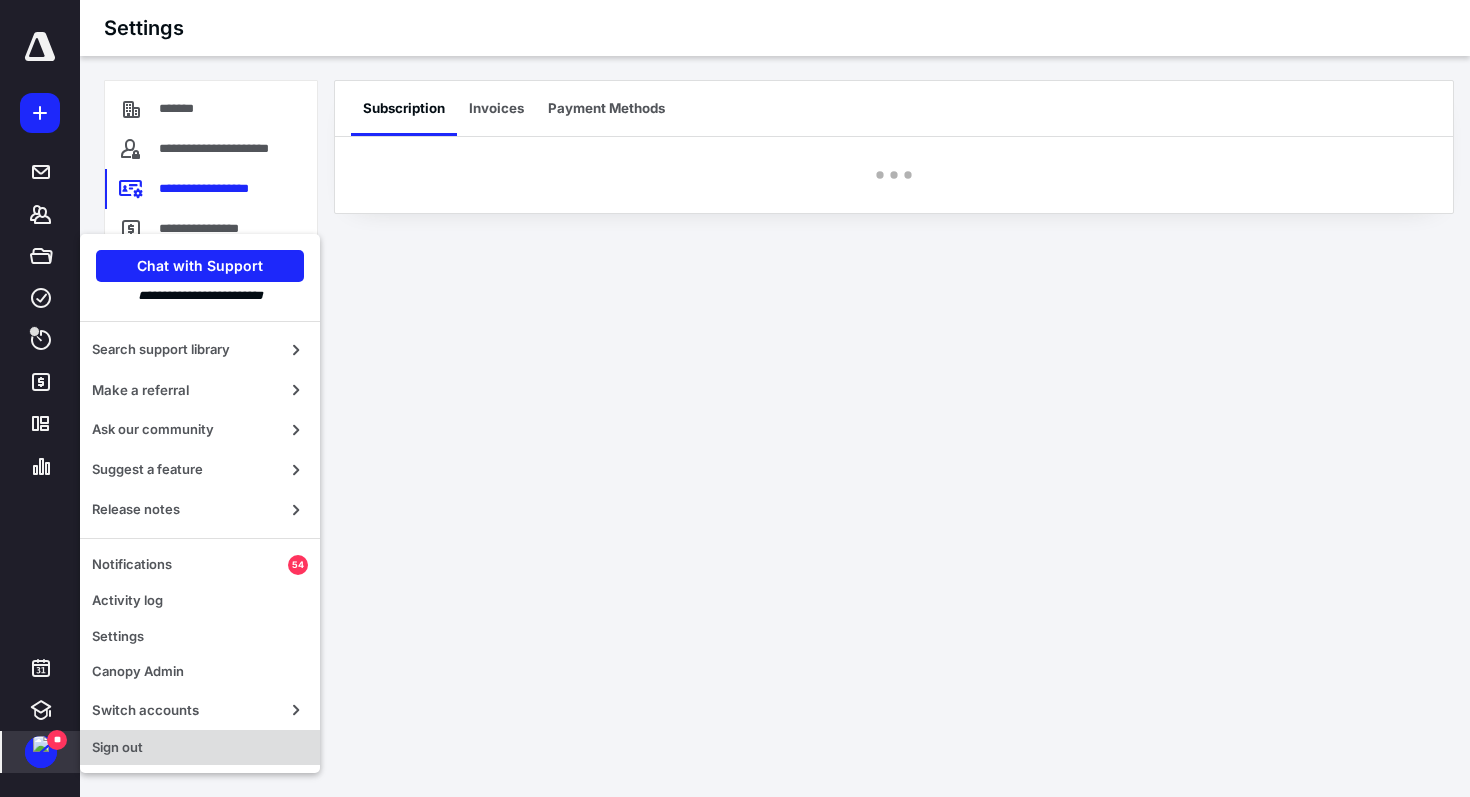 click on "Sign out" at bounding box center [200, 748] 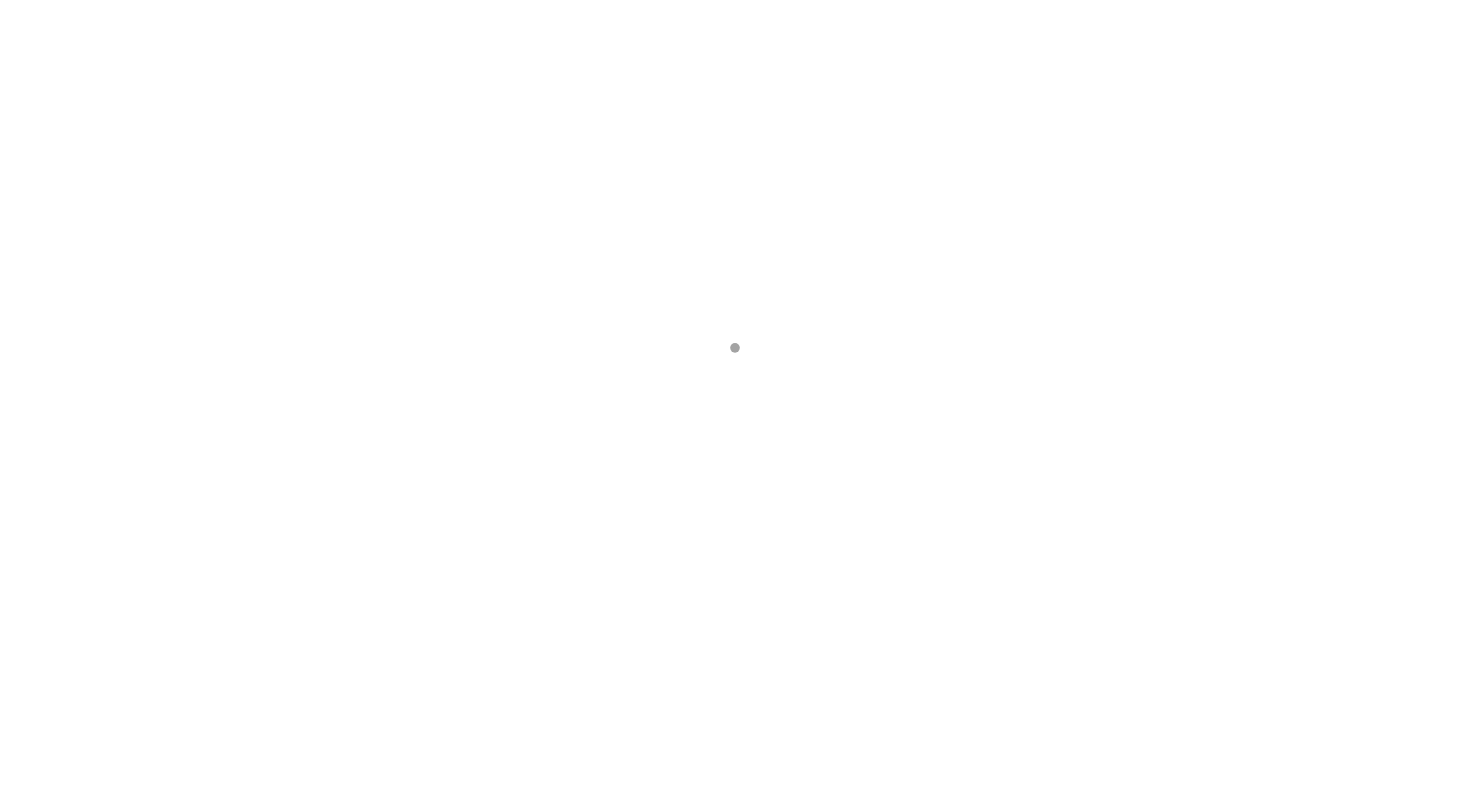 scroll, scrollTop: 0, scrollLeft: 0, axis: both 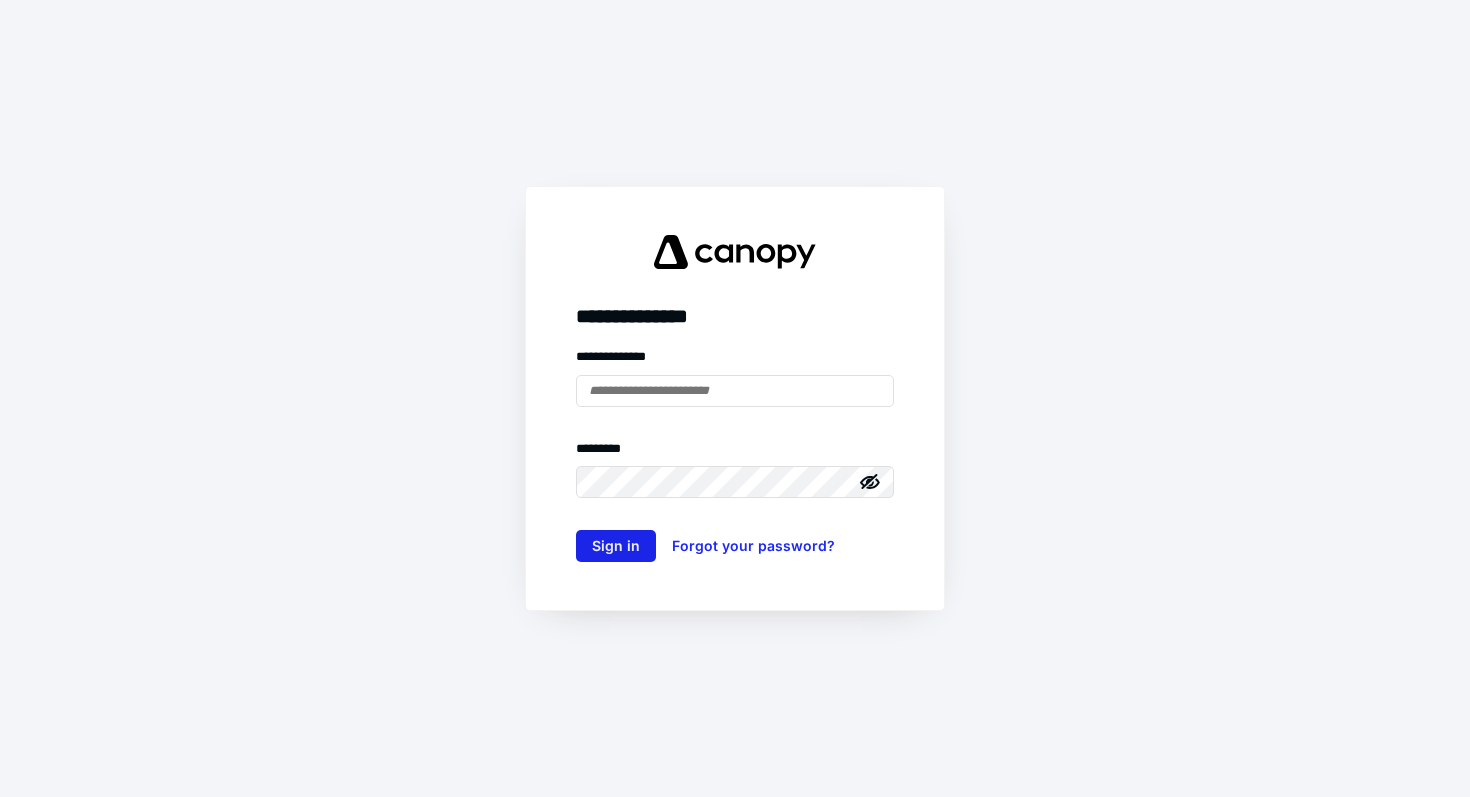 type on "**********" 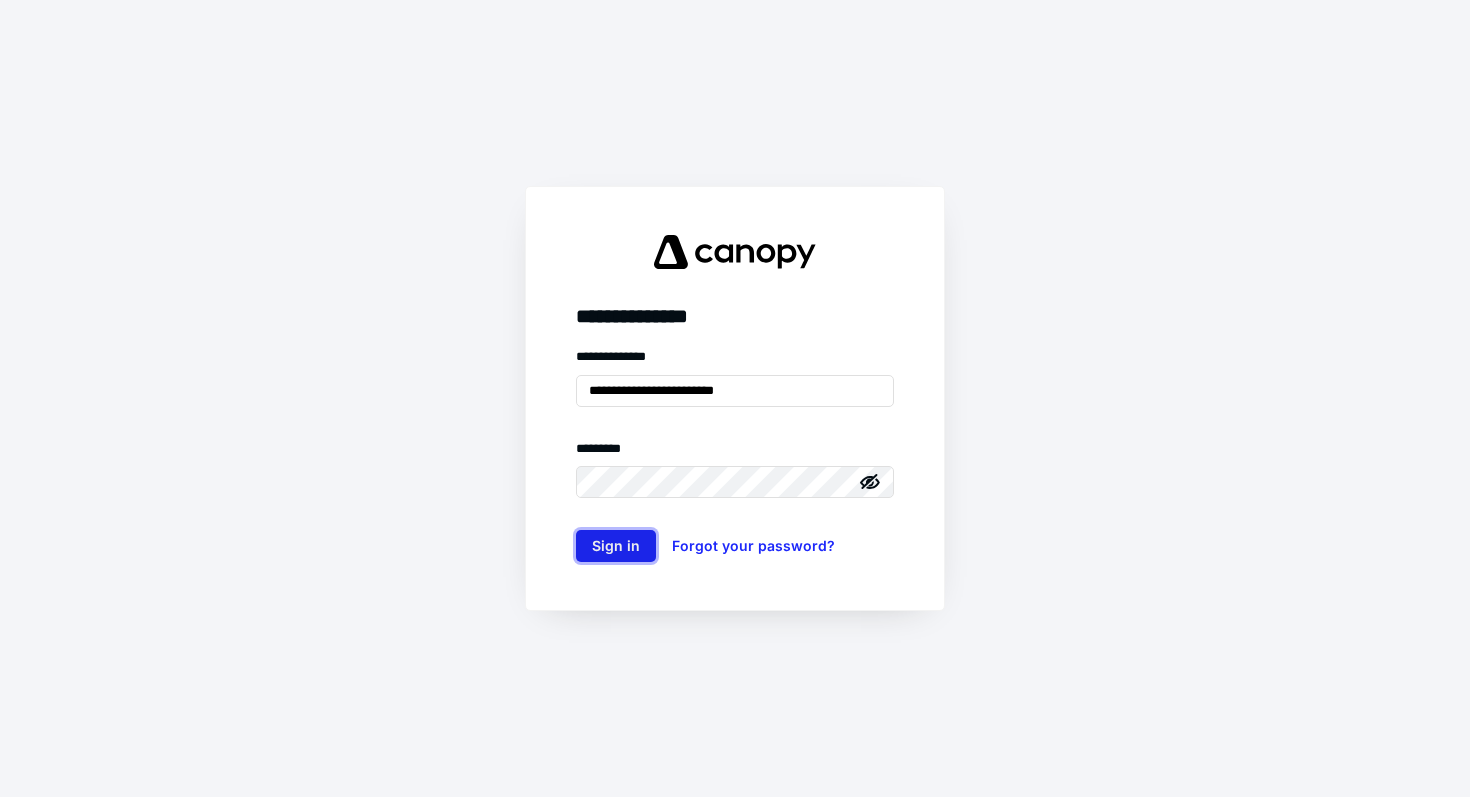 click on "Sign in" at bounding box center (616, 546) 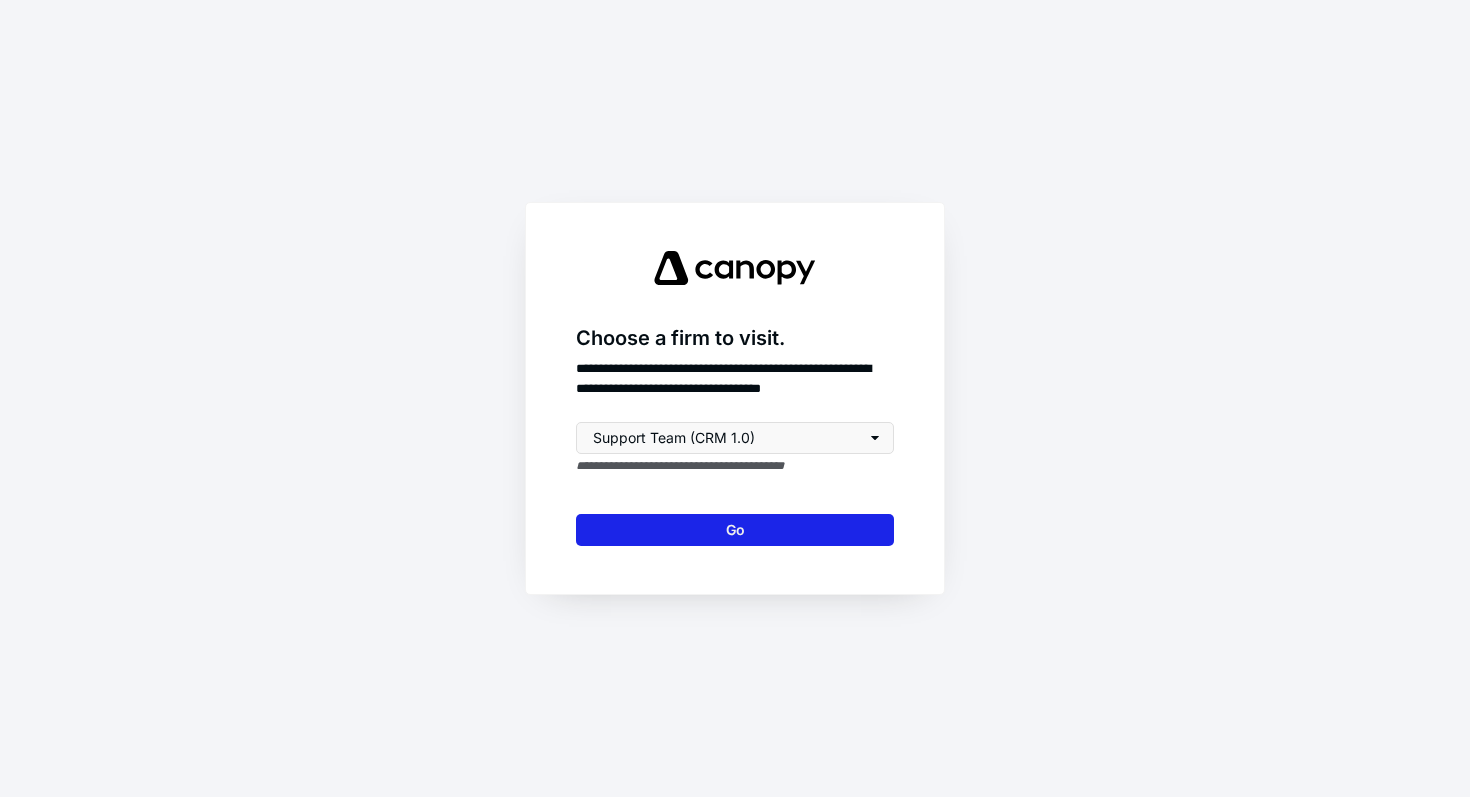 click on "Go" at bounding box center (735, 530) 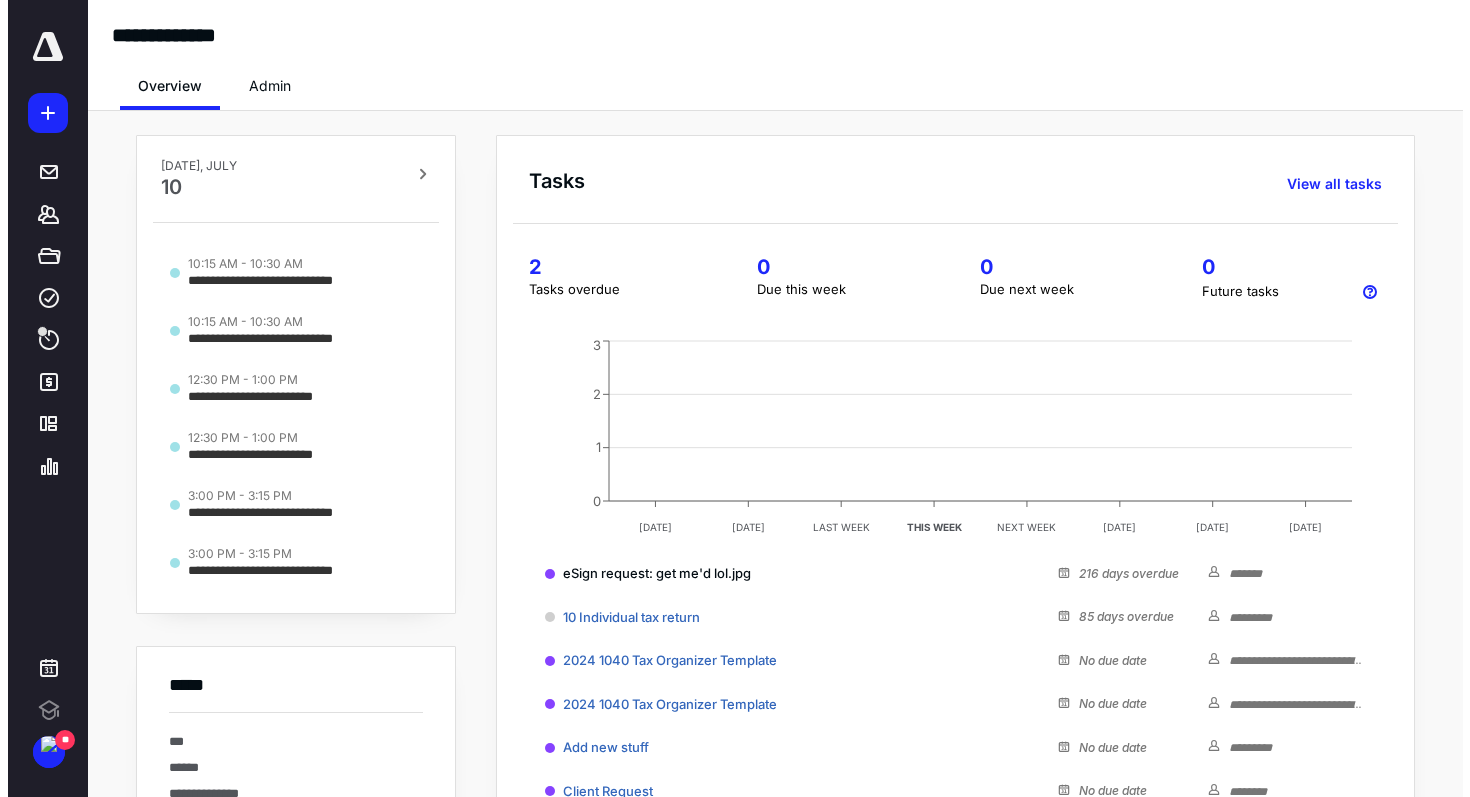 scroll, scrollTop: 0, scrollLeft: 0, axis: both 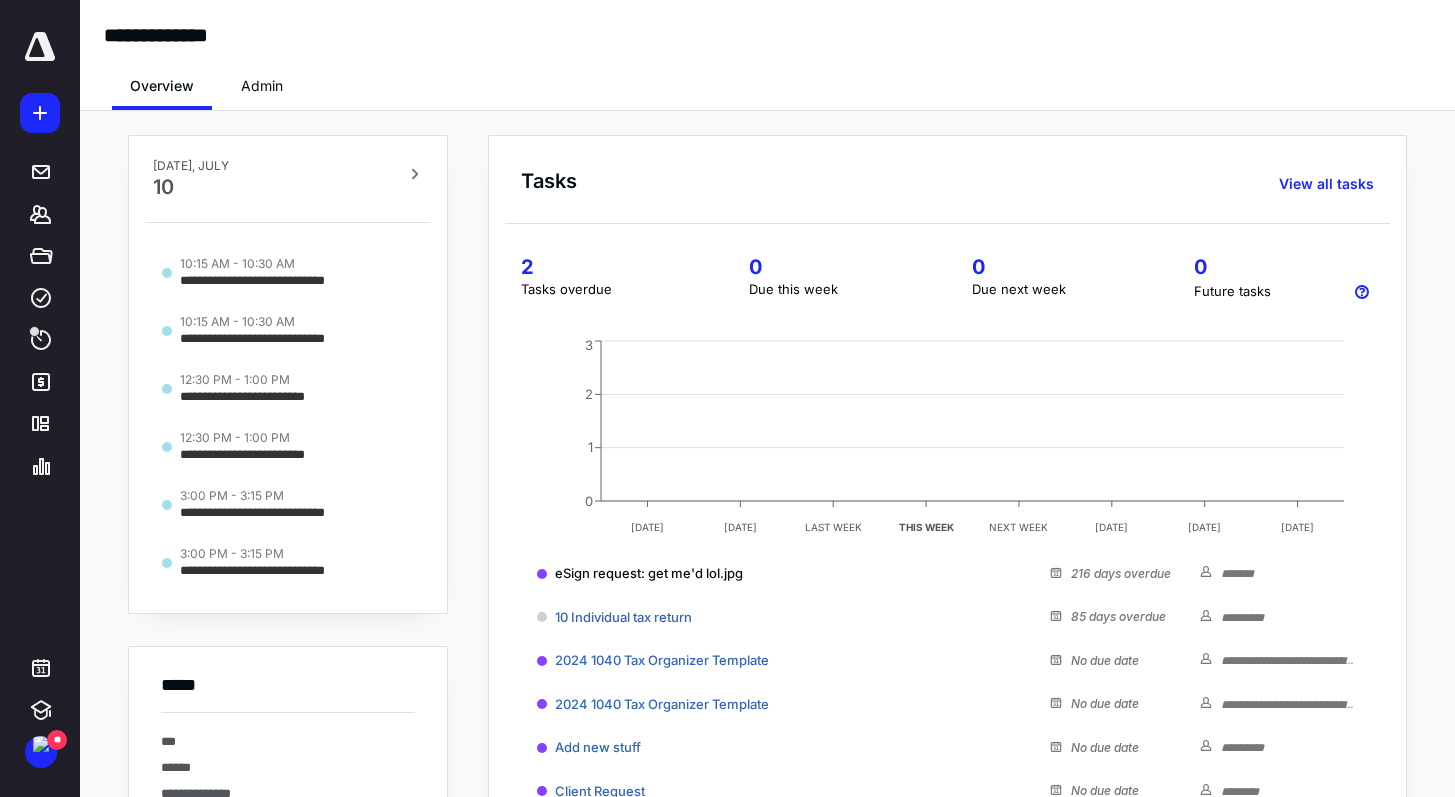 click on "**********" at bounding box center [947, 607] 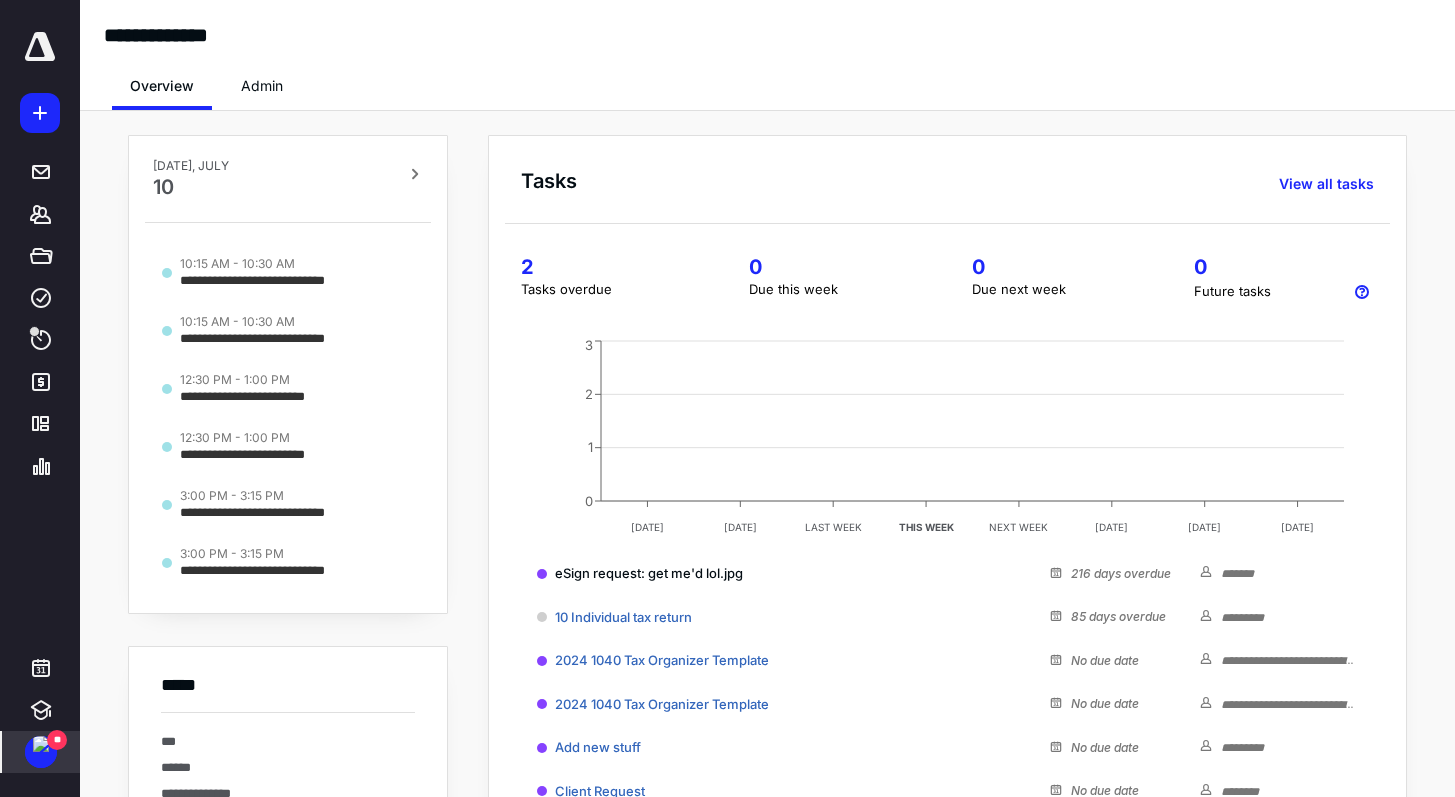 click at bounding box center (41, 744) 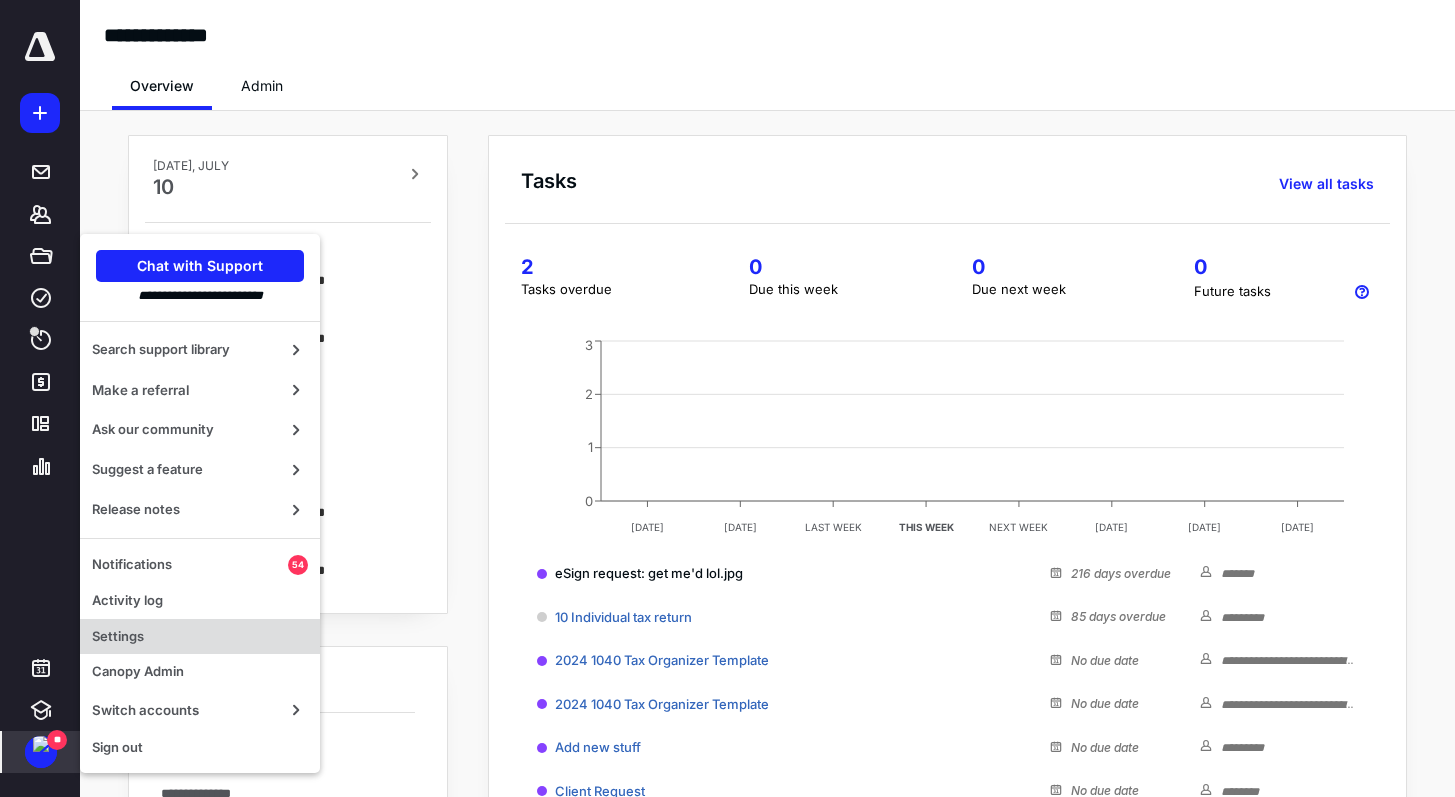click on "Settings" at bounding box center (200, 637) 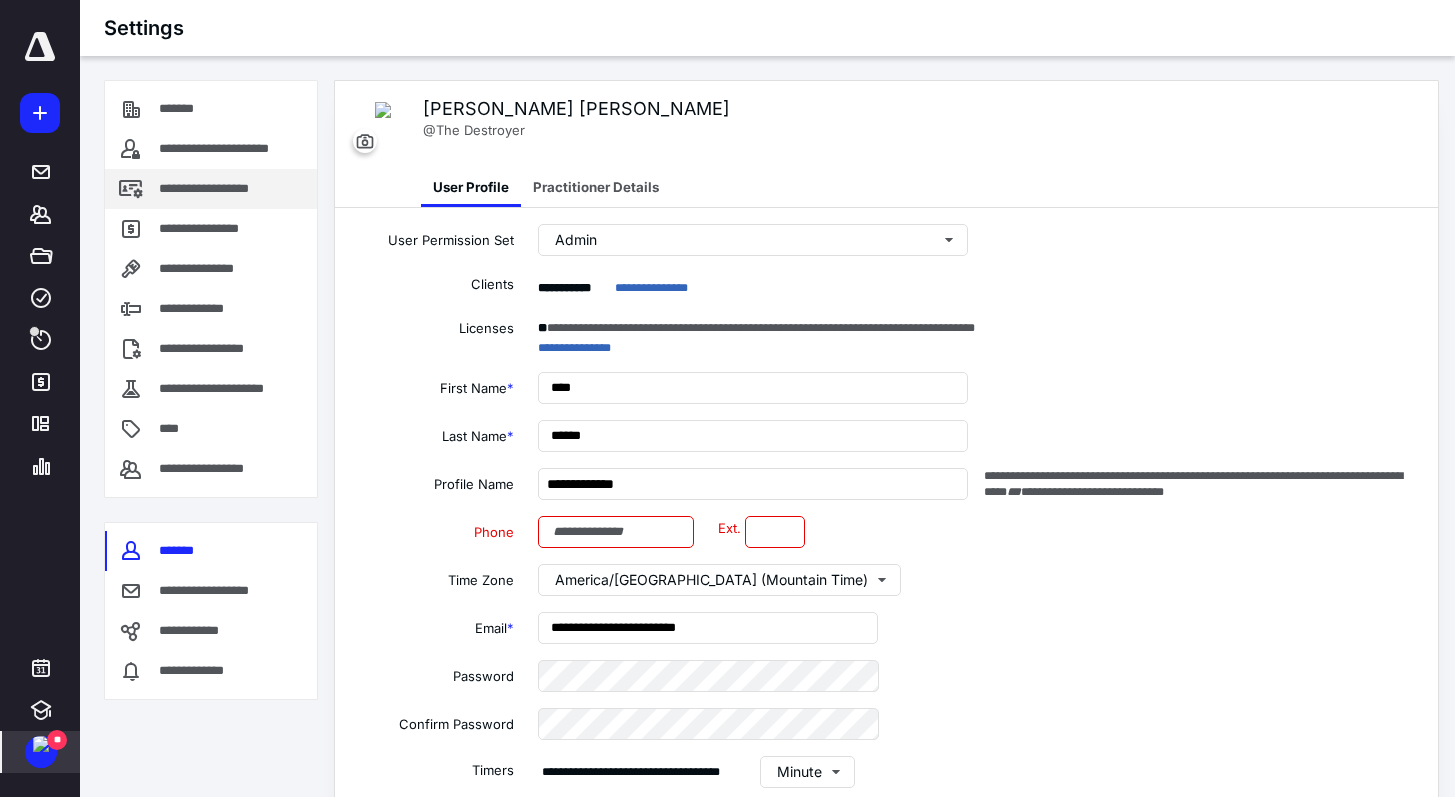 click on "**********" at bounding box center (211, 189) 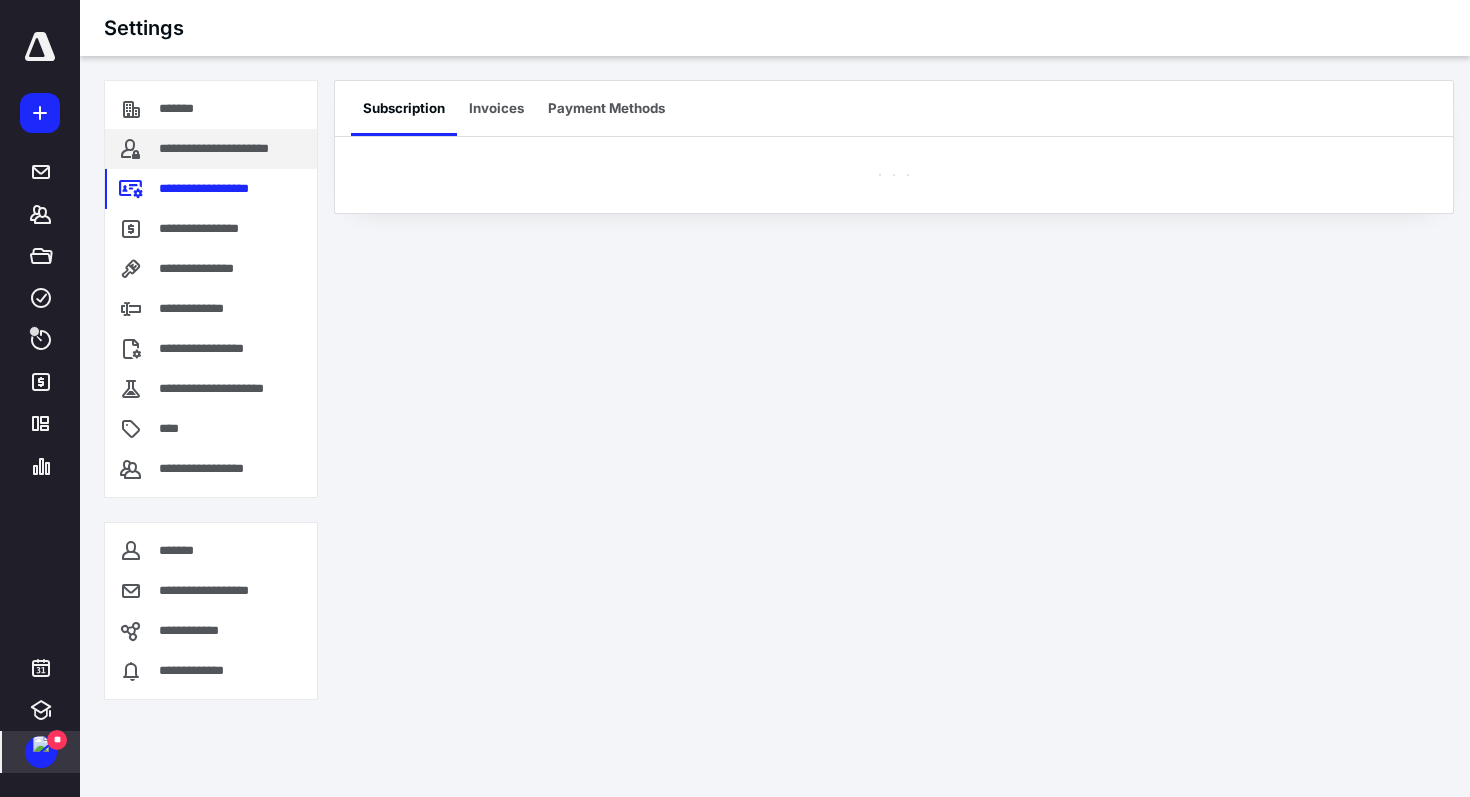 click on "**********" at bounding box center [234, 149] 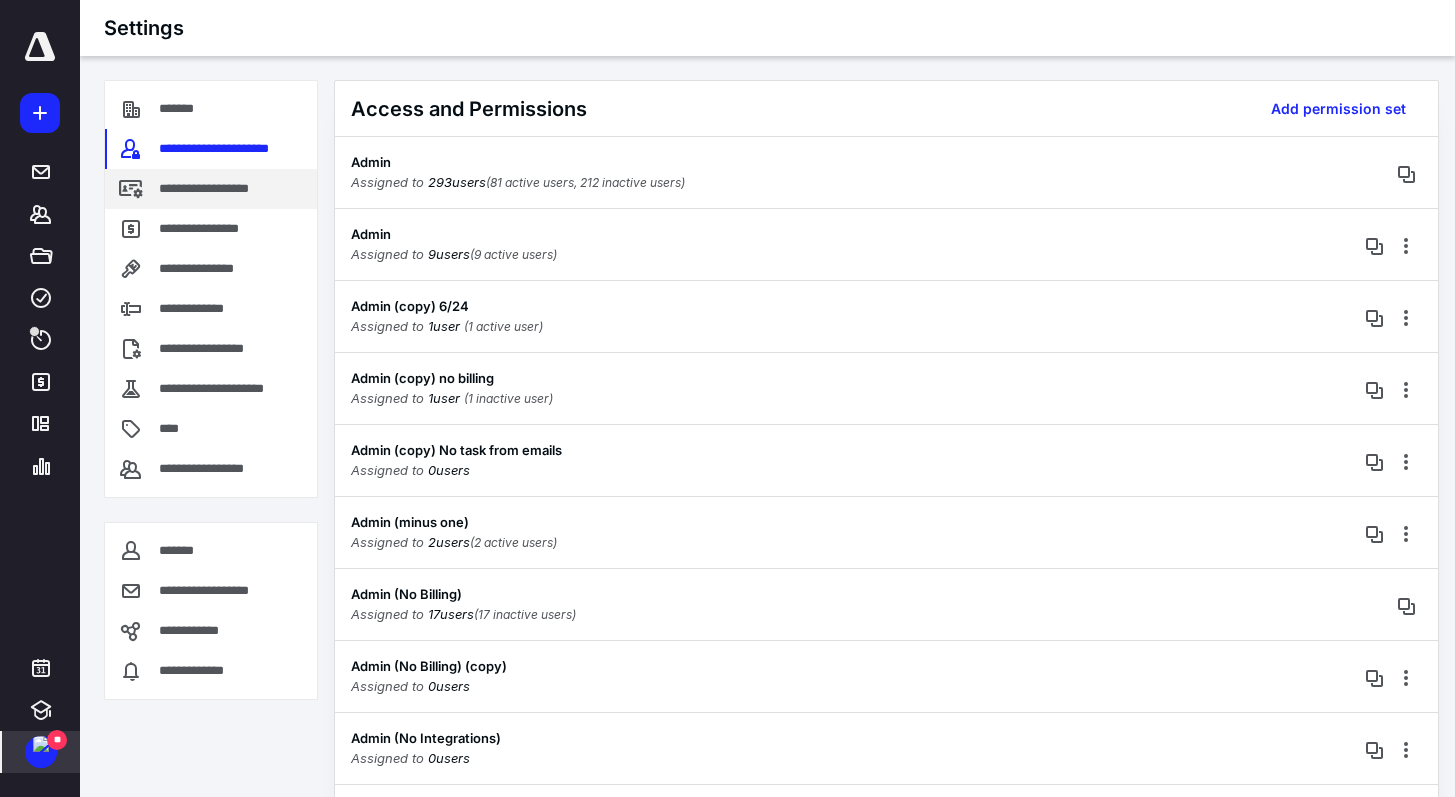 click on "**********" at bounding box center (211, 189) 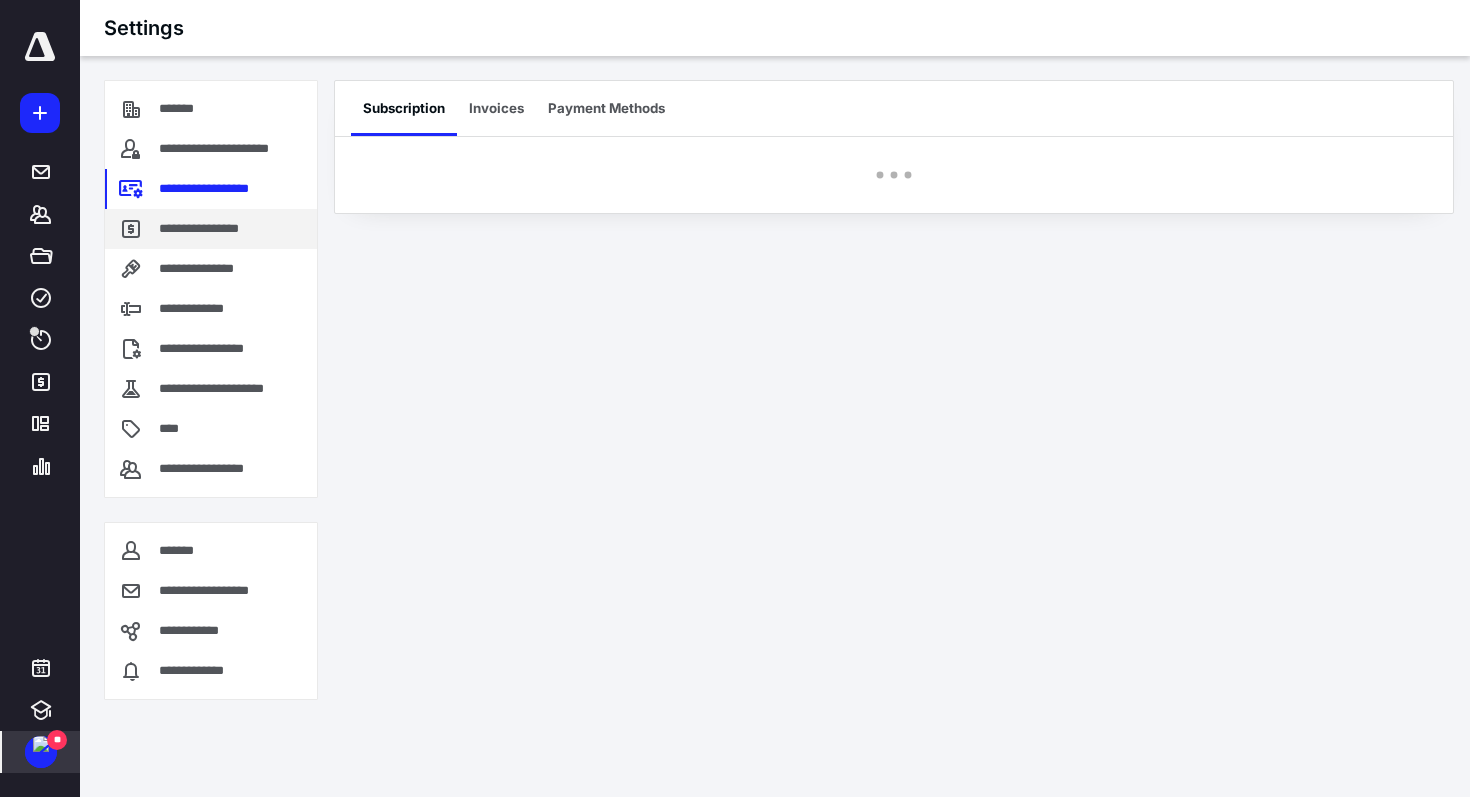 click on "**********" at bounding box center [204, 229] 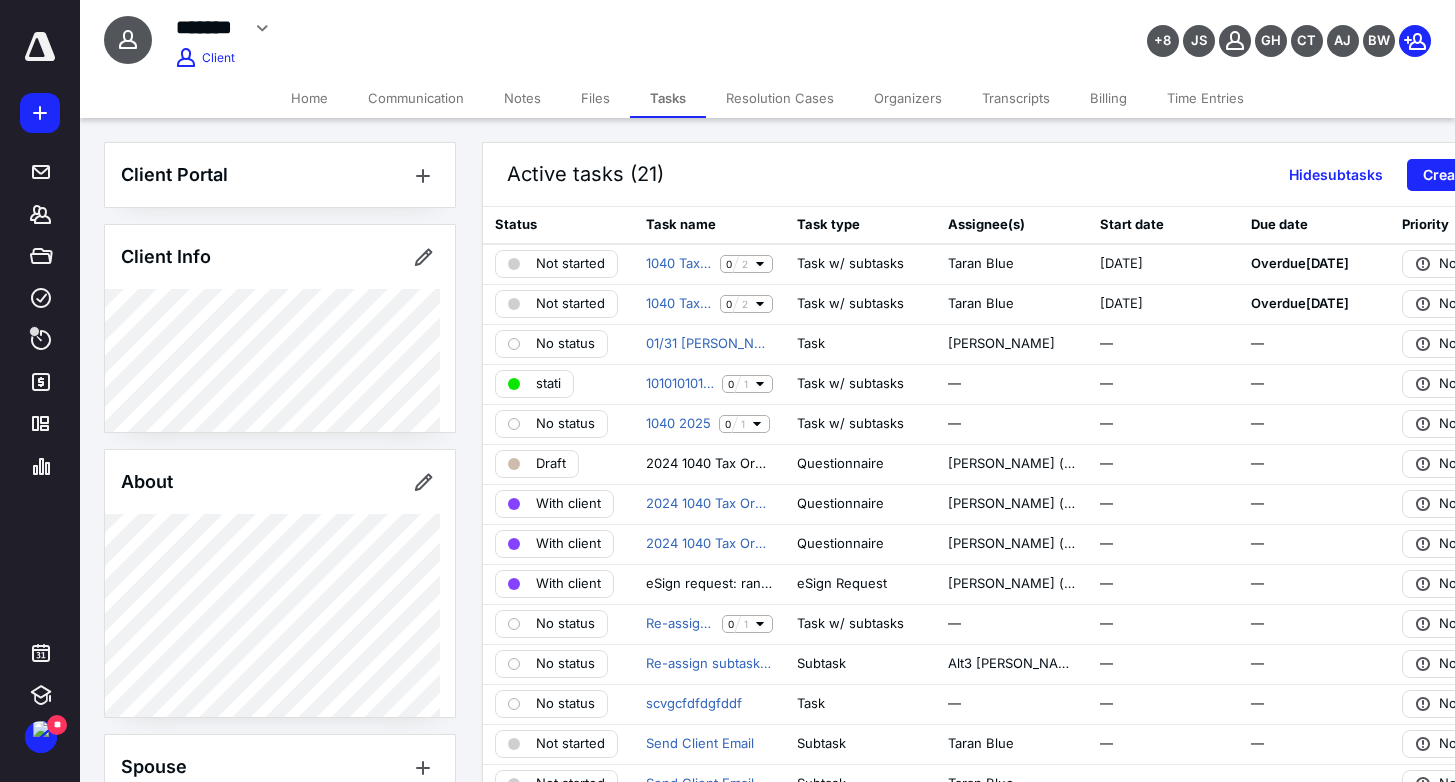 scroll, scrollTop: 0, scrollLeft: 0, axis: both 